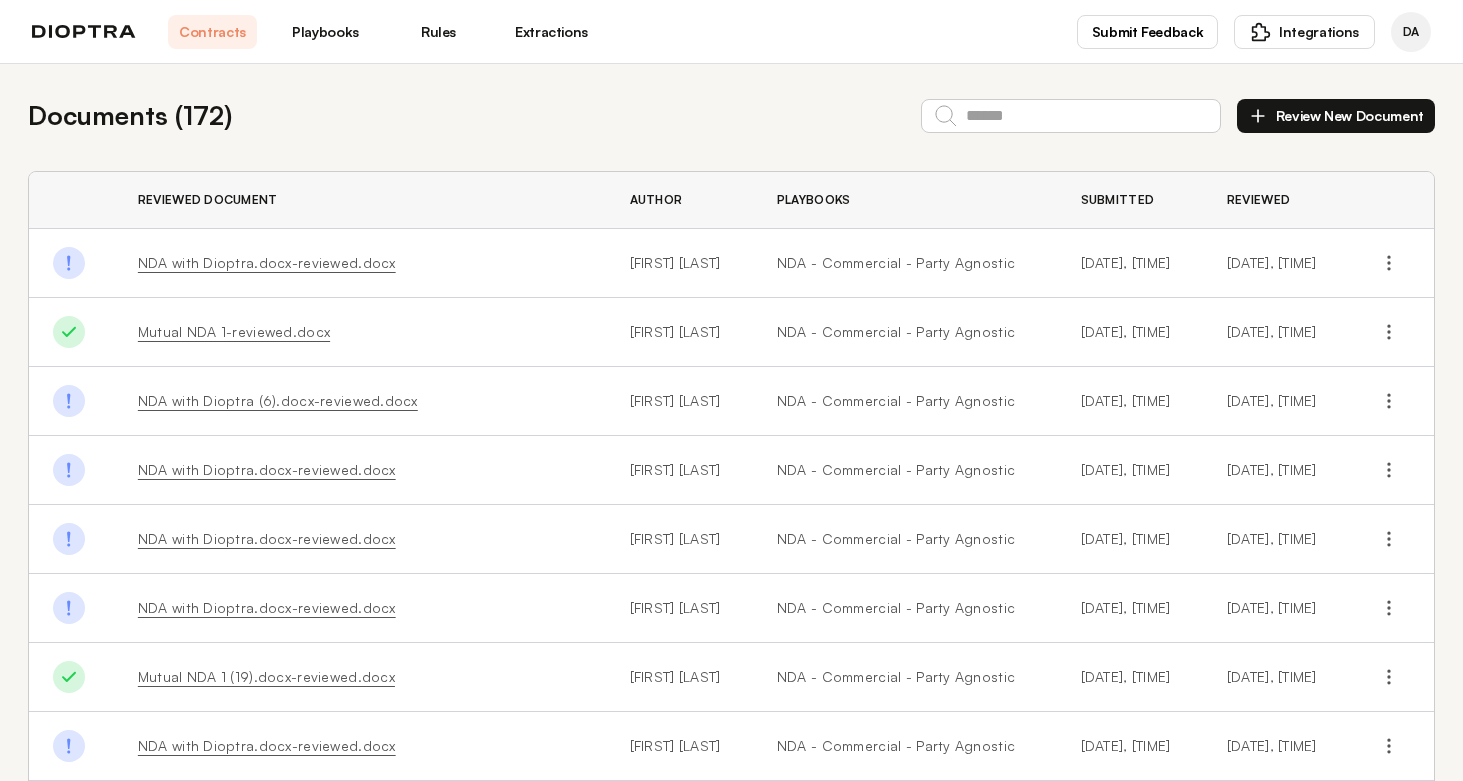 scroll, scrollTop: 0, scrollLeft: 0, axis: both 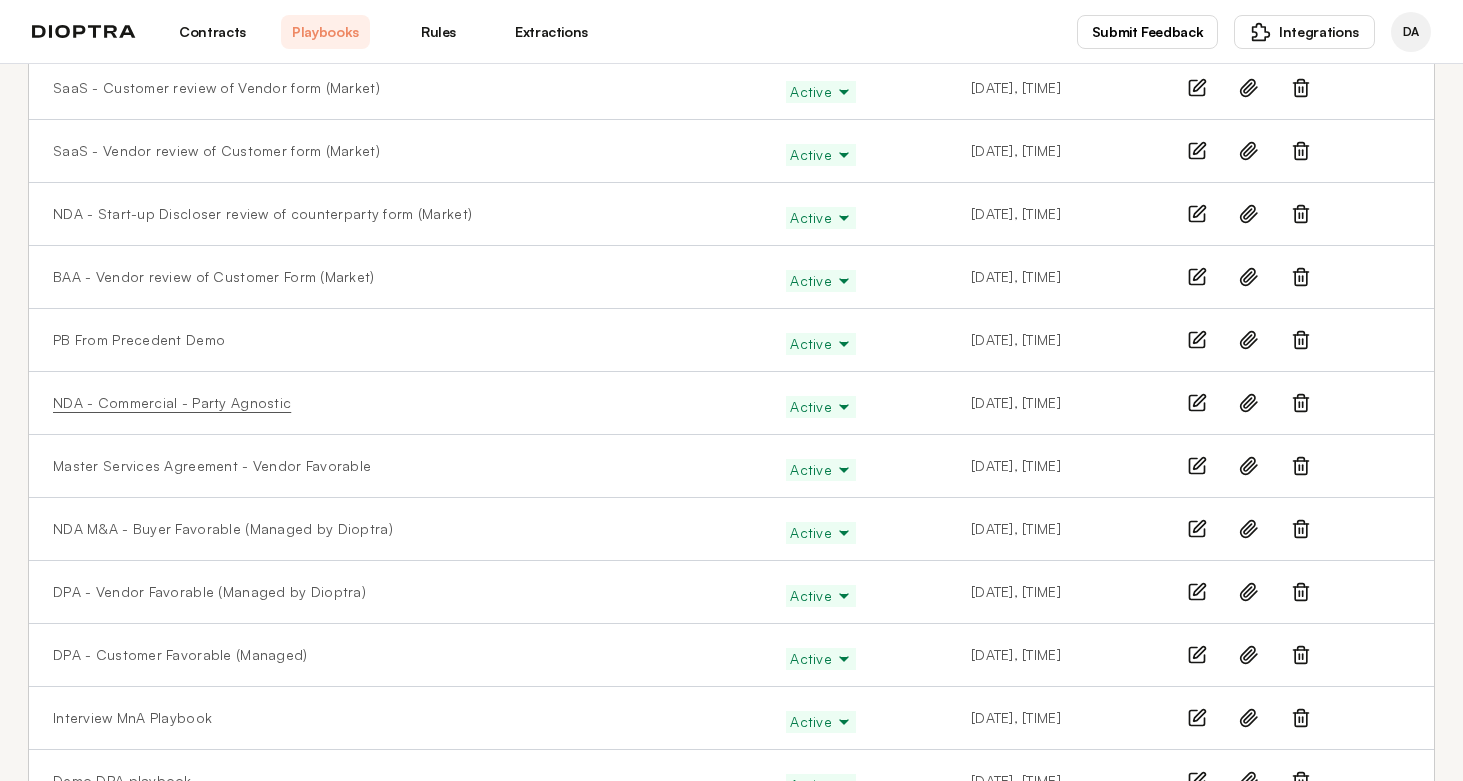 click on "NDA - Commercial - Party Agnostic" at bounding box center [172, 403] 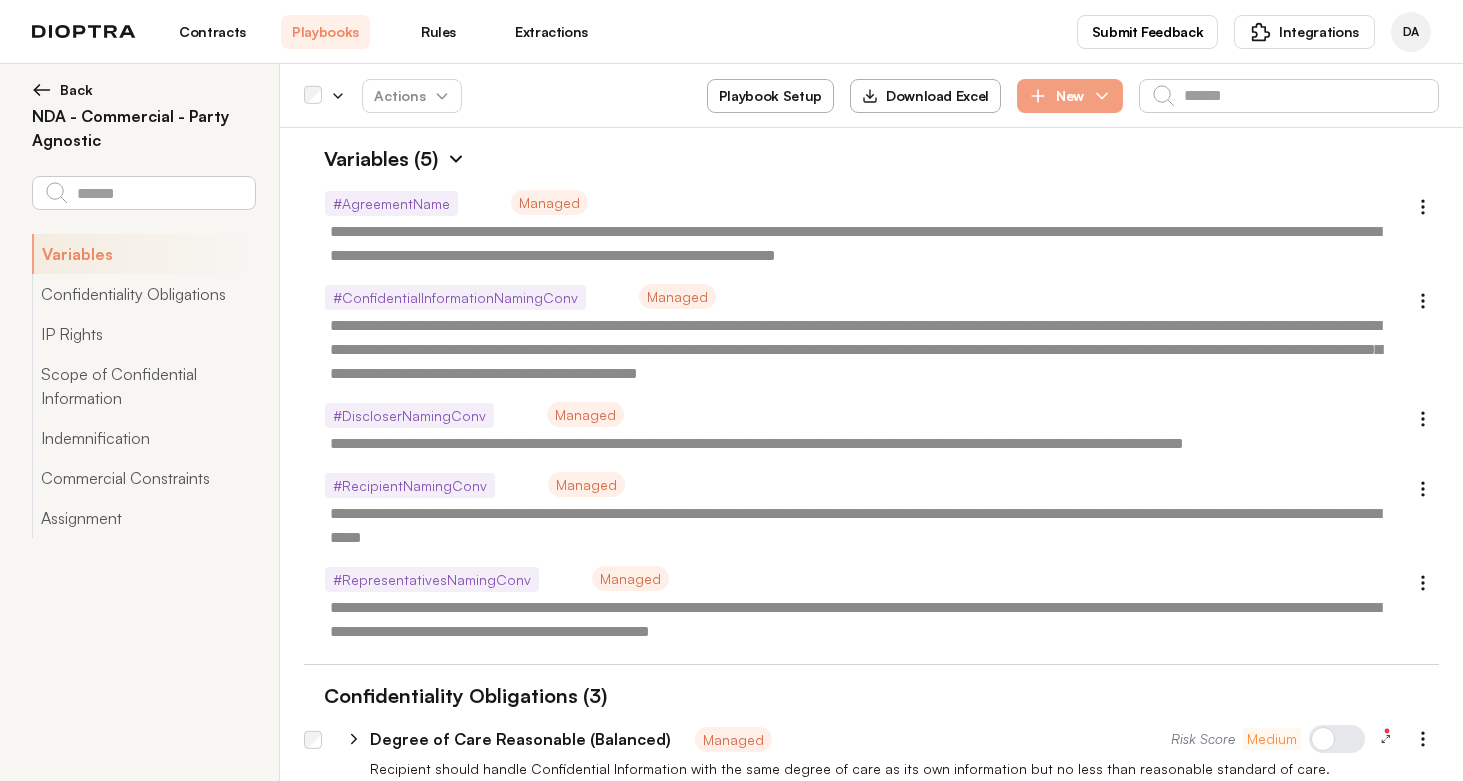 click at bounding box center (456, 159) 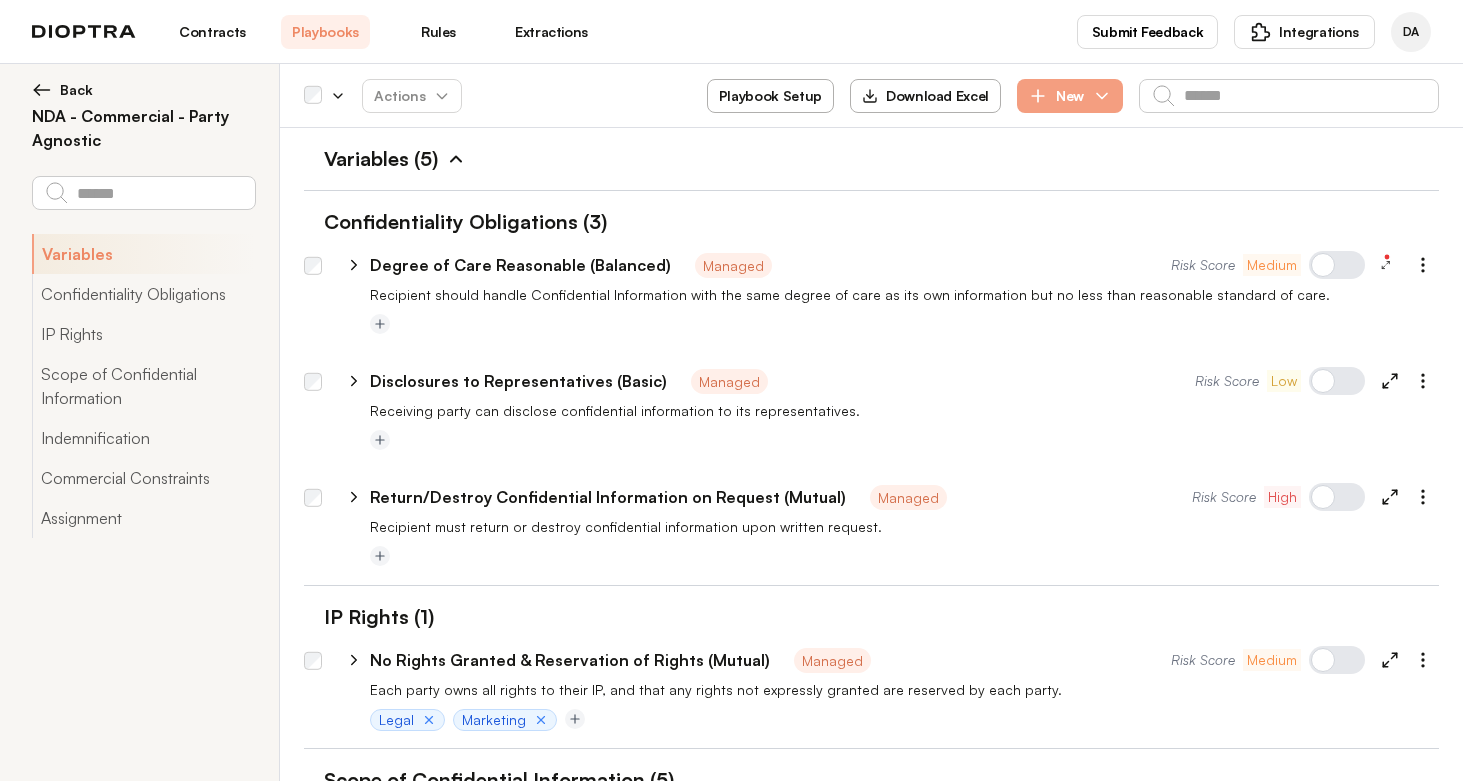 click on "Playbook Setup" at bounding box center (770, 96) 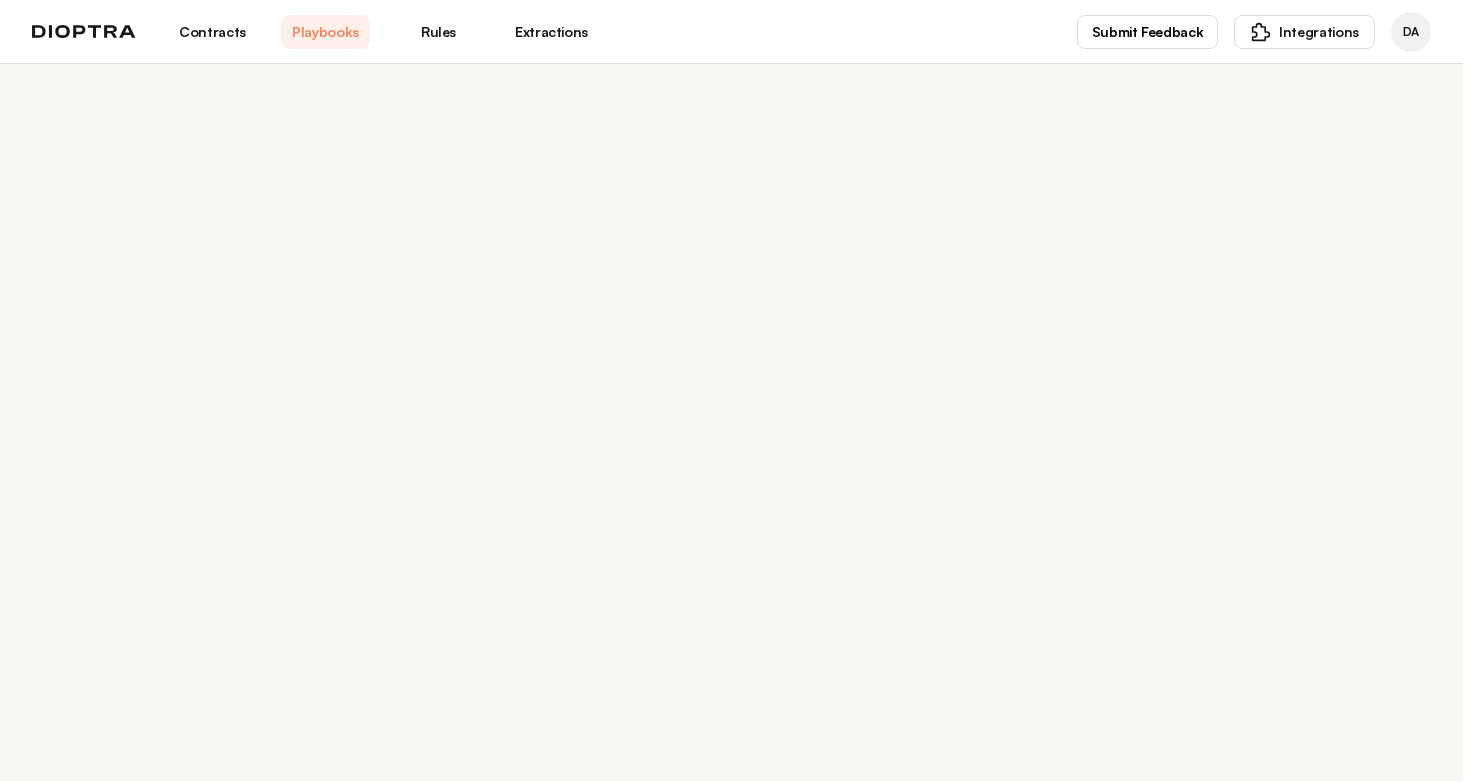 select on "******" 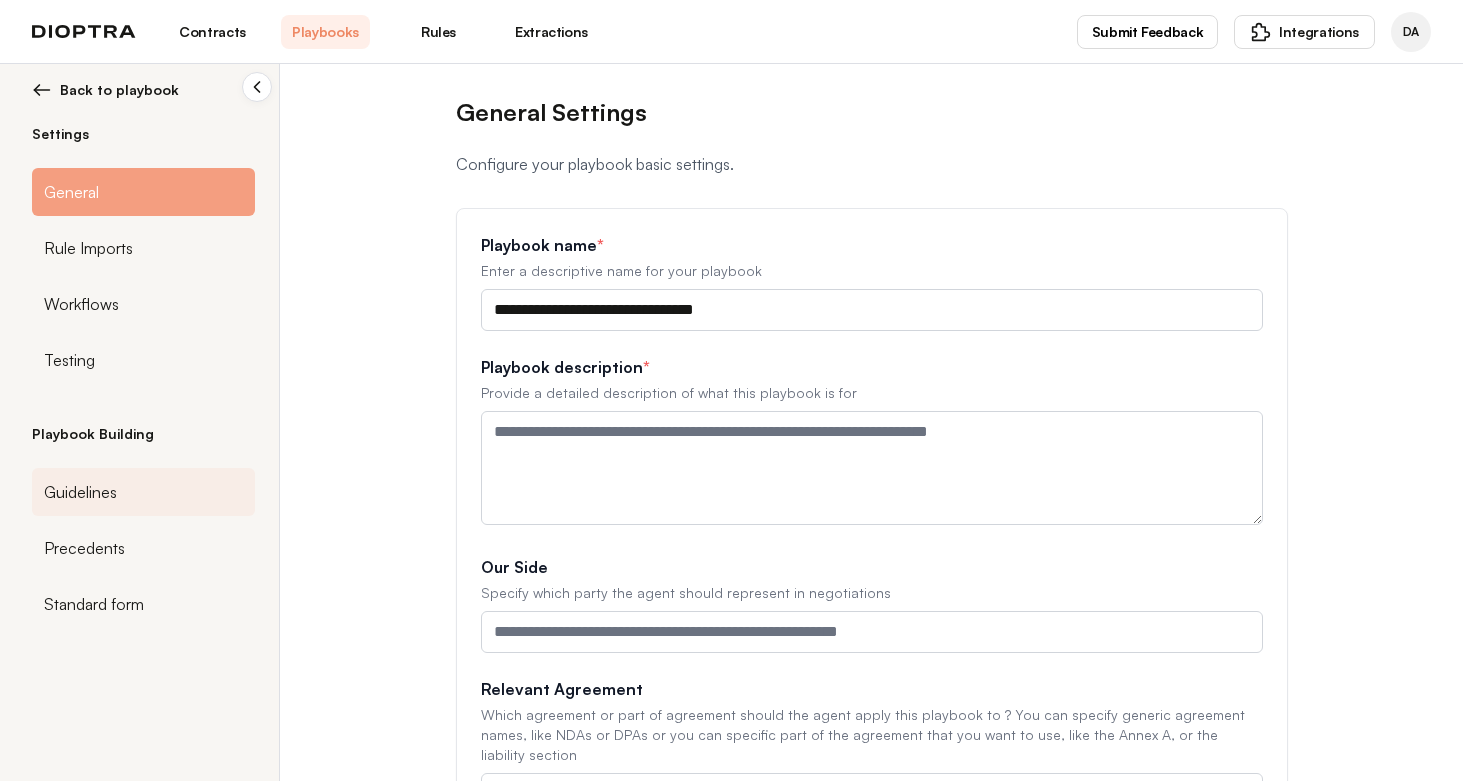 click on "Guidelines" at bounding box center [80, 492] 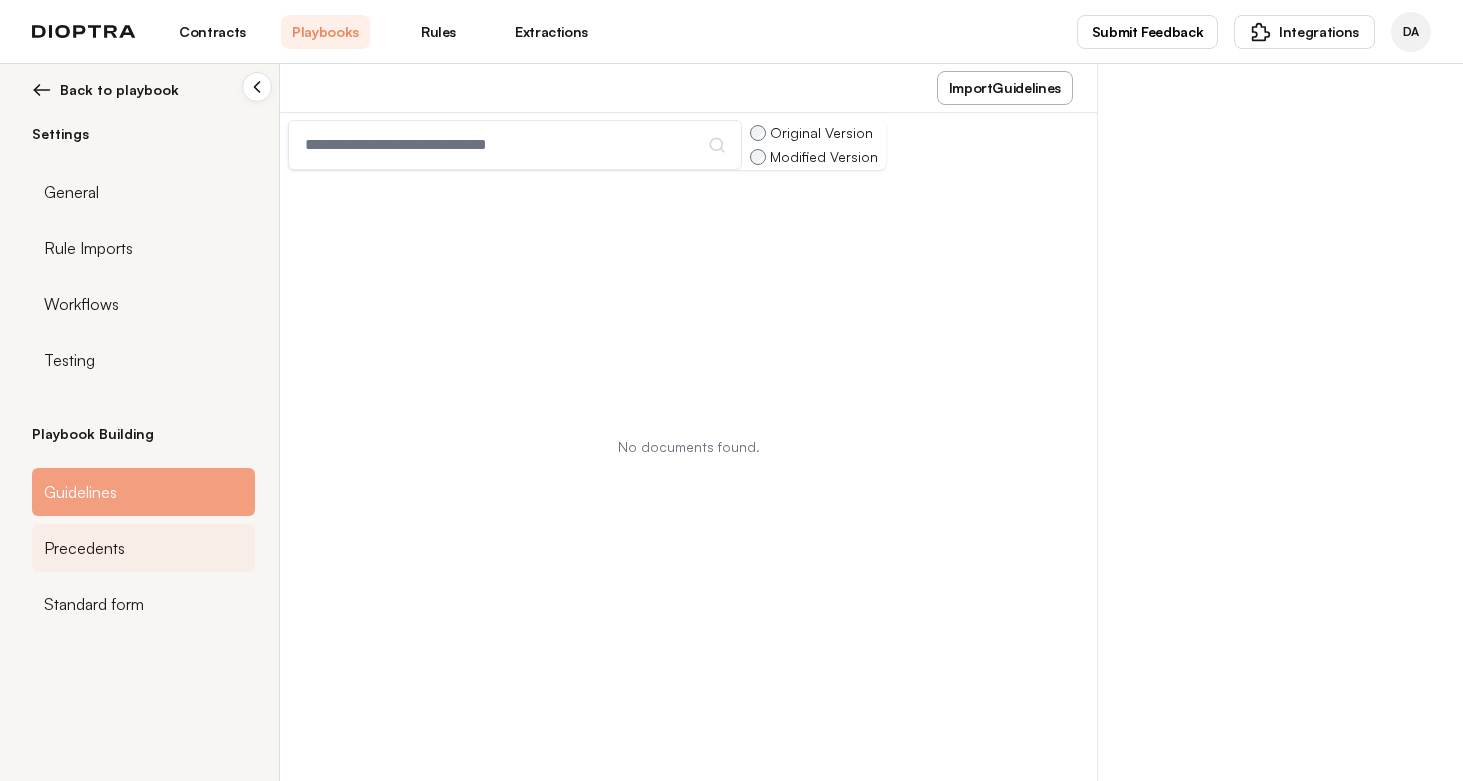 click on "Precedents" at bounding box center (84, 548) 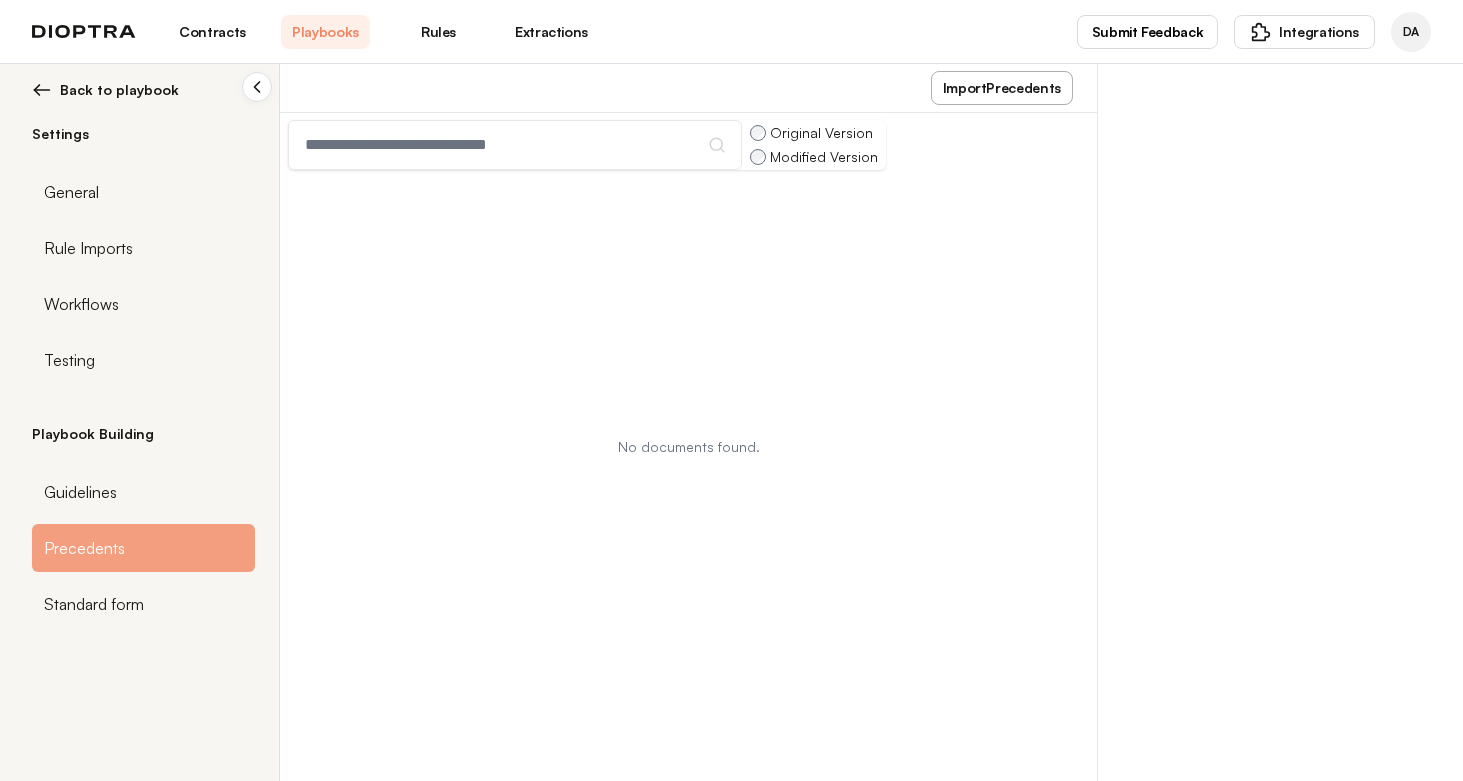 click on "Back to playbook" at bounding box center (119, 90) 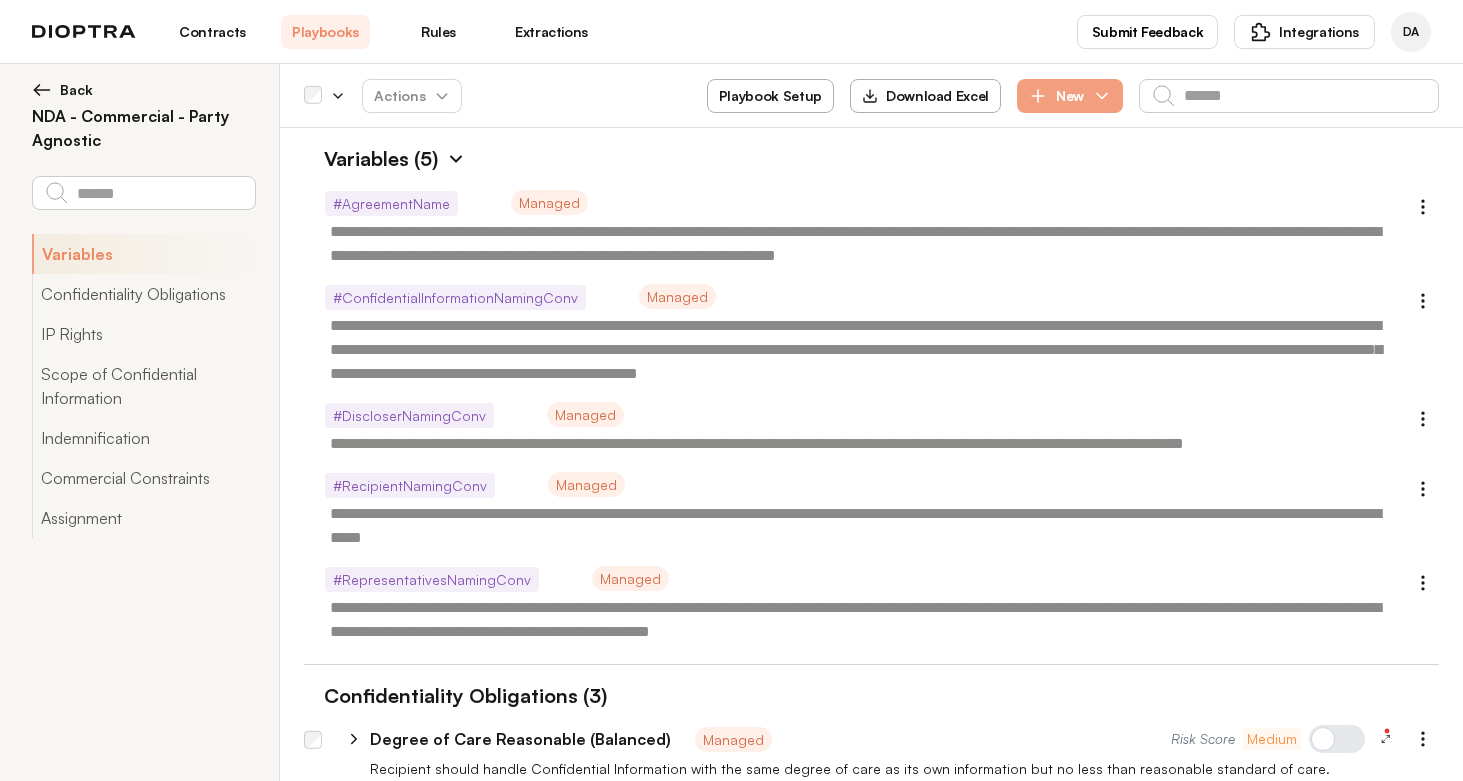 click on "Playbooks" at bounding box center [325, 32] 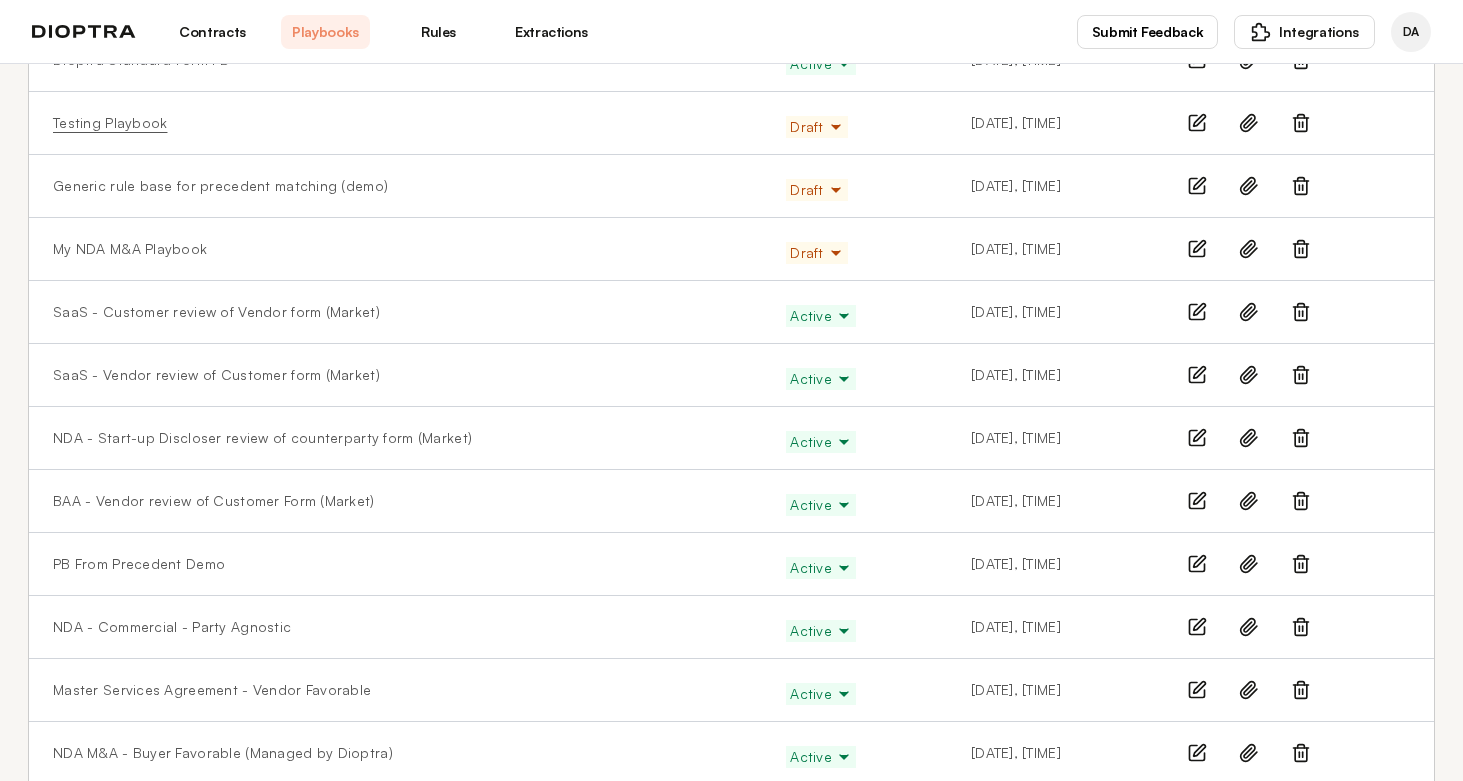 scroll, scrollTop: 337, scrollLeft: 0, axis: vertical 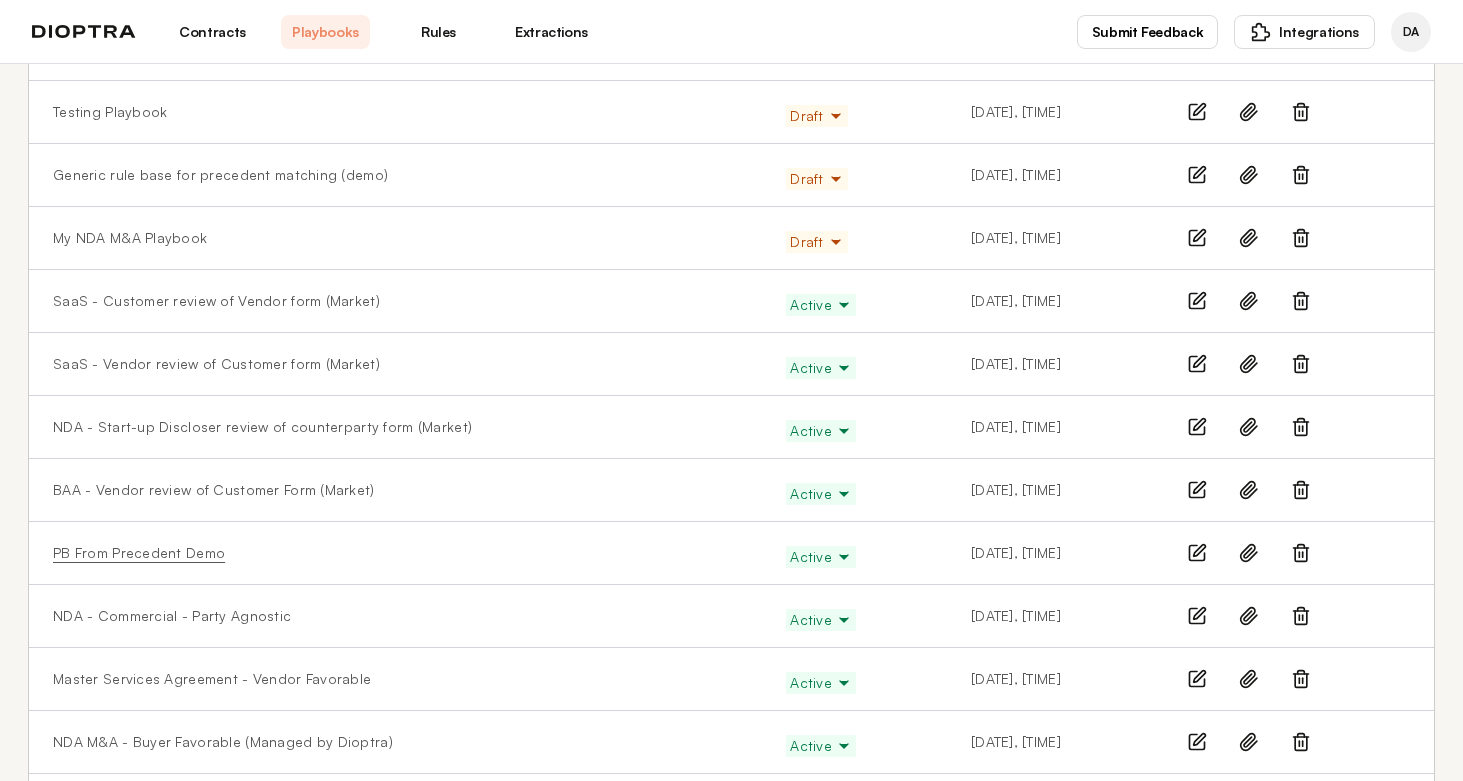 click on "PB From Precedent Demo" at bounding box center [139, 553] 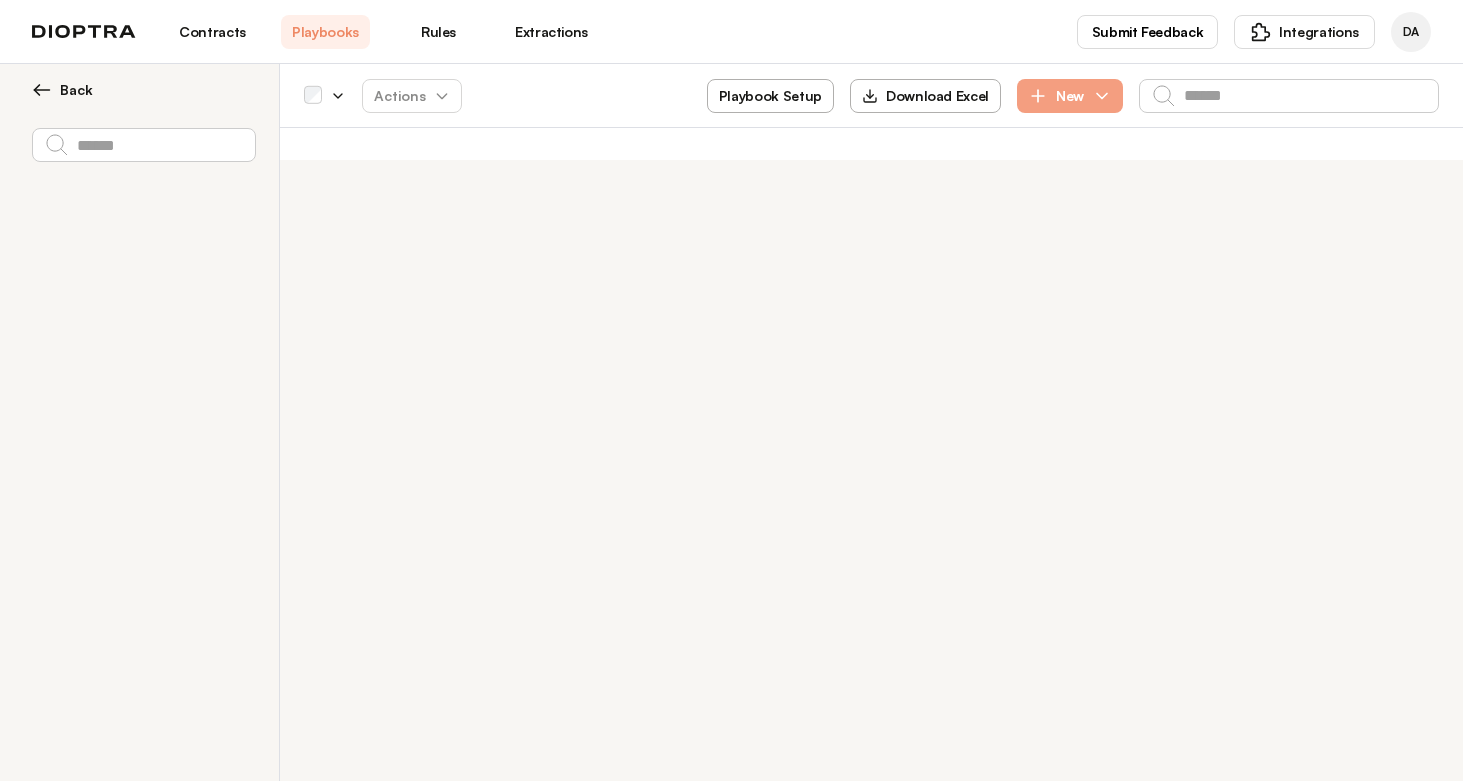 type on "*" 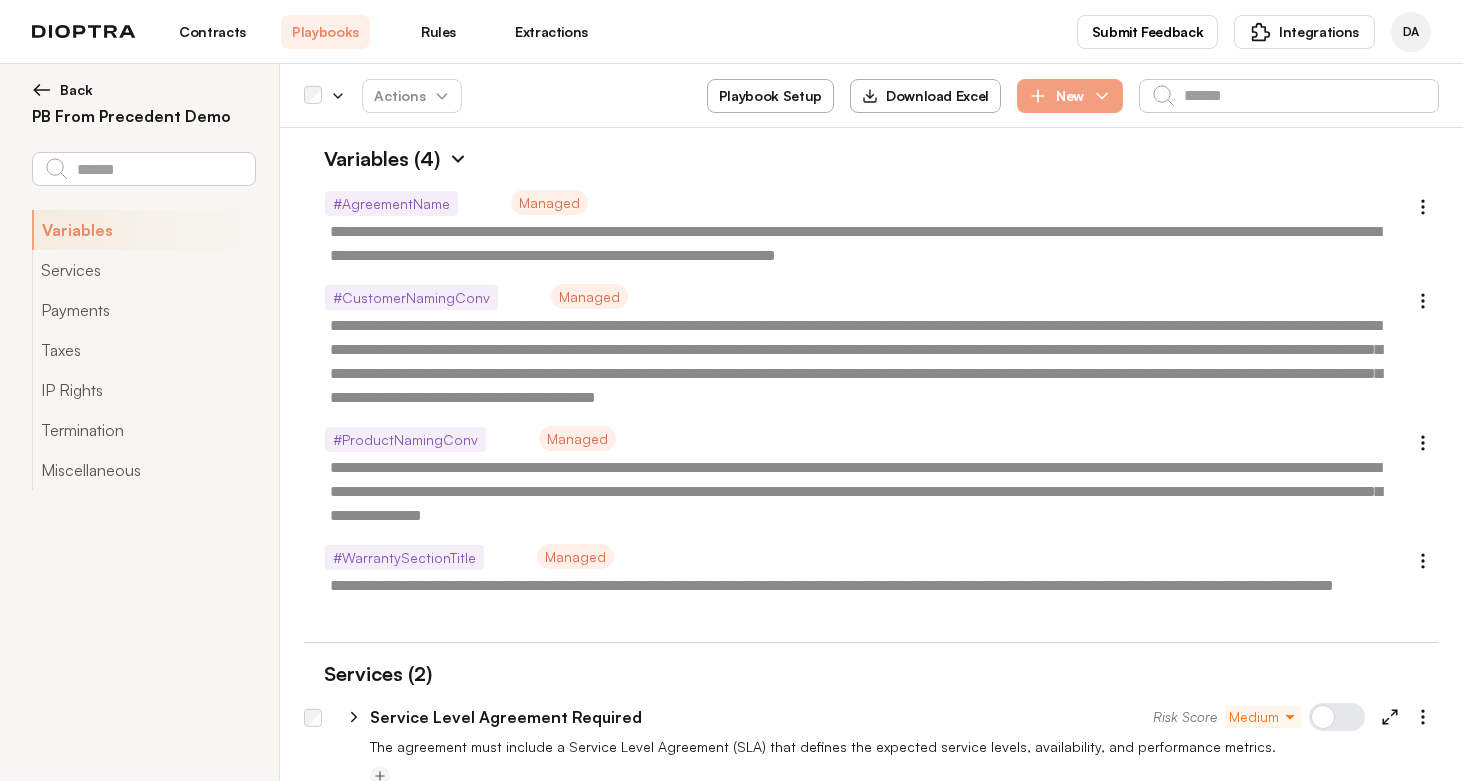 click on "Playbook Setup" at bounding box center (770, 96) 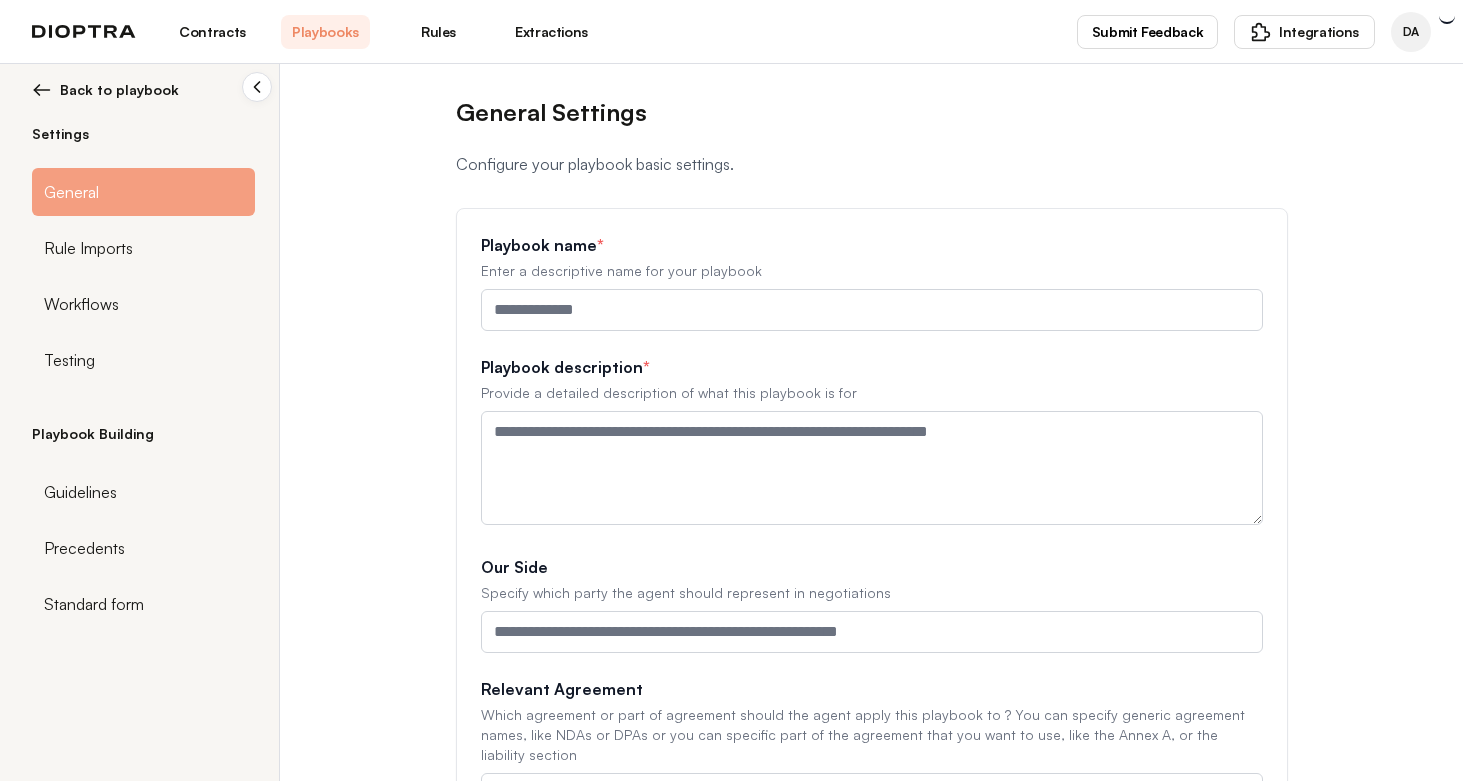 type on "**********" 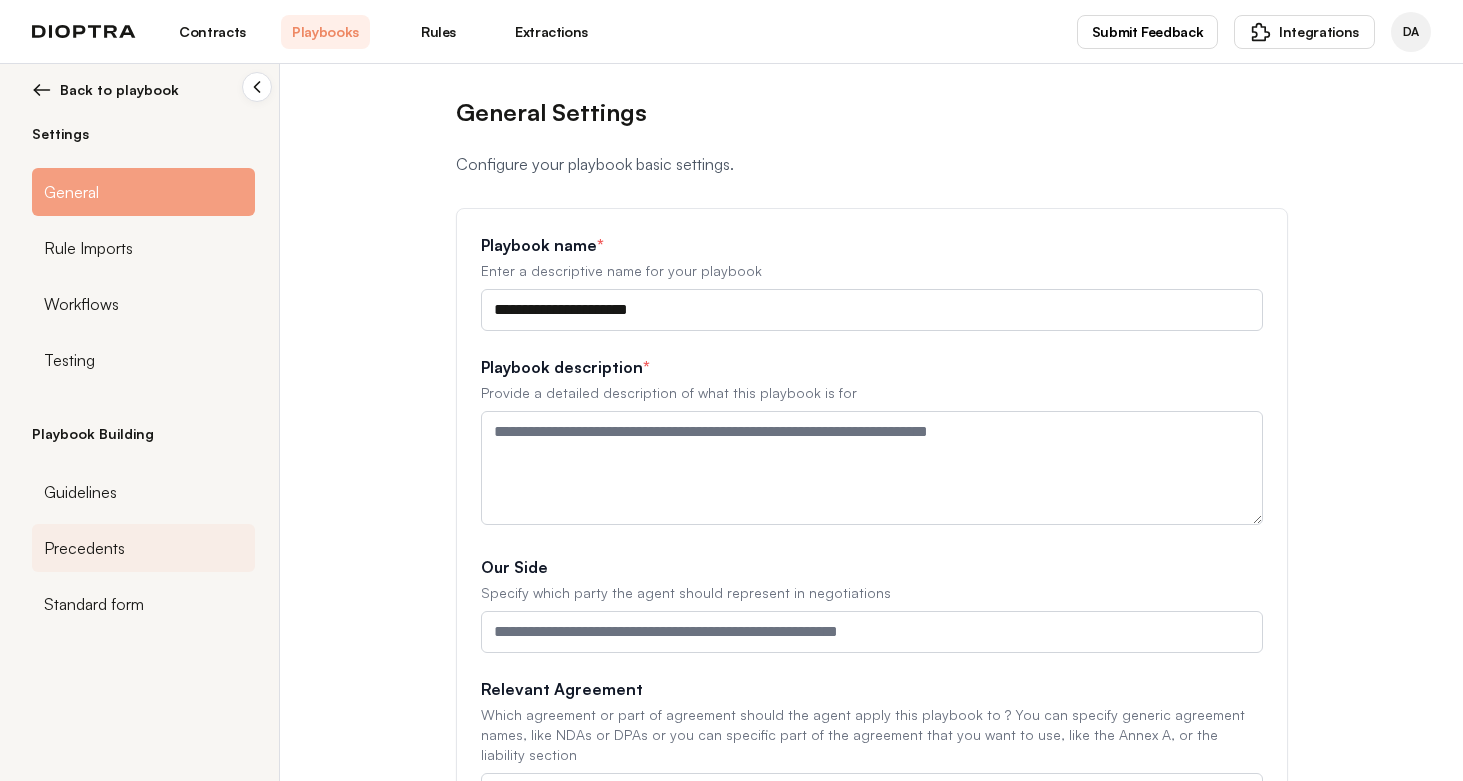 click on "Precedents" at bounding box center (143, 548) 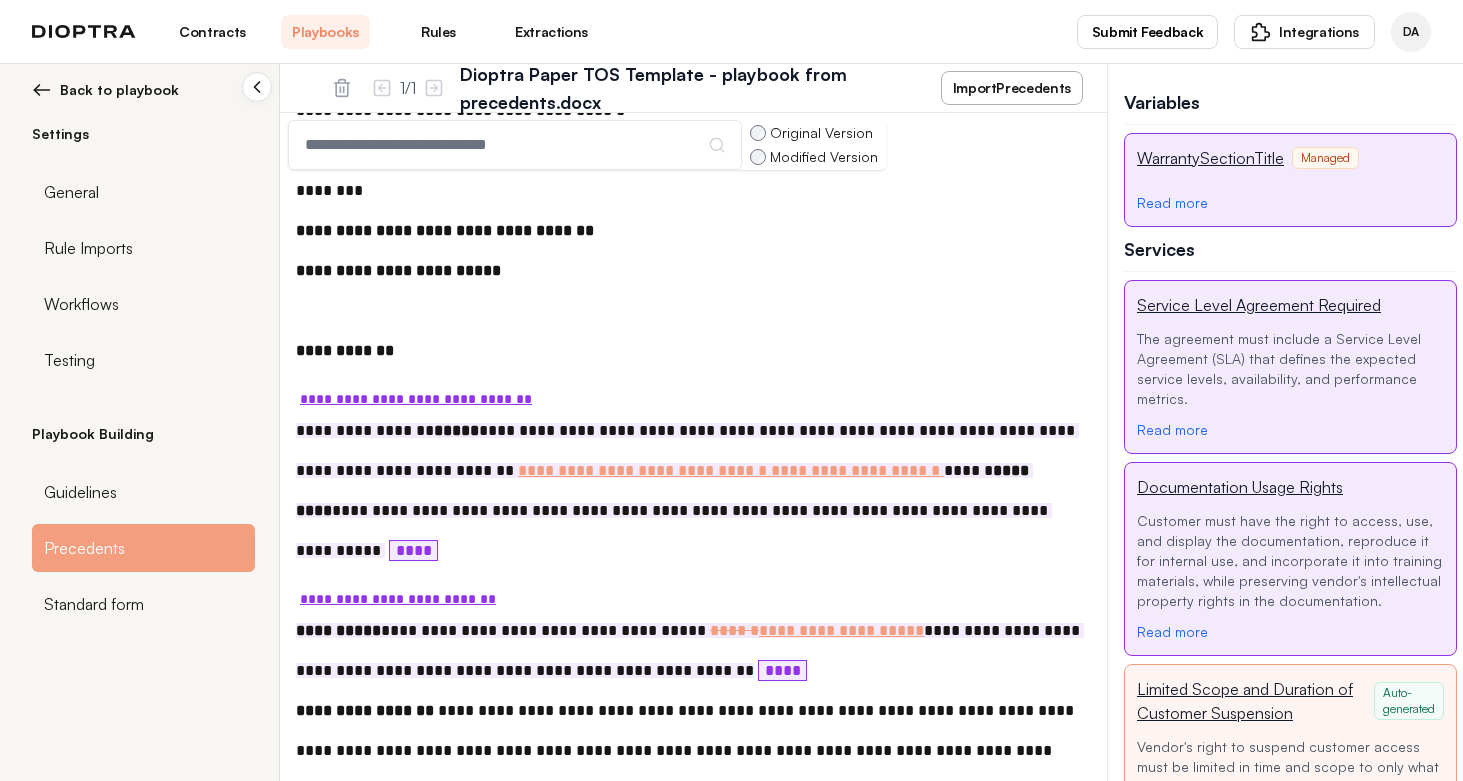 scroll, scrollTop: 1292, scrollLeft: 0, axis: vertical 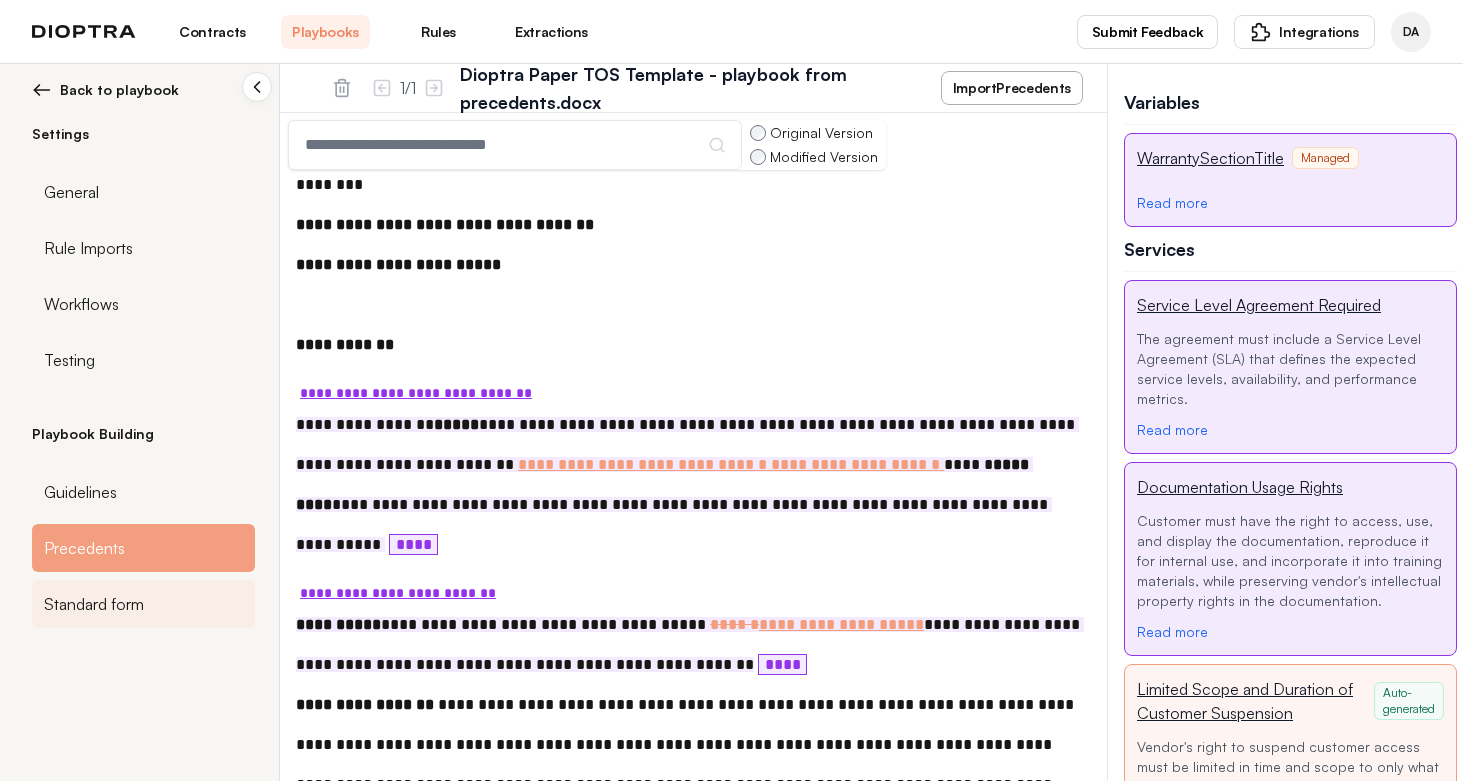 click on "Standard form" at bounding box center (143, 604) 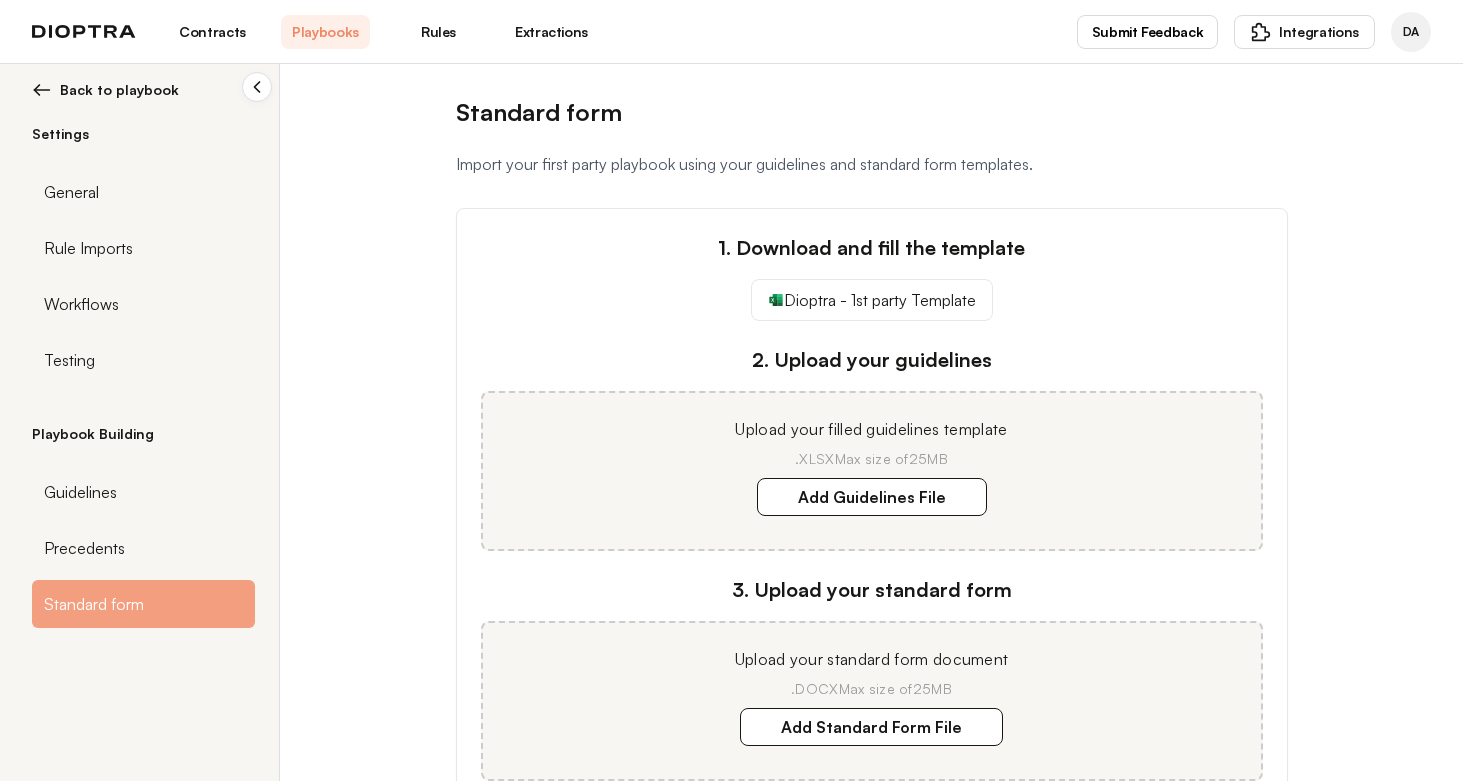 click on "Back to playbook" at bounding box center (119, 90) 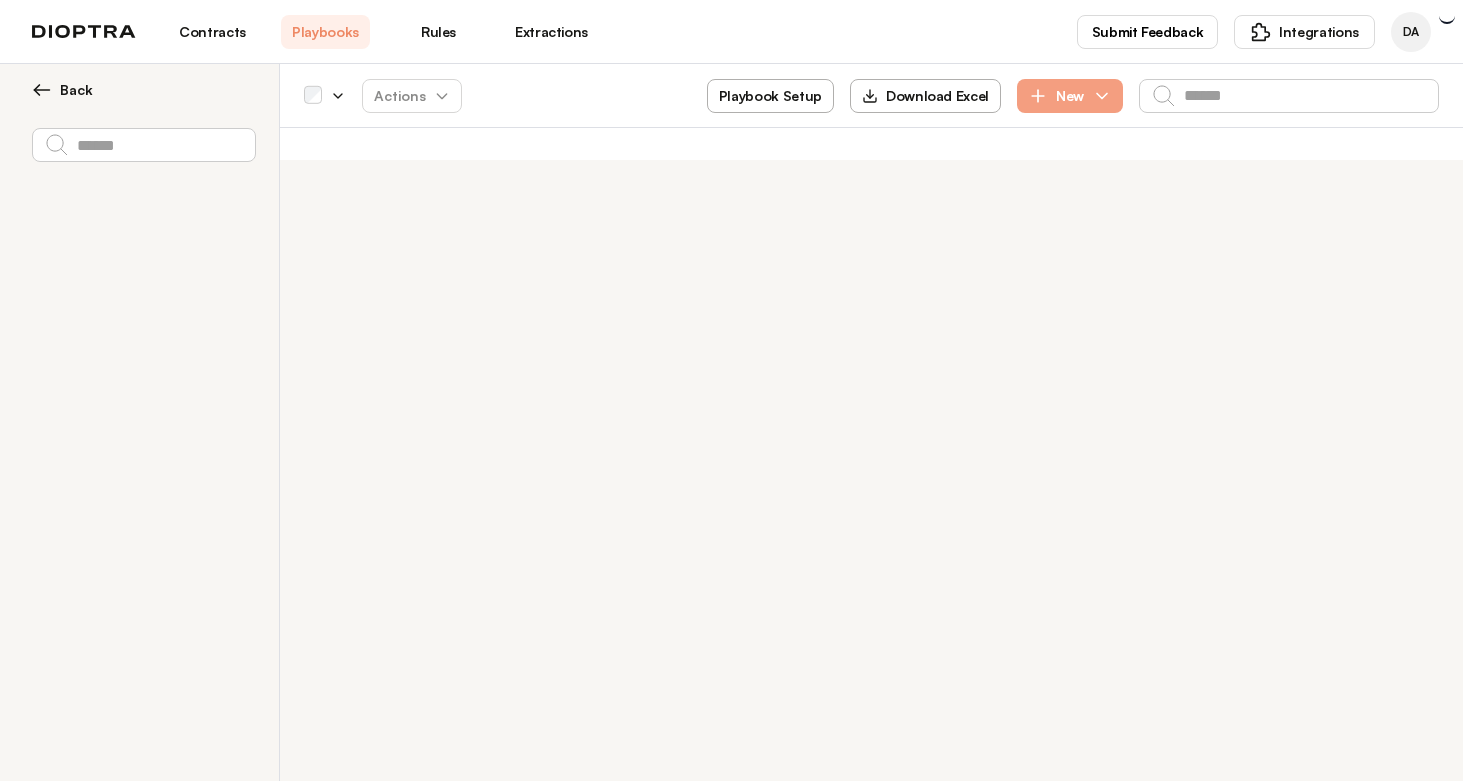 type on "*" 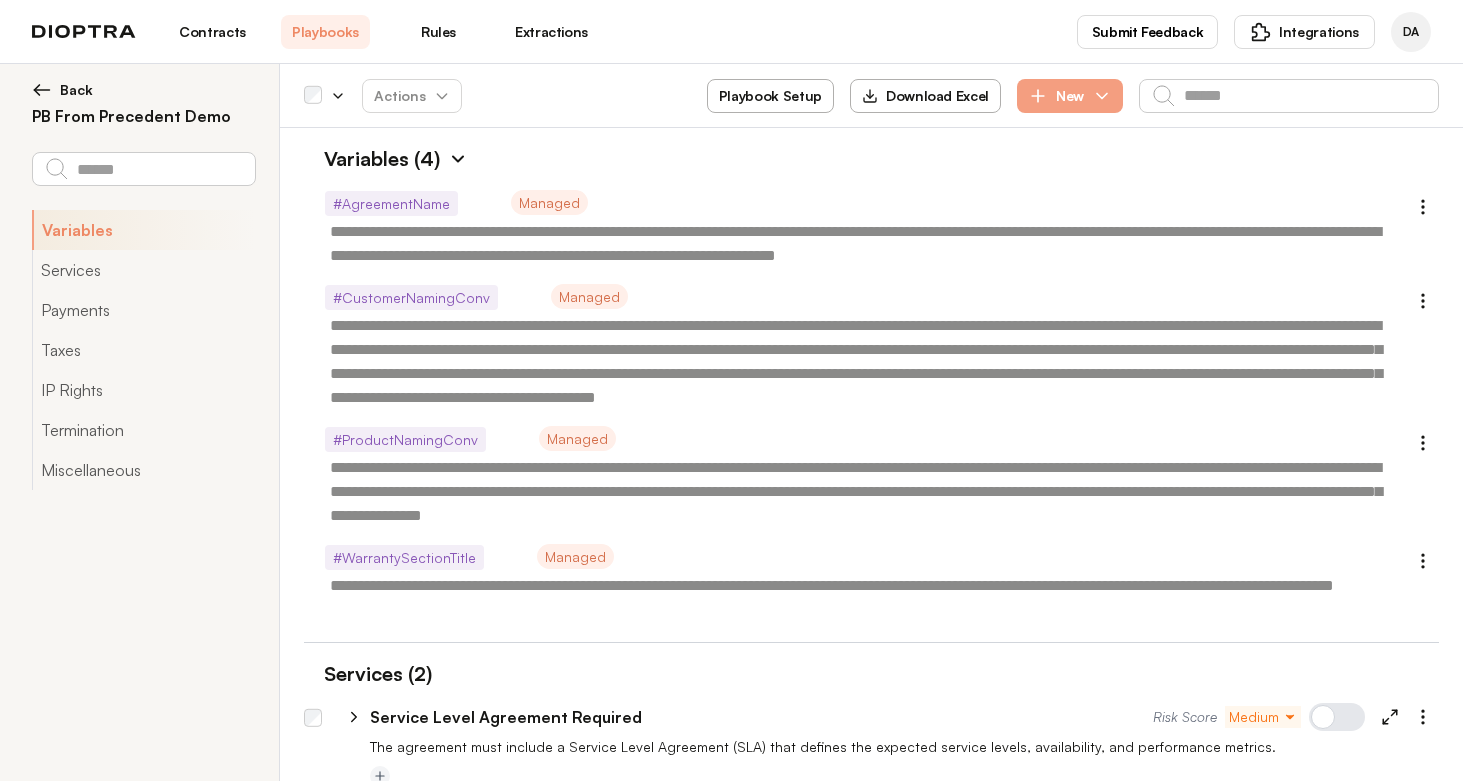 click on "Playbook Setup" at bounding box center [770, 96] 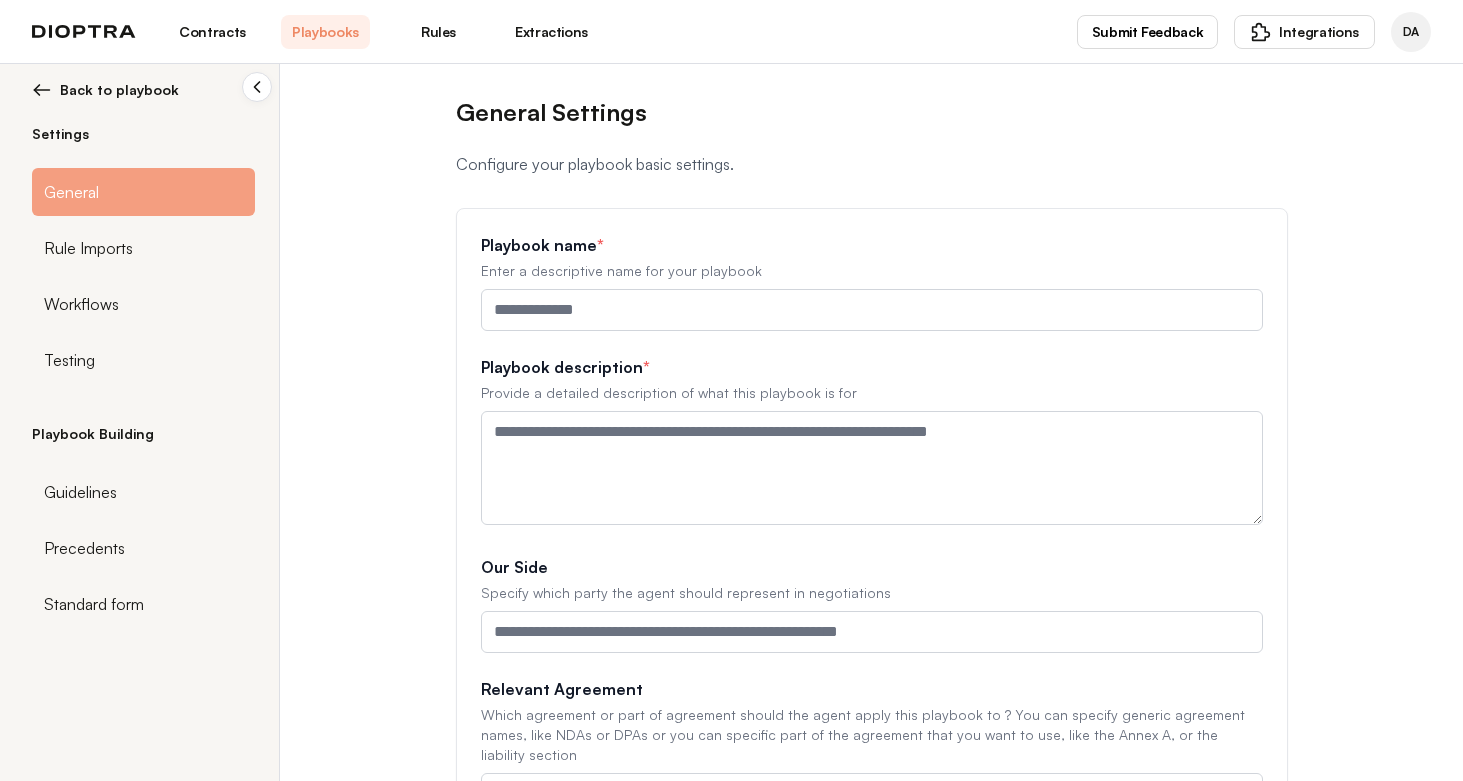 type on "**********" 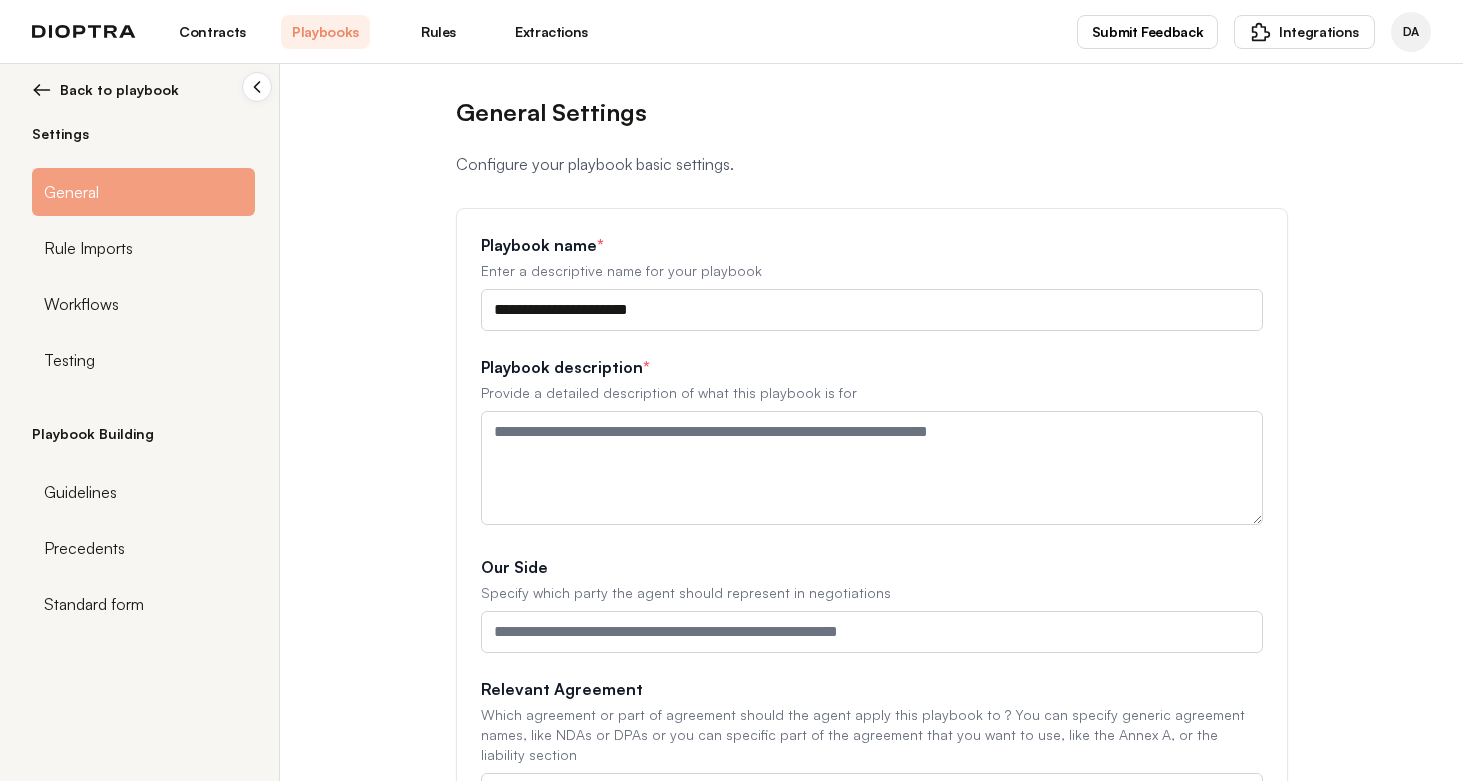 click on "Back to playbook" at bounding box center (119, 90) 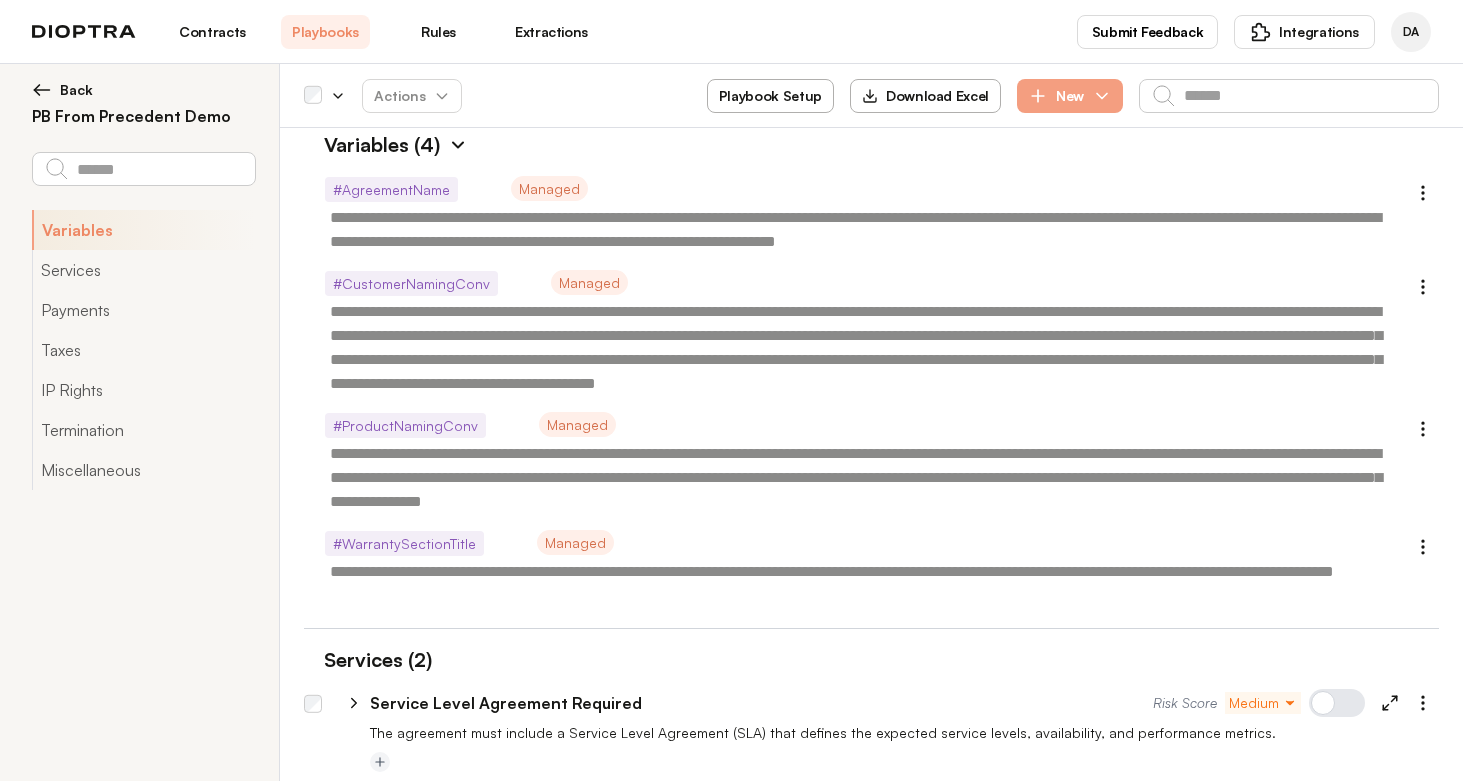 scroll, scrollTop: 15, scrollLeft: 0, axis: vertical 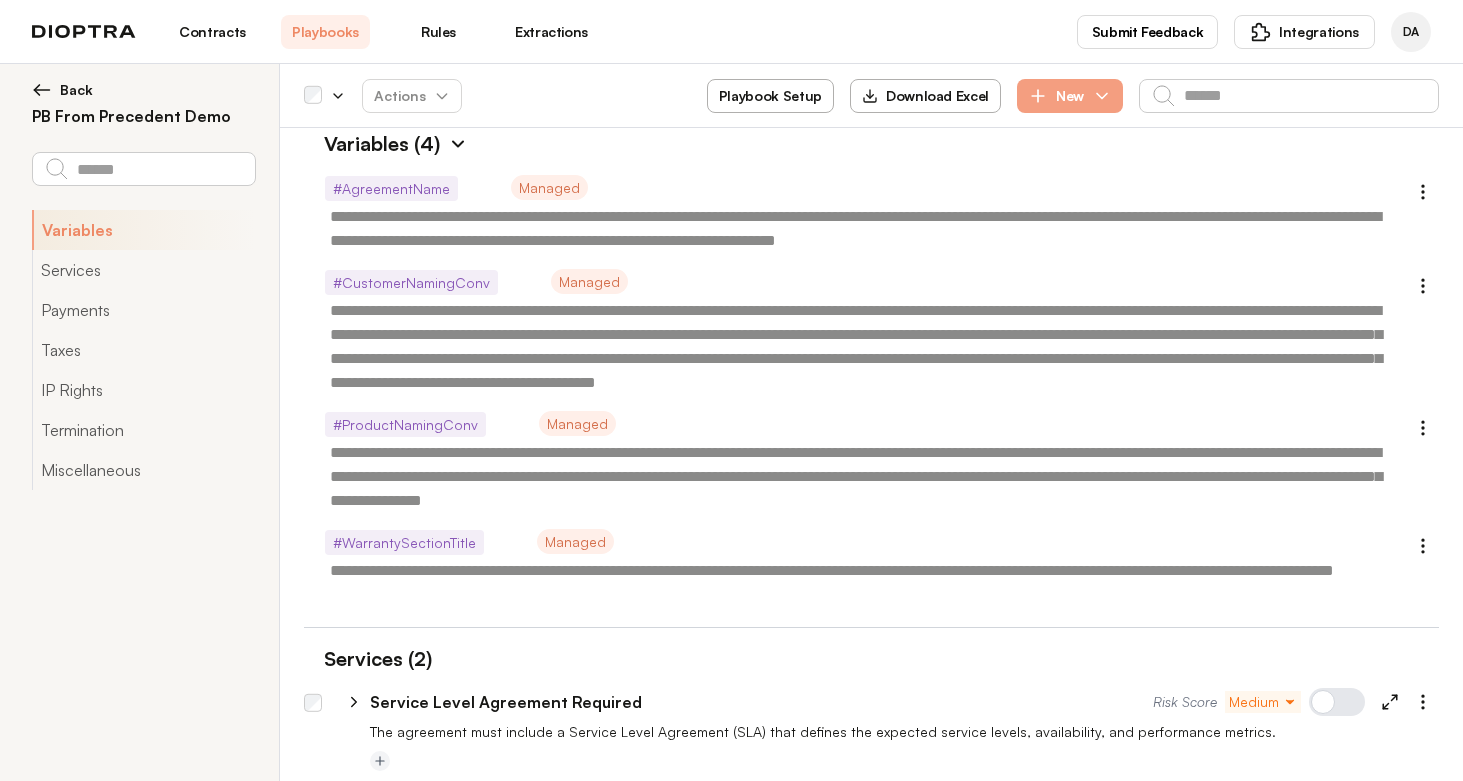 click at bounding box center (458, 144) 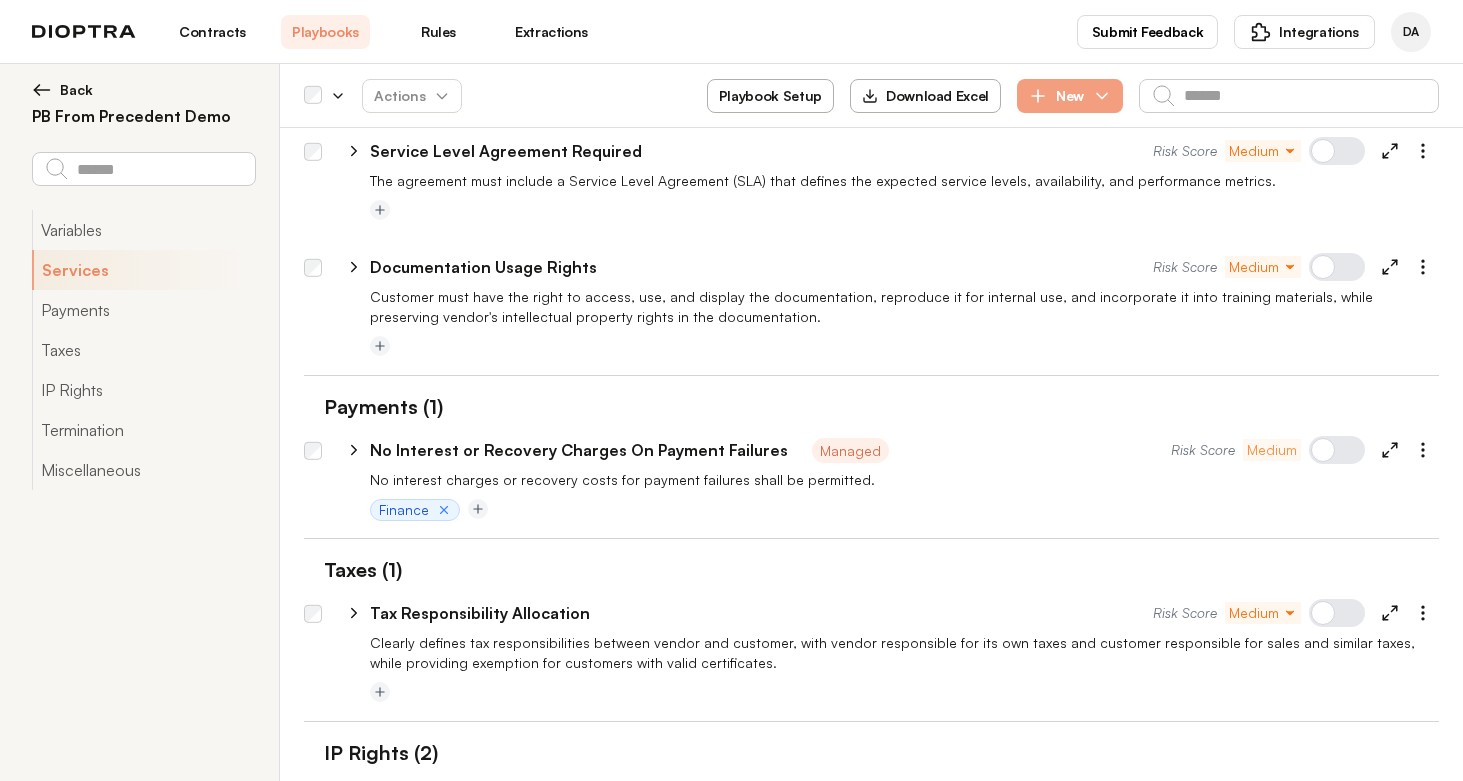 scroll, scrollTop: 42, scrollLeft: 0, axis: vertical 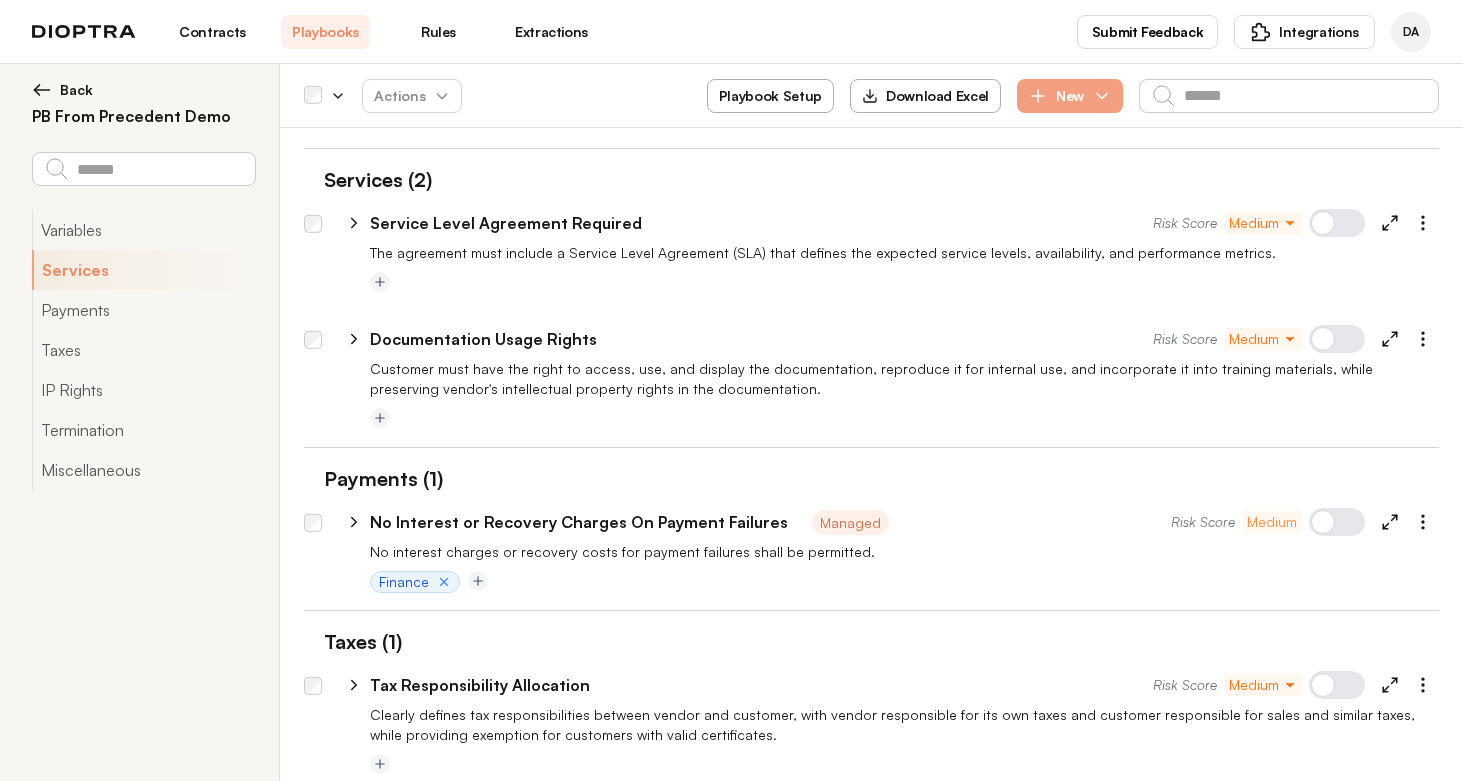 type on "*" 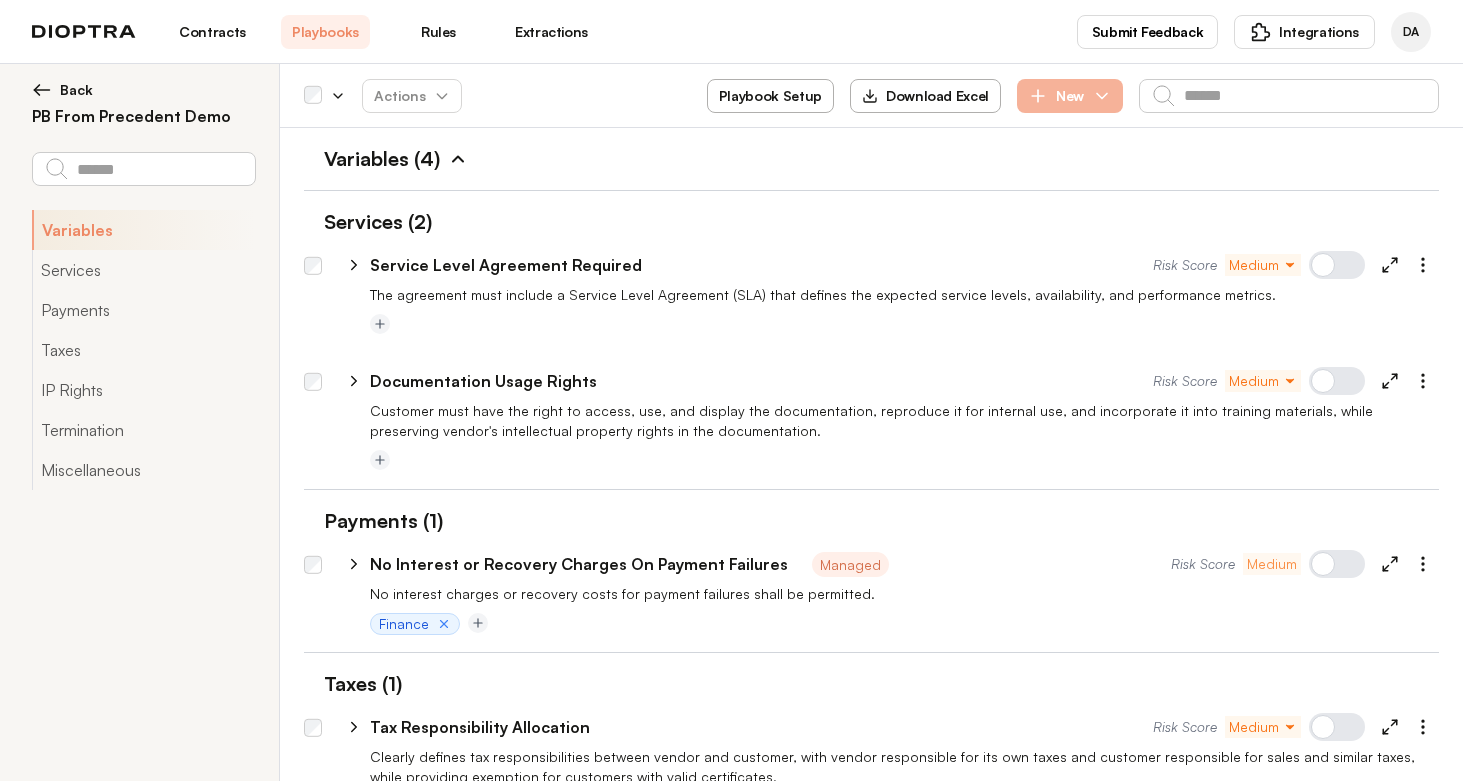 click 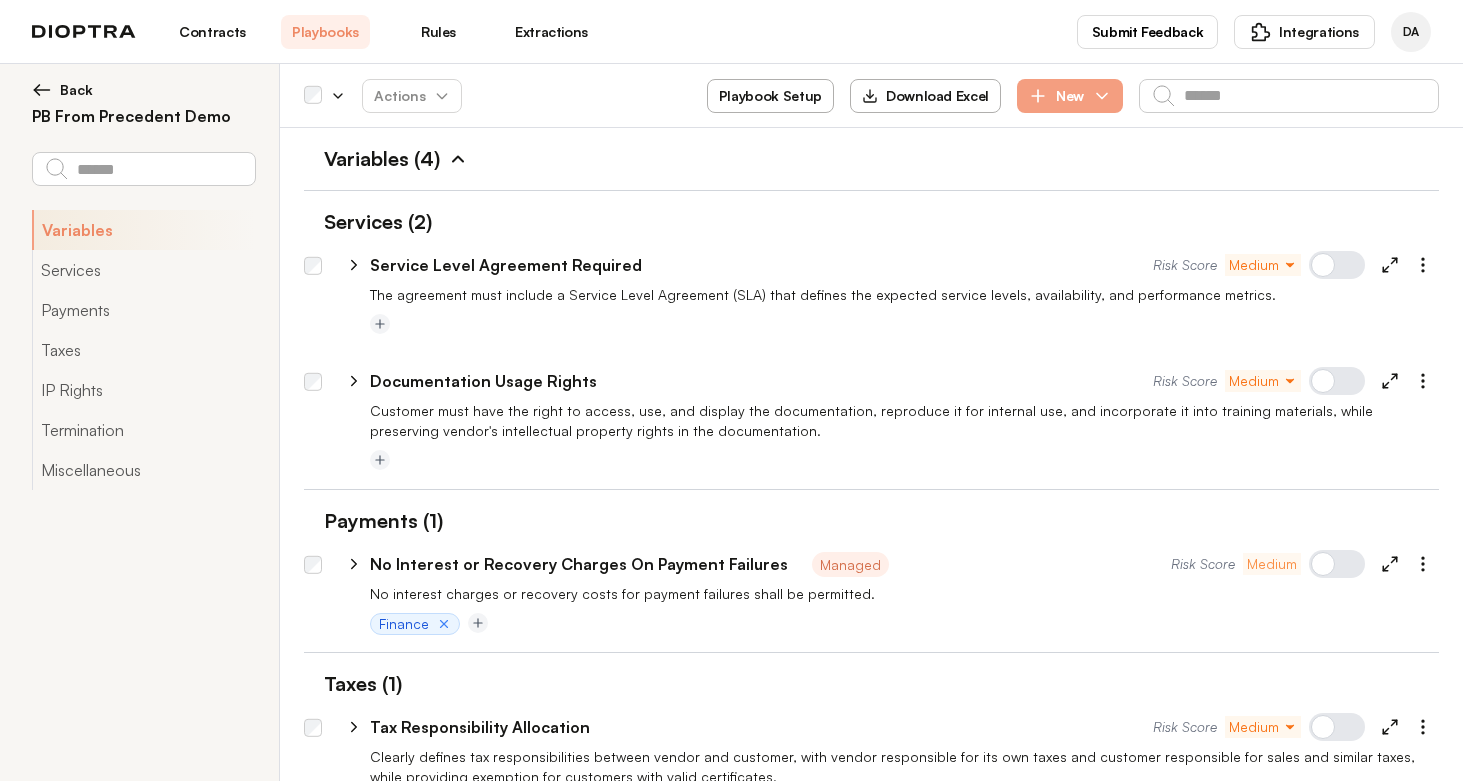 click on "Services   (2)" at bounding box center (871, 222) 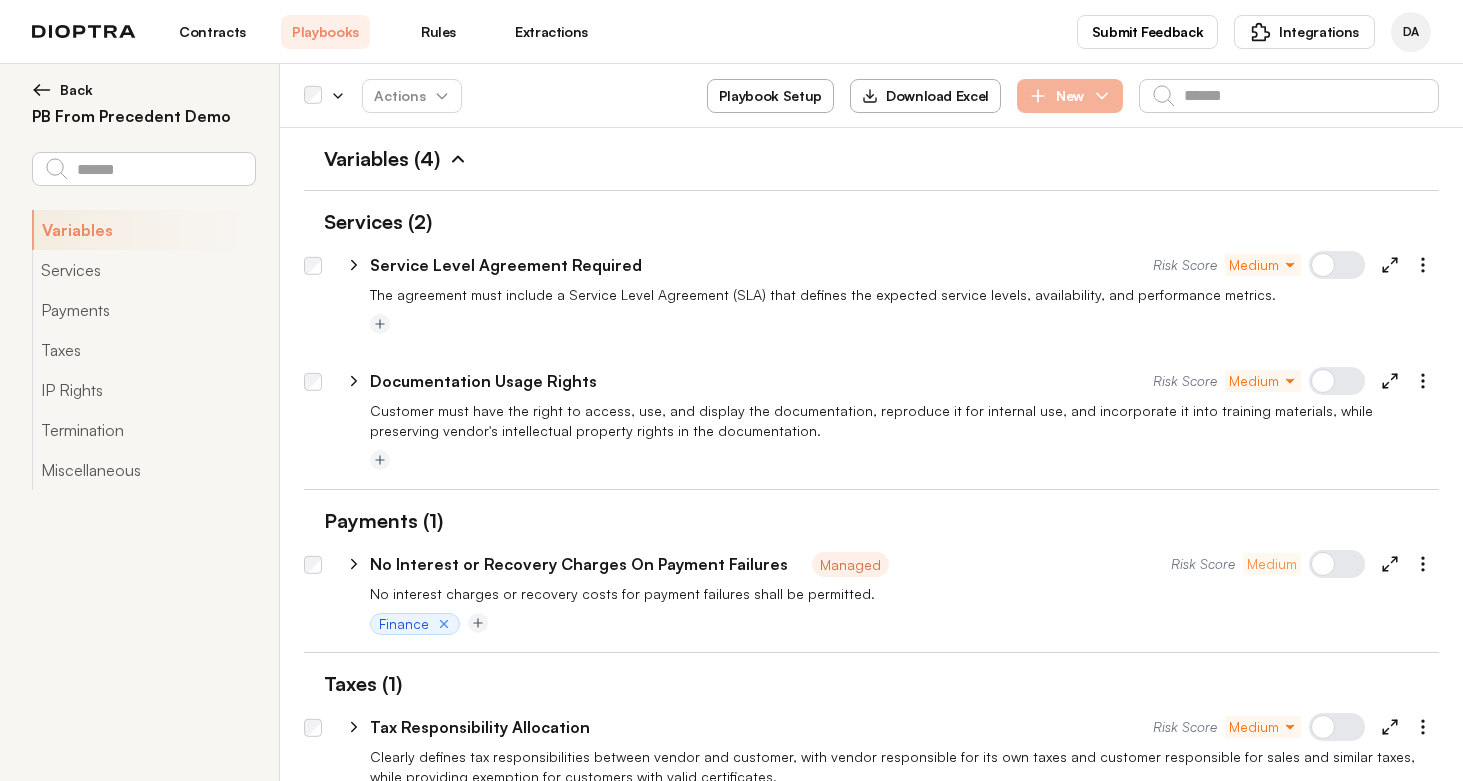click on "New" at bounding box center (1070, 96) 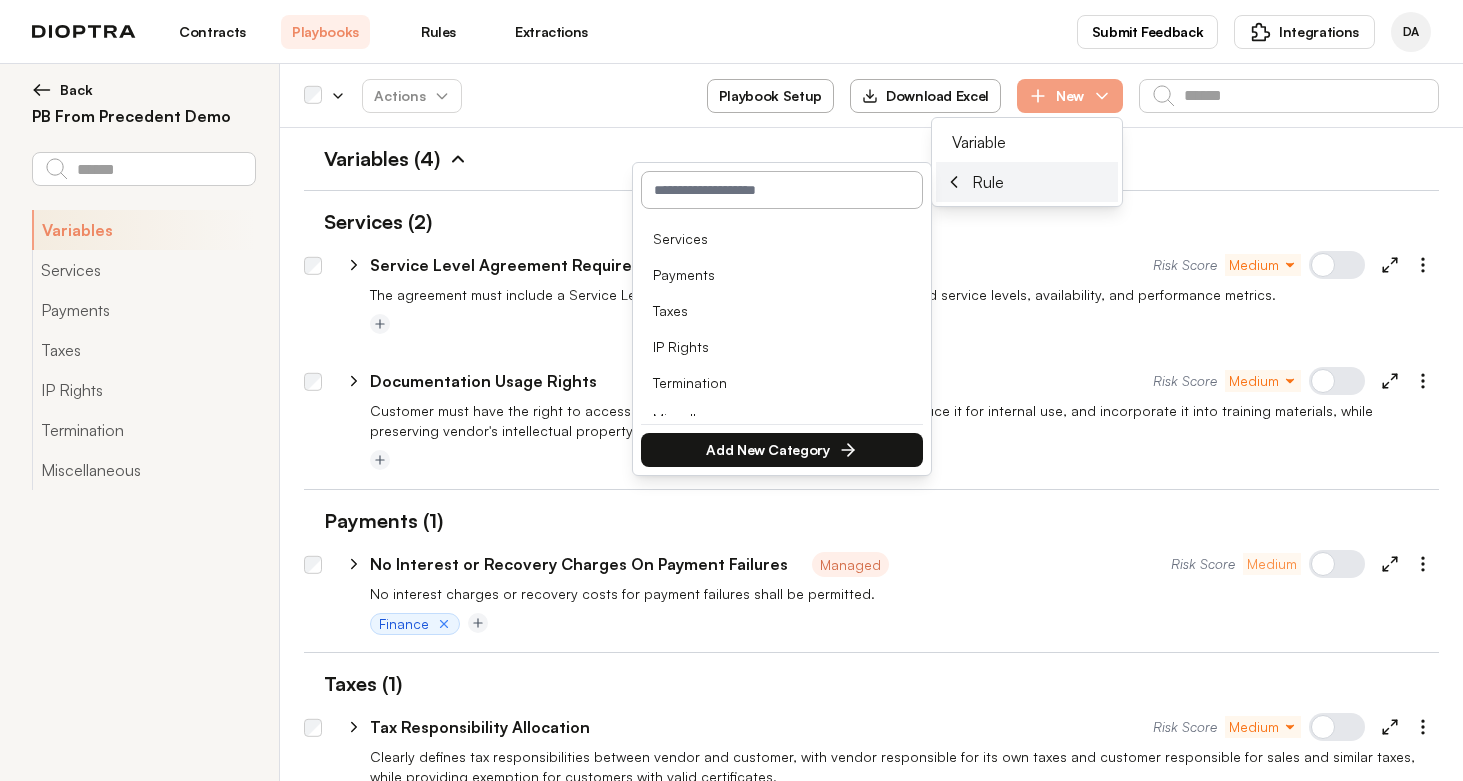 click at bounding box center (782, 190) 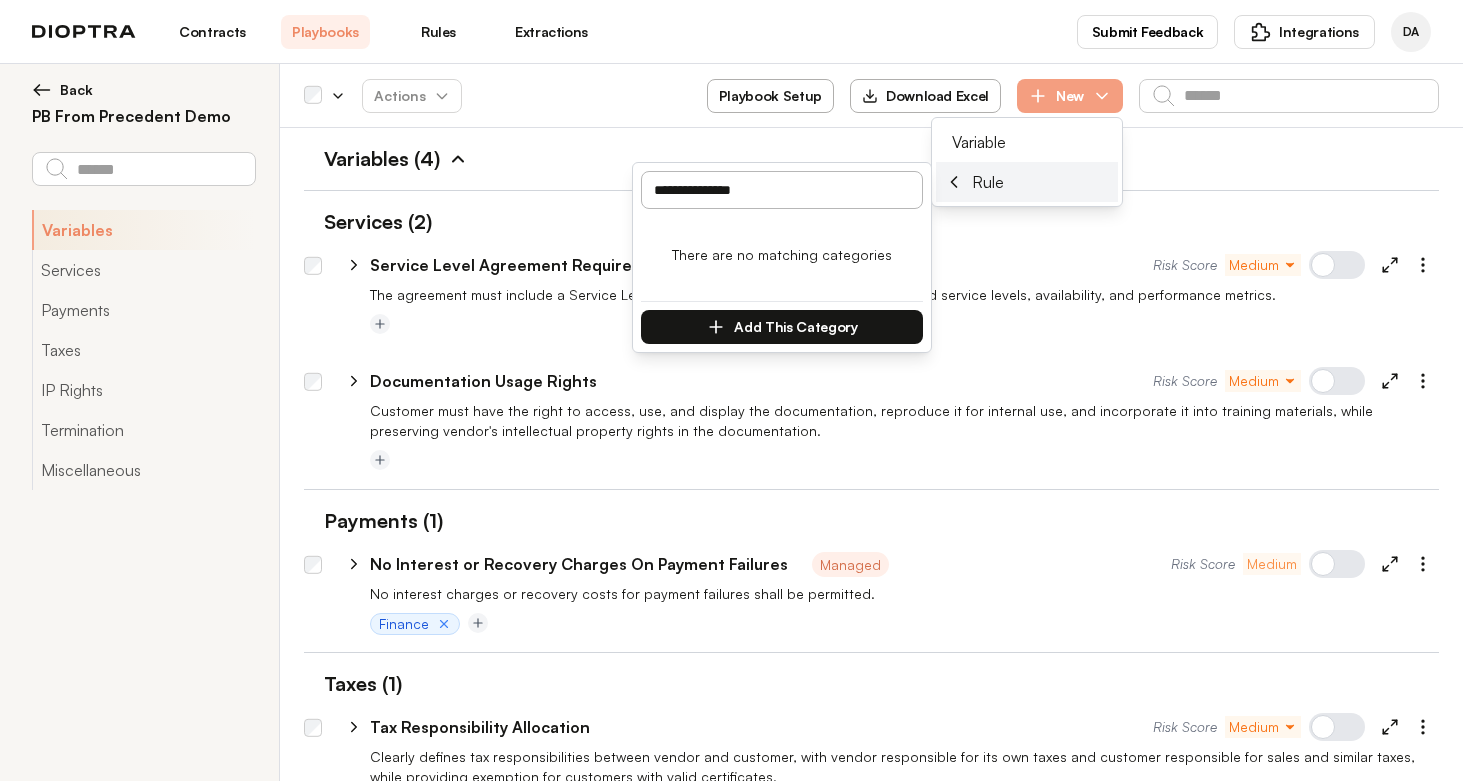 type on "**********" 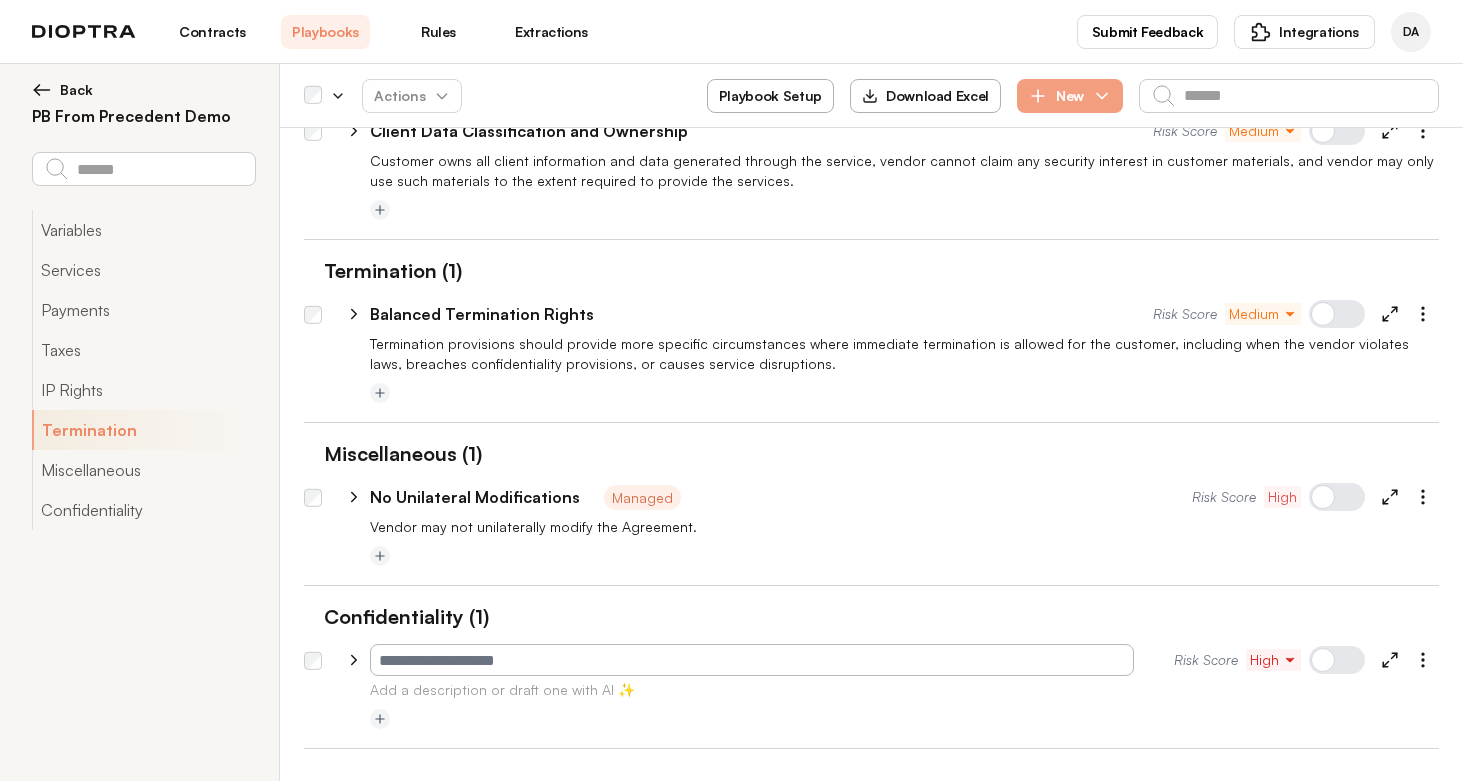 click at bounding box center [752, 660] 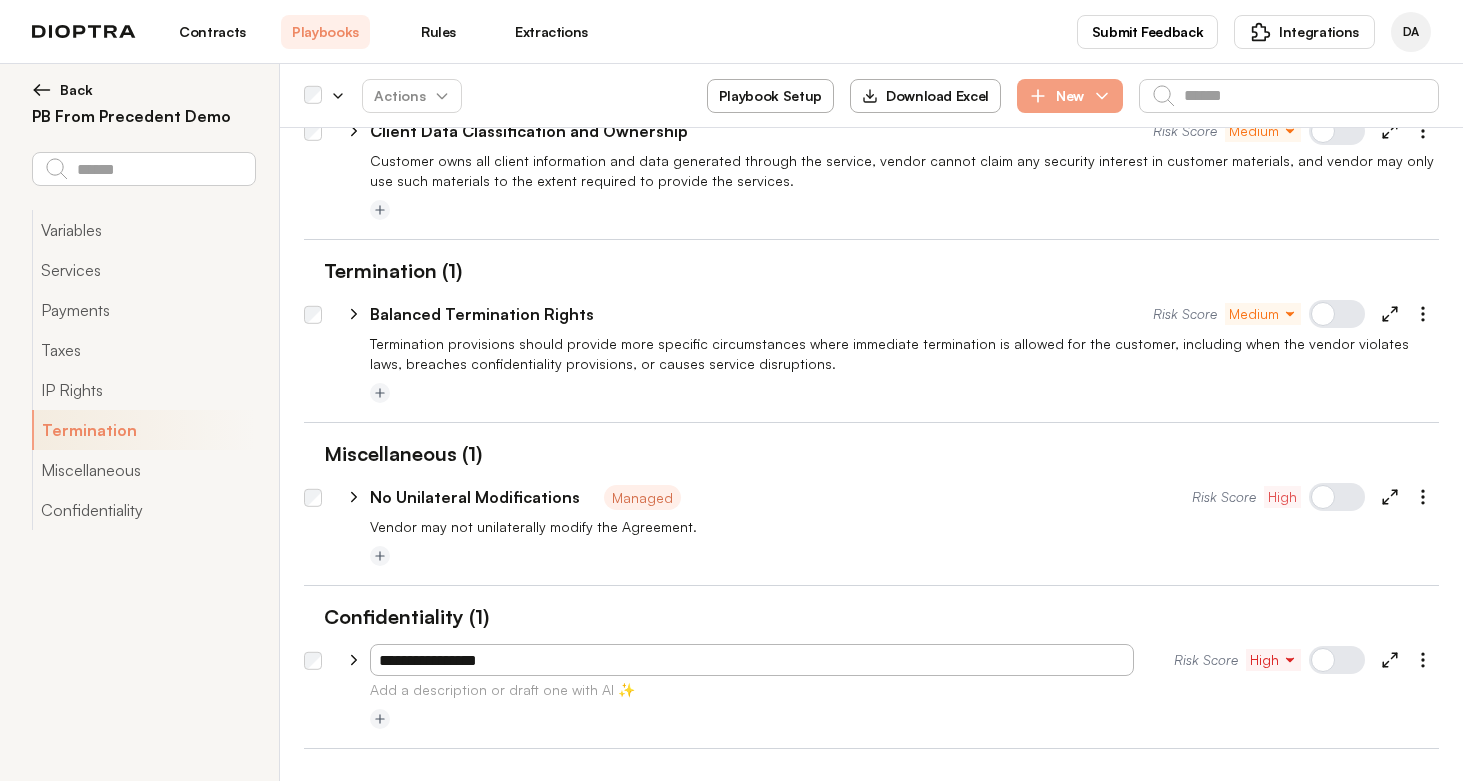 type on "**********" 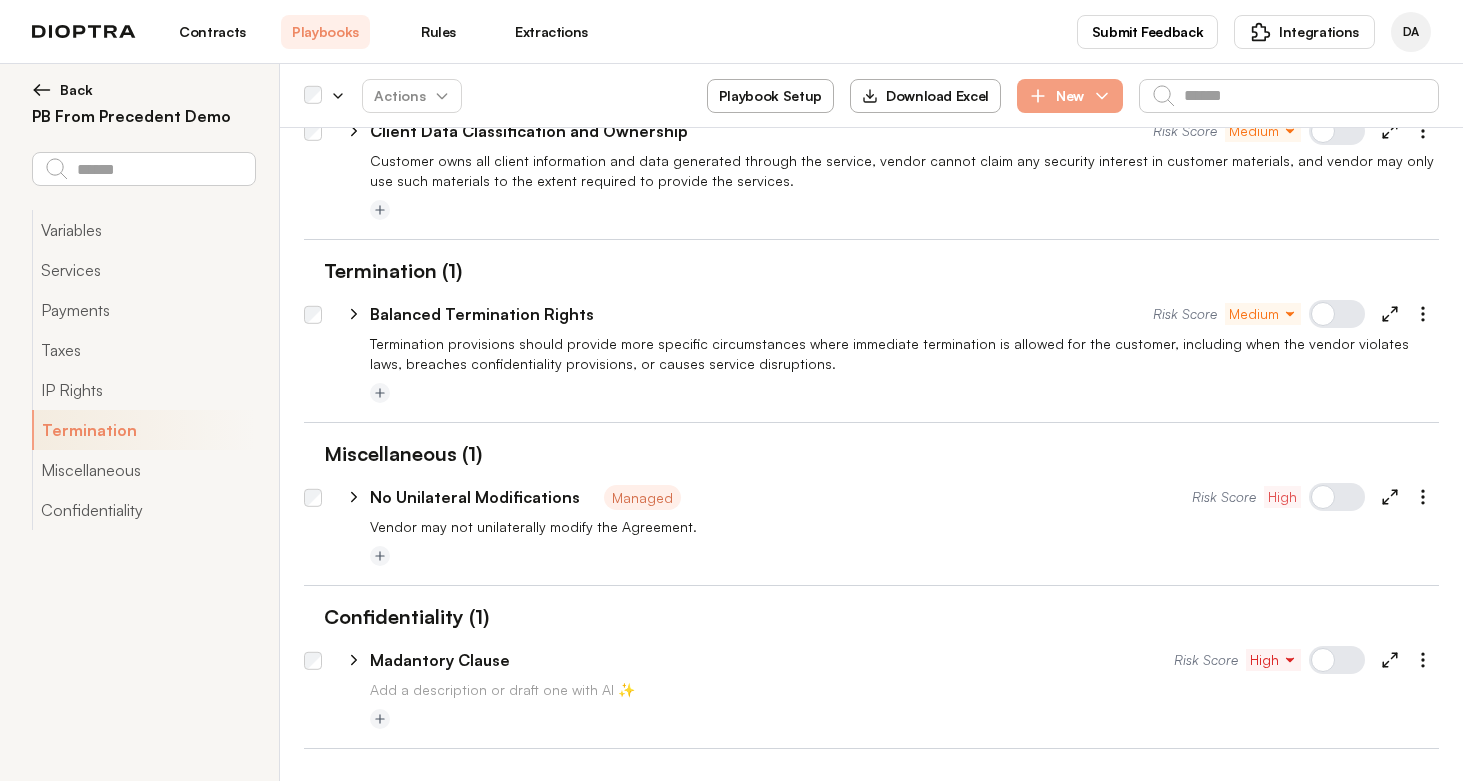 click on "High" at bounding box center (1273, 660) 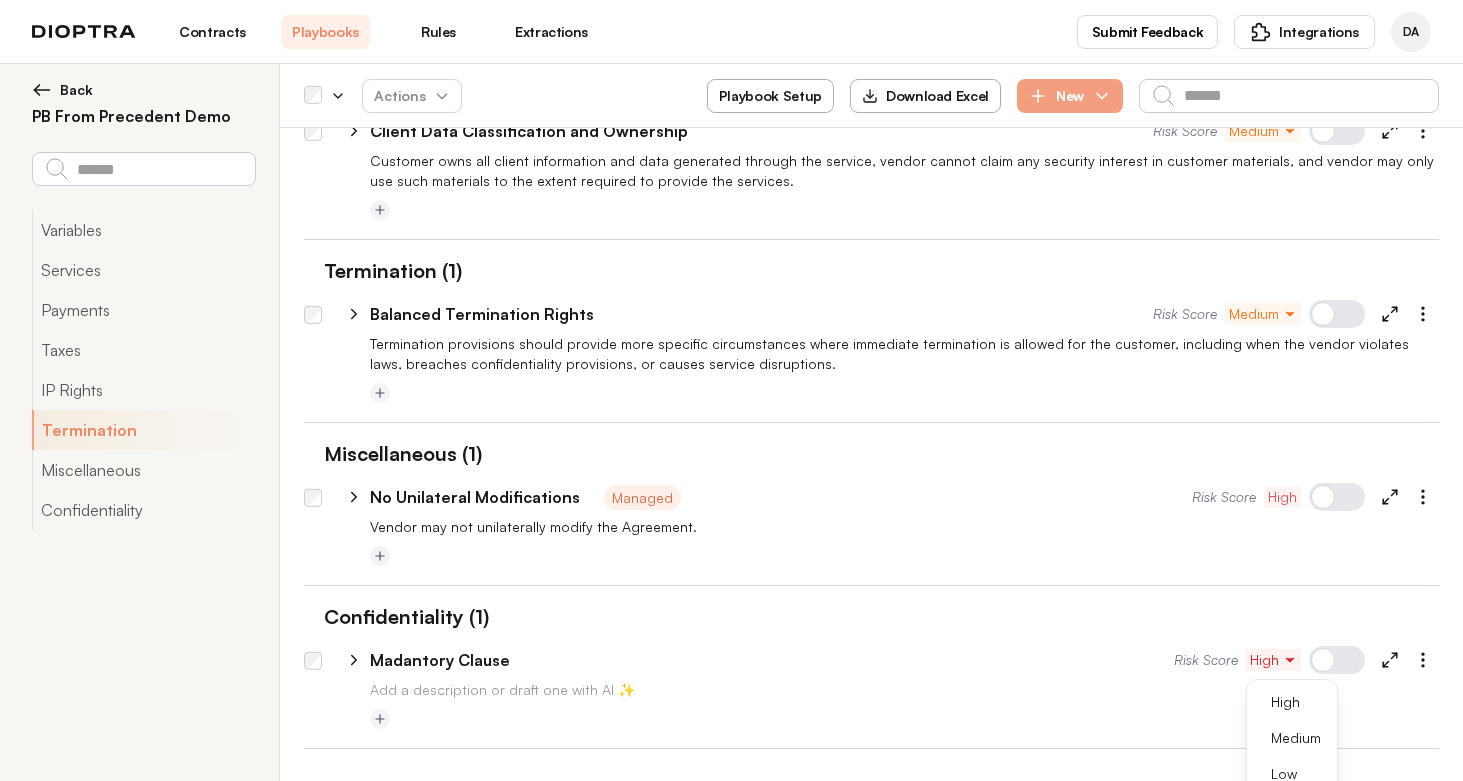 click at bounding box center [904, 720] 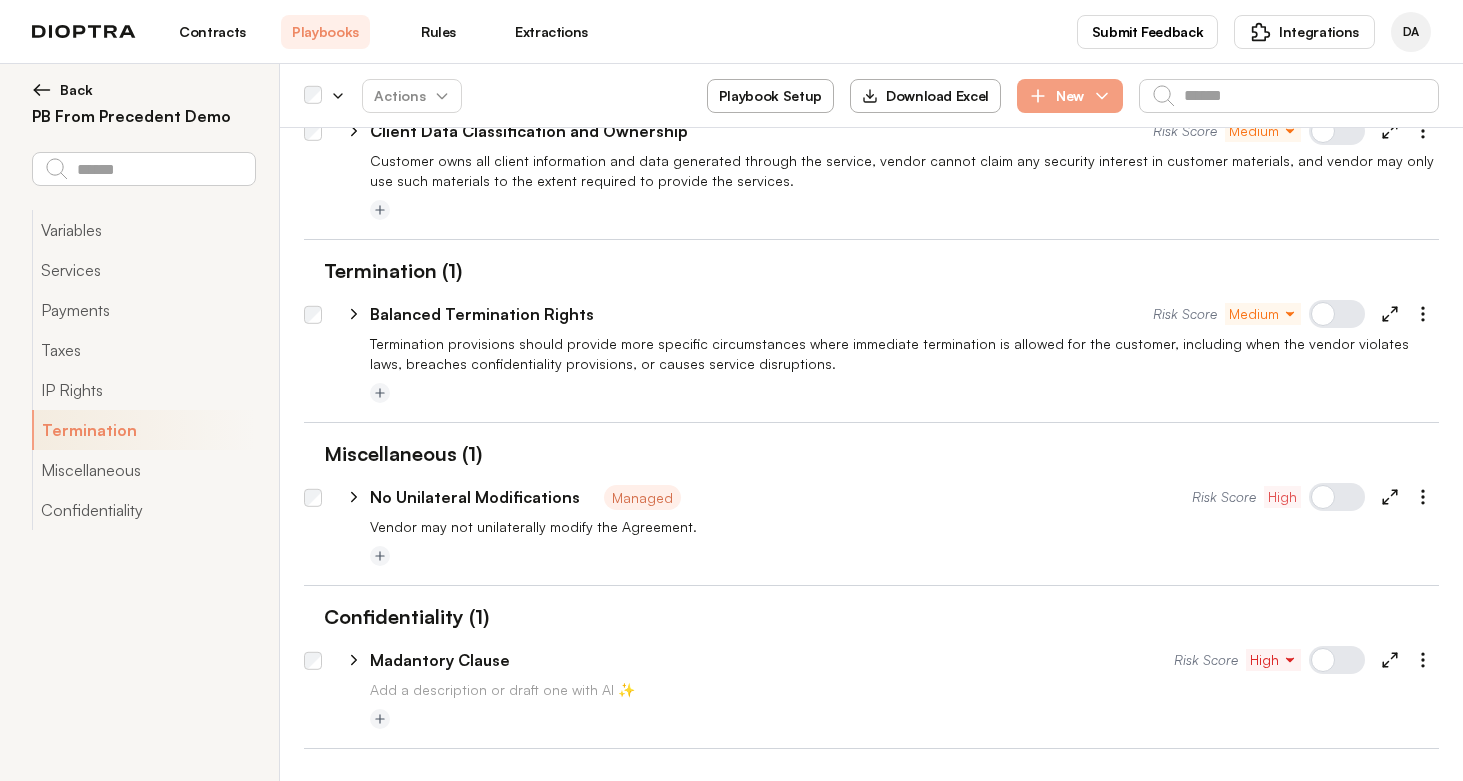 click 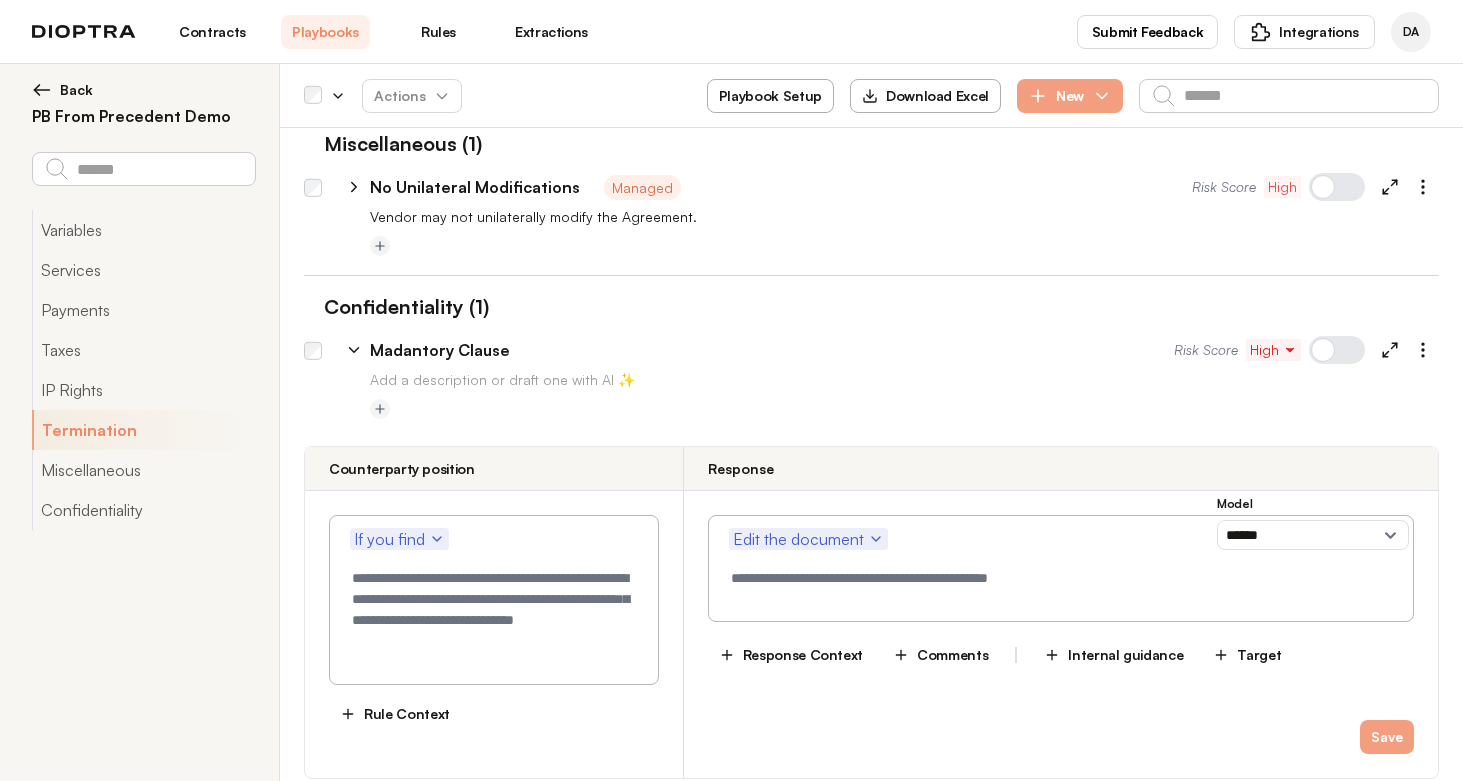 scroll, scrollTop: 1234, scrollLeft: 0, axis: vertical 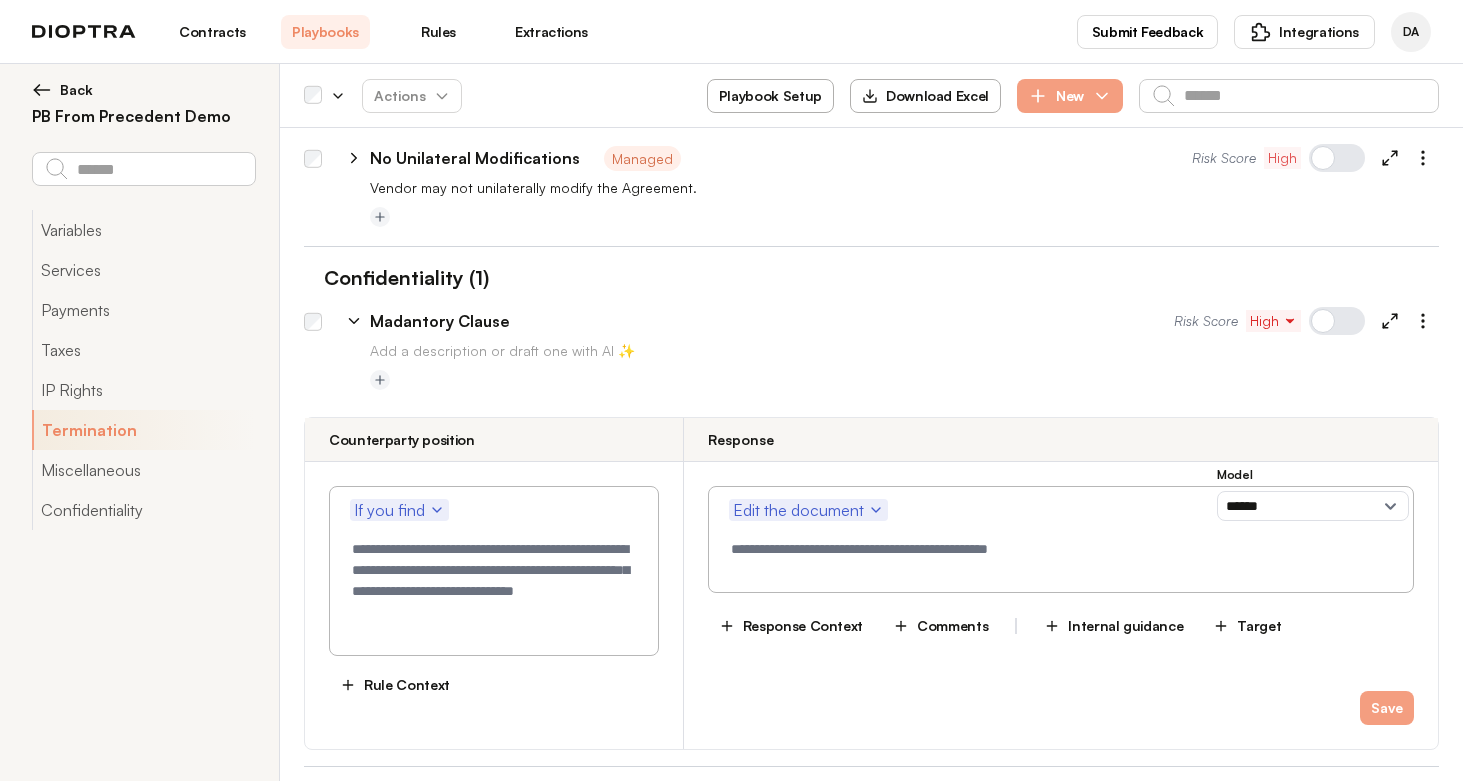 click on "If you find" at bounding box center (399, 510) 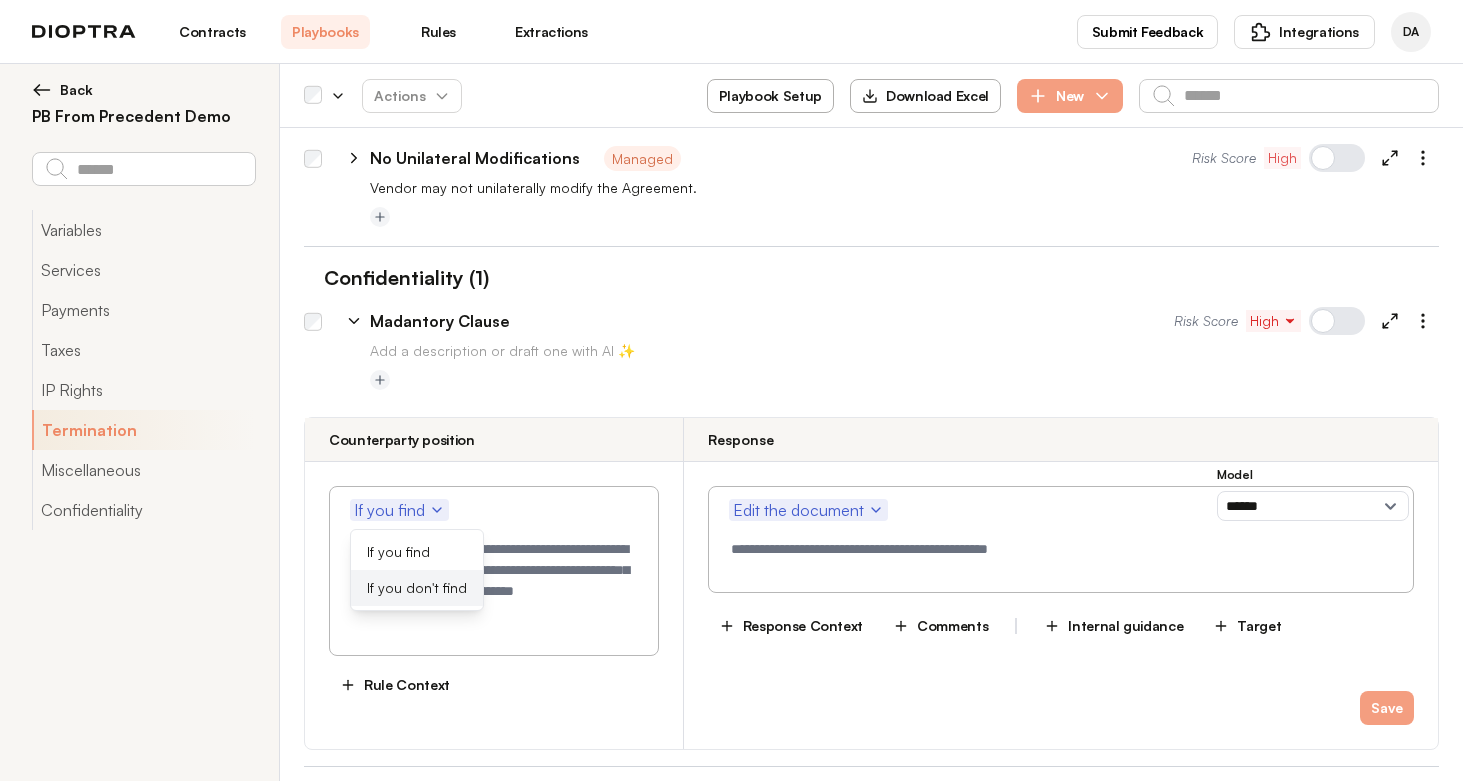 click on "If you don't find" at bounding box center [417, 588] 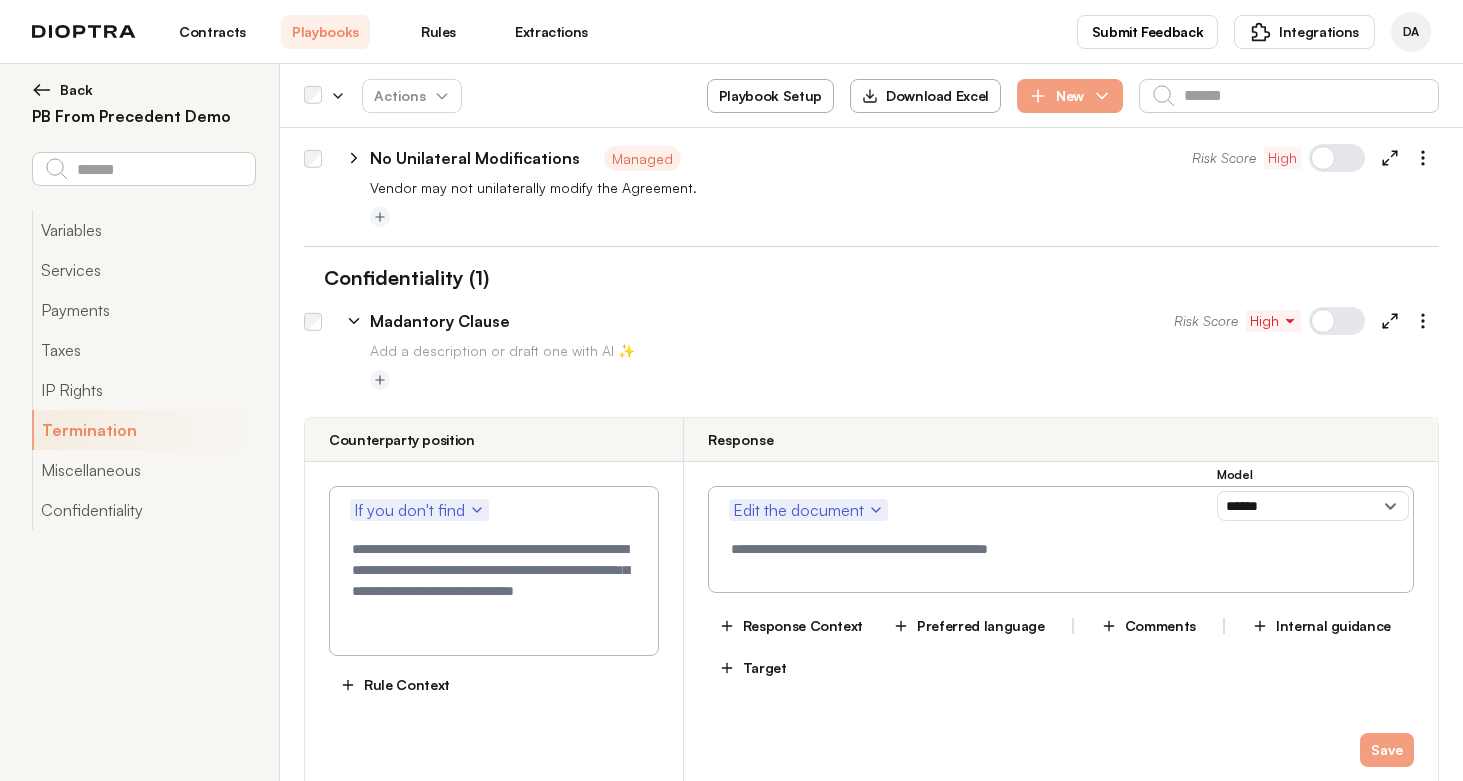 click at bounding box center [494, 586] 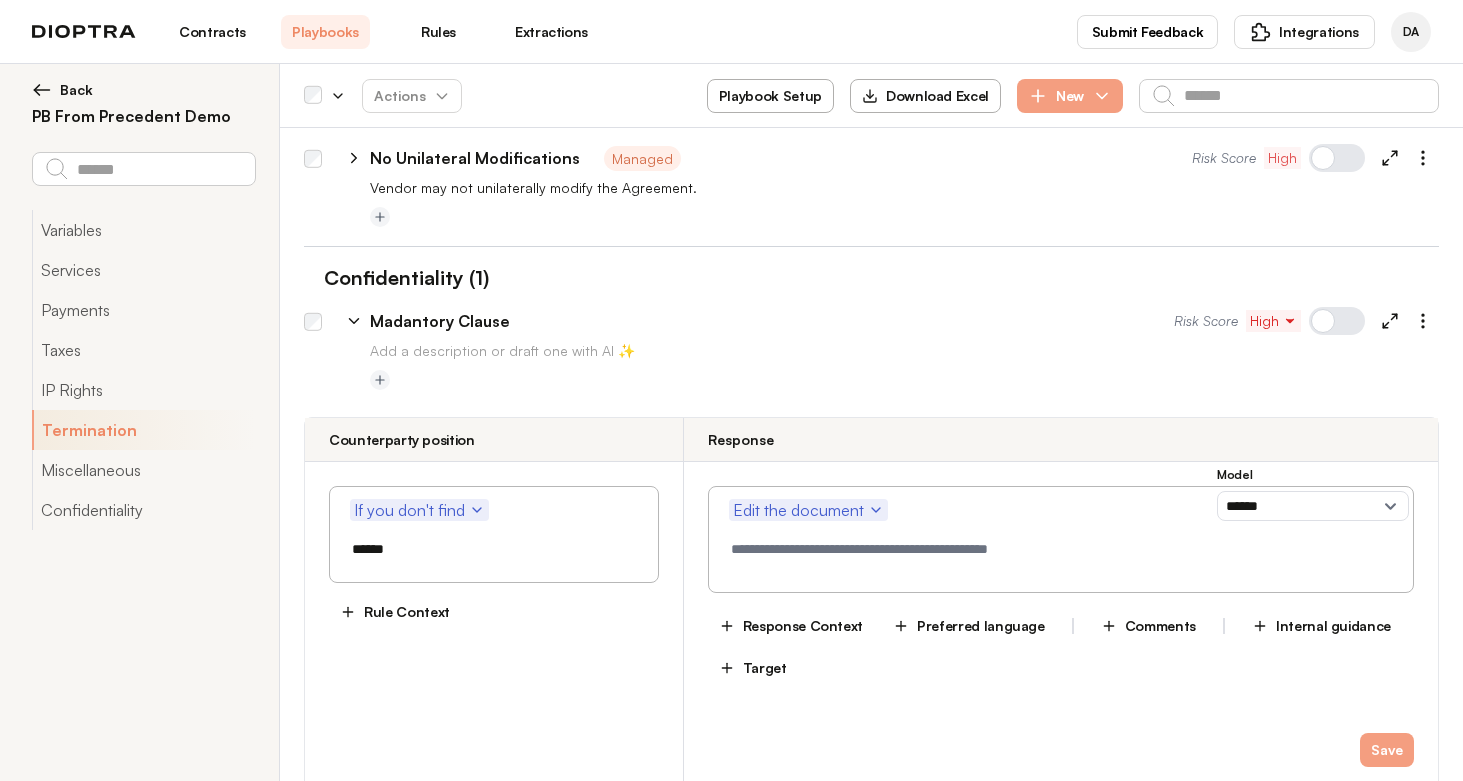 type on "*******" 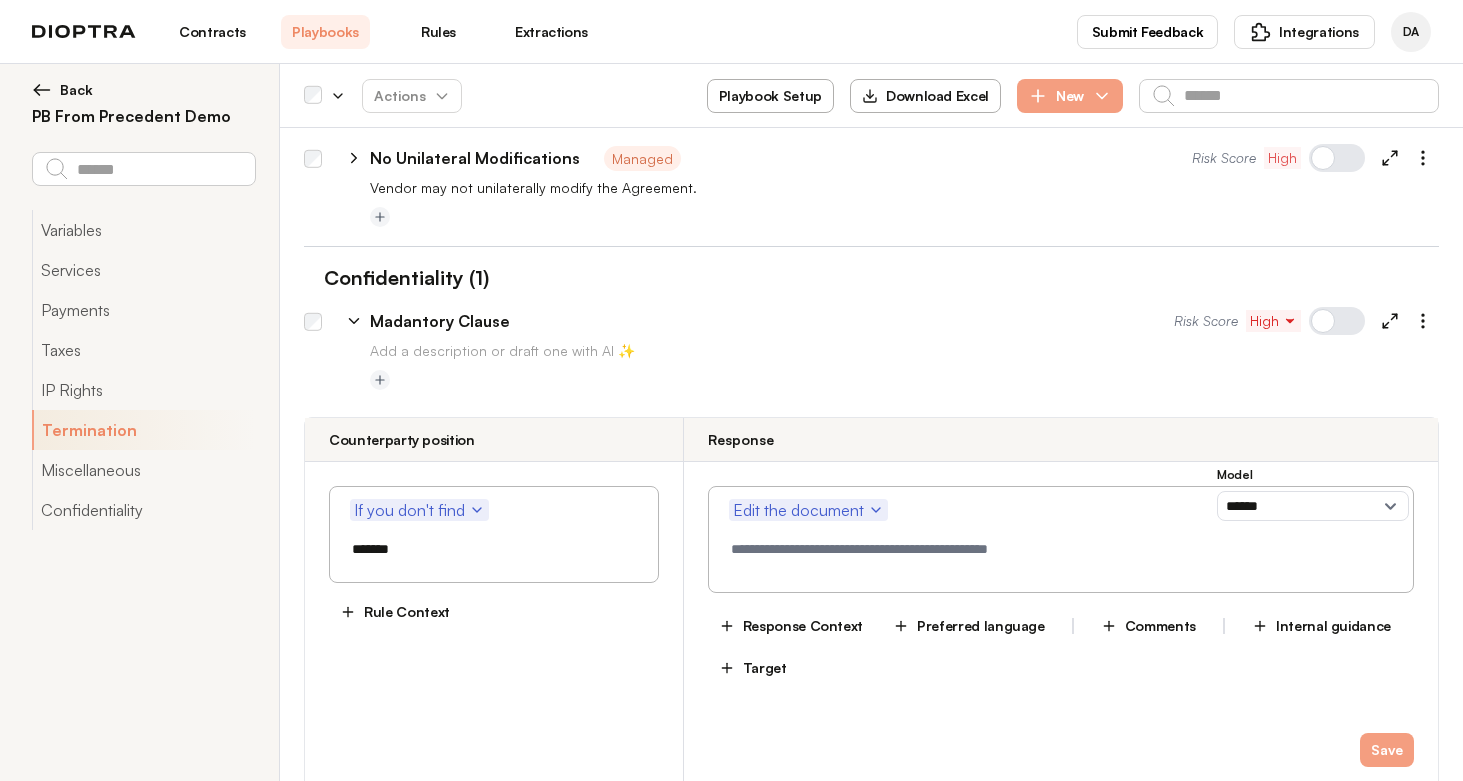 click on "*******" at bounding box center [494, 549] 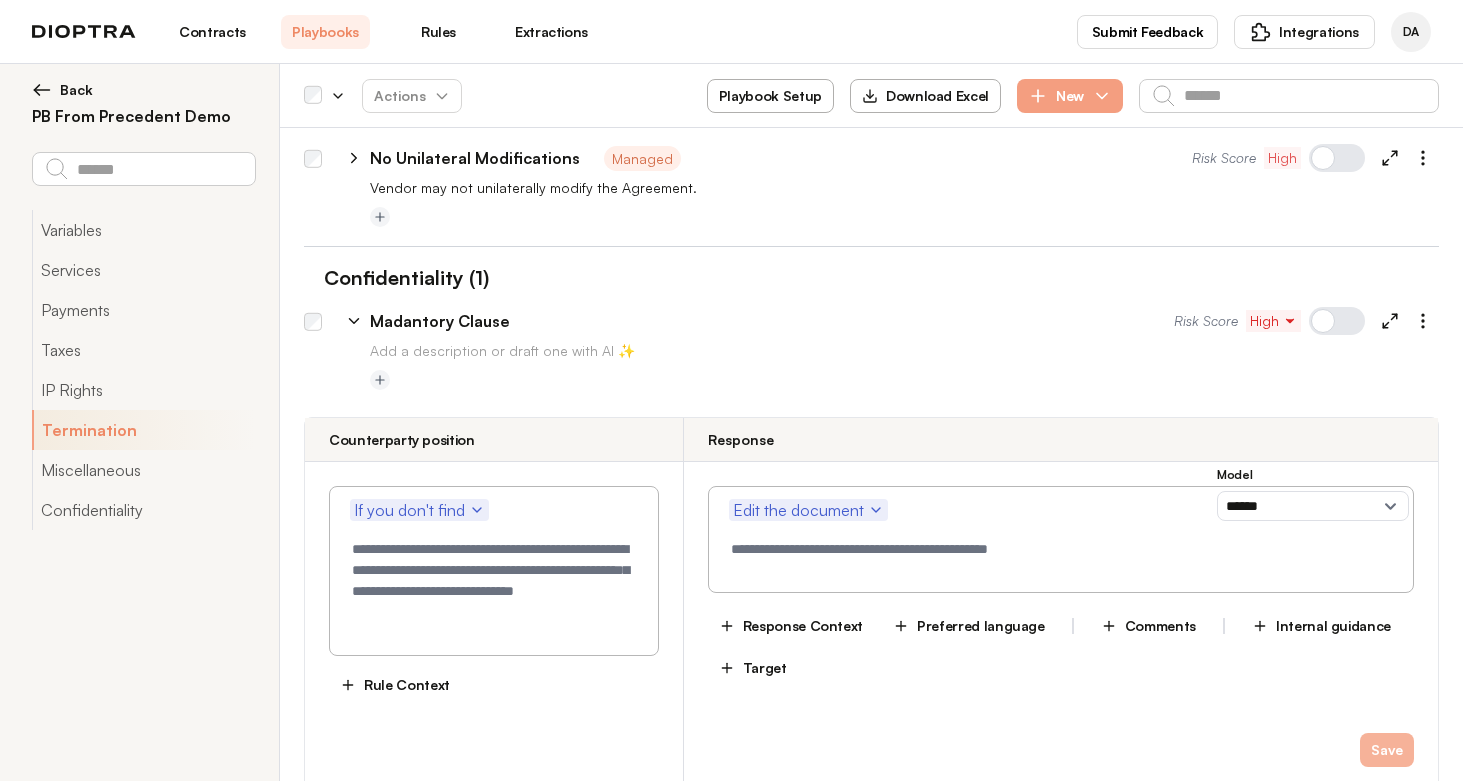 click on "Save" at bounding box center (1387, 750) 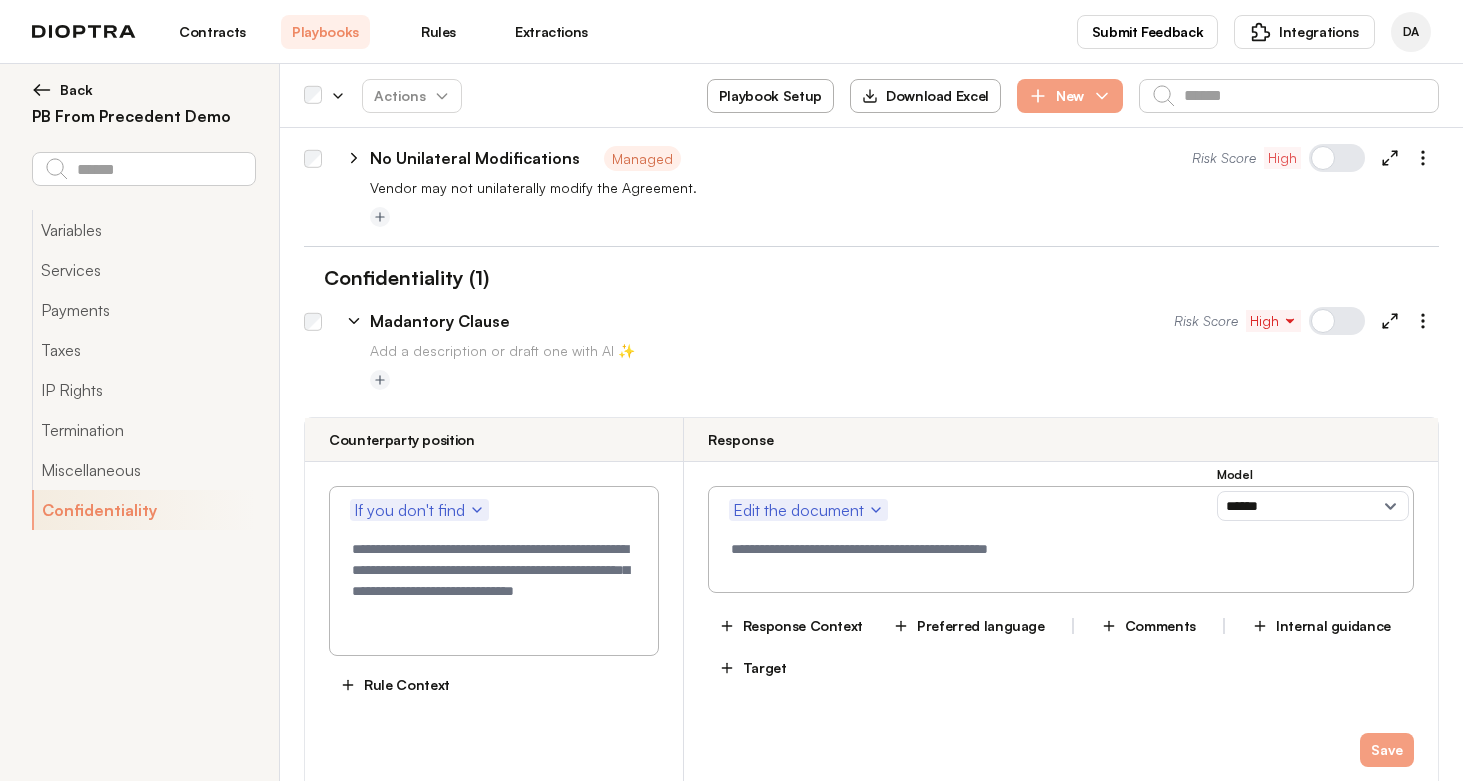 click on "Extractions" at bounding box center (551, 32) 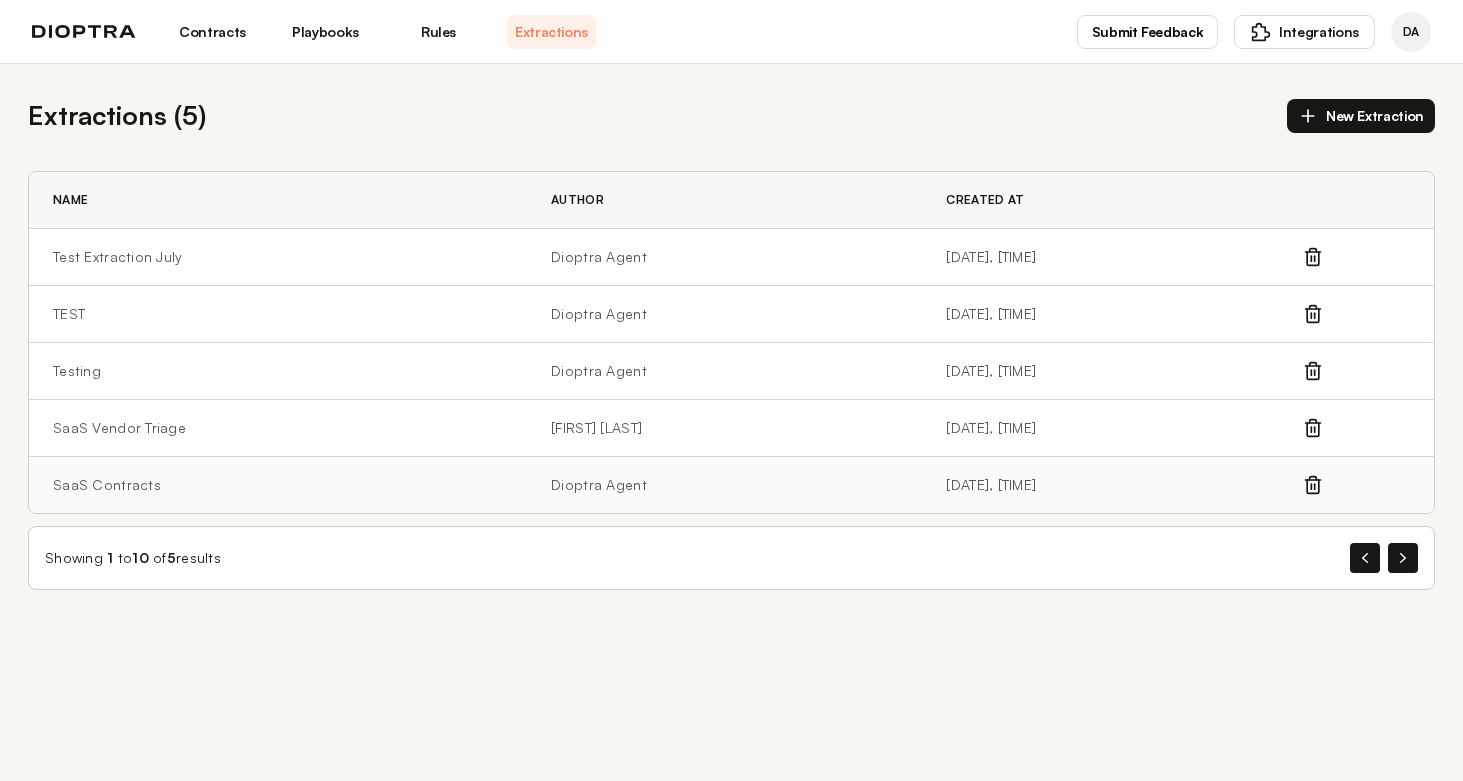 click on "SaaS Contracts" at bounding box center (278, 485) 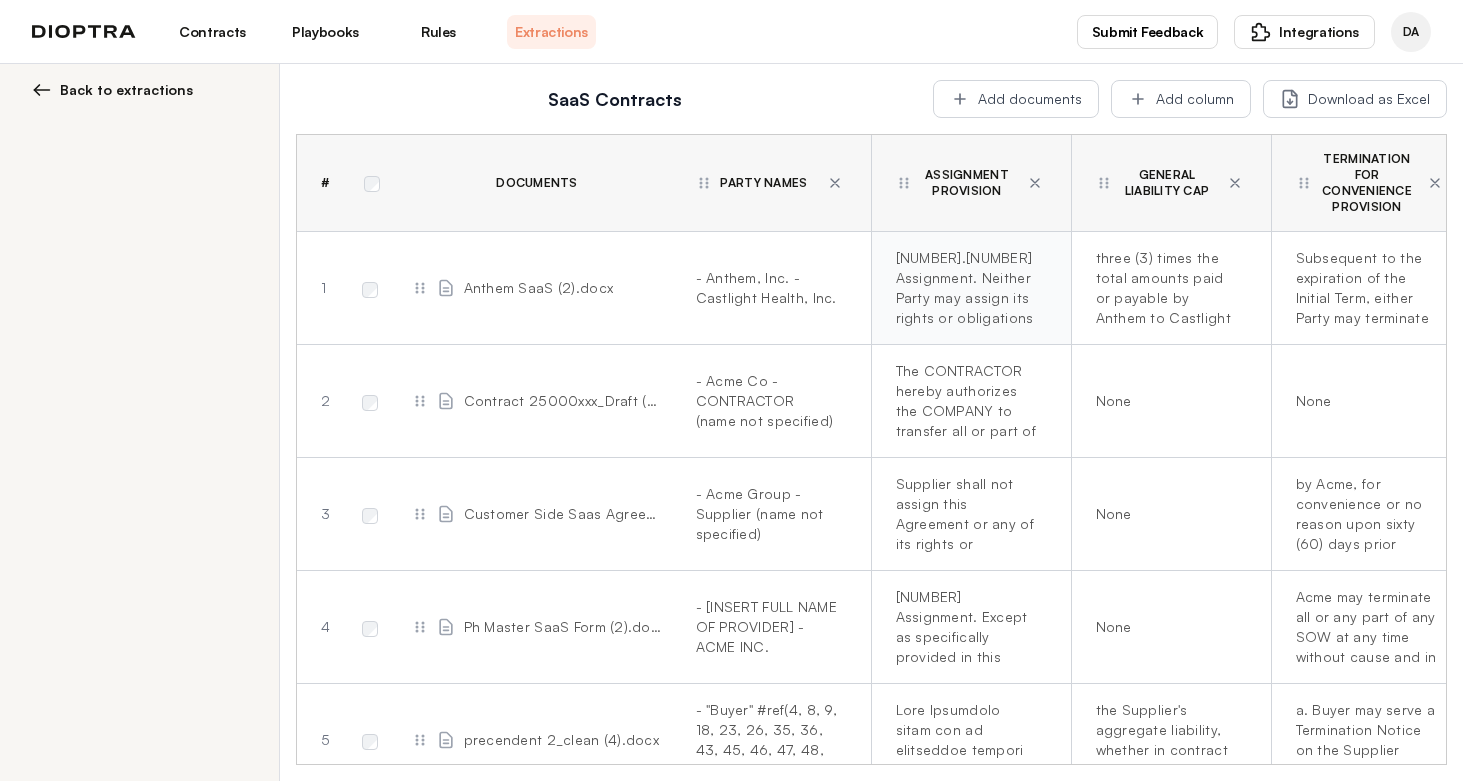 scroll, scrollTop: 0, scrollLeft: 71, axis: horizontal 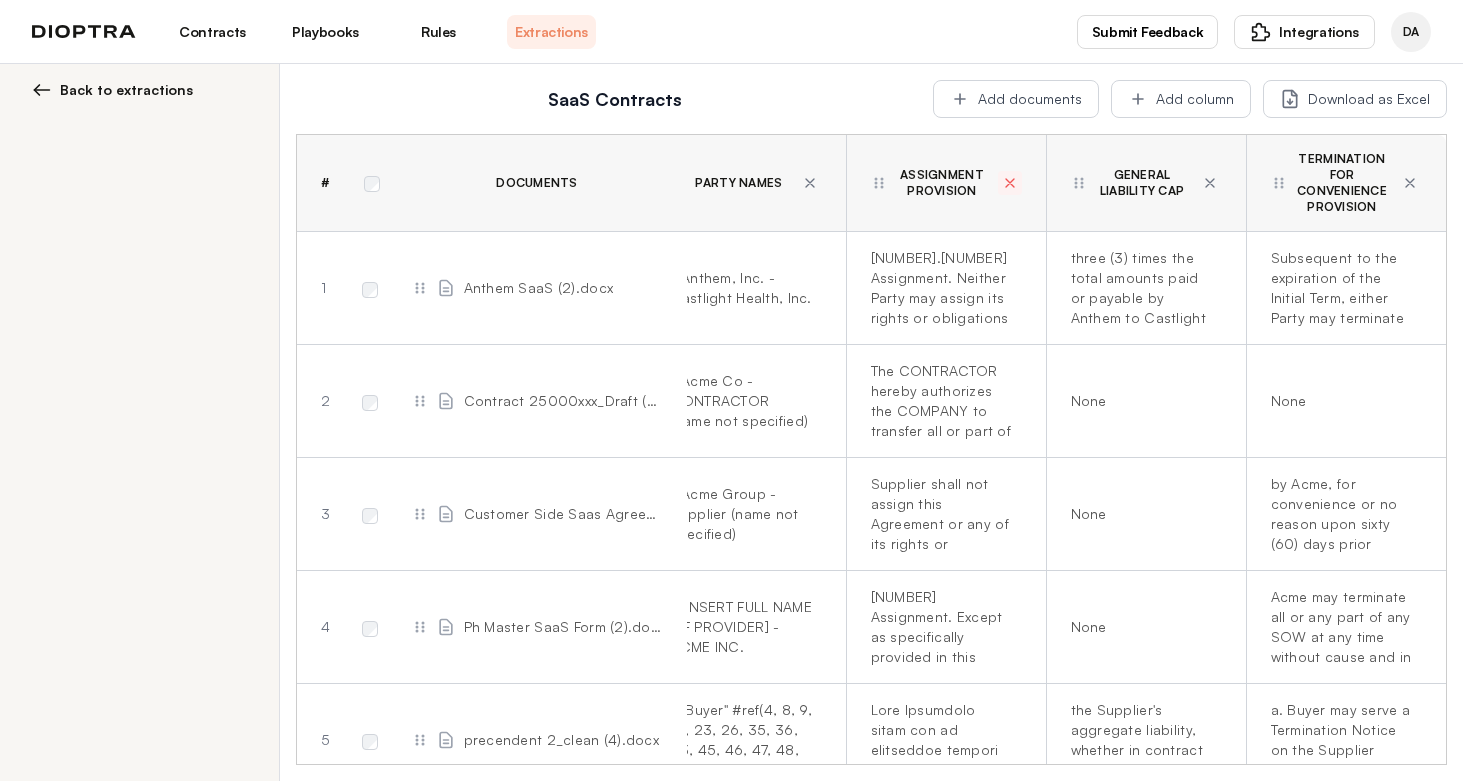 click 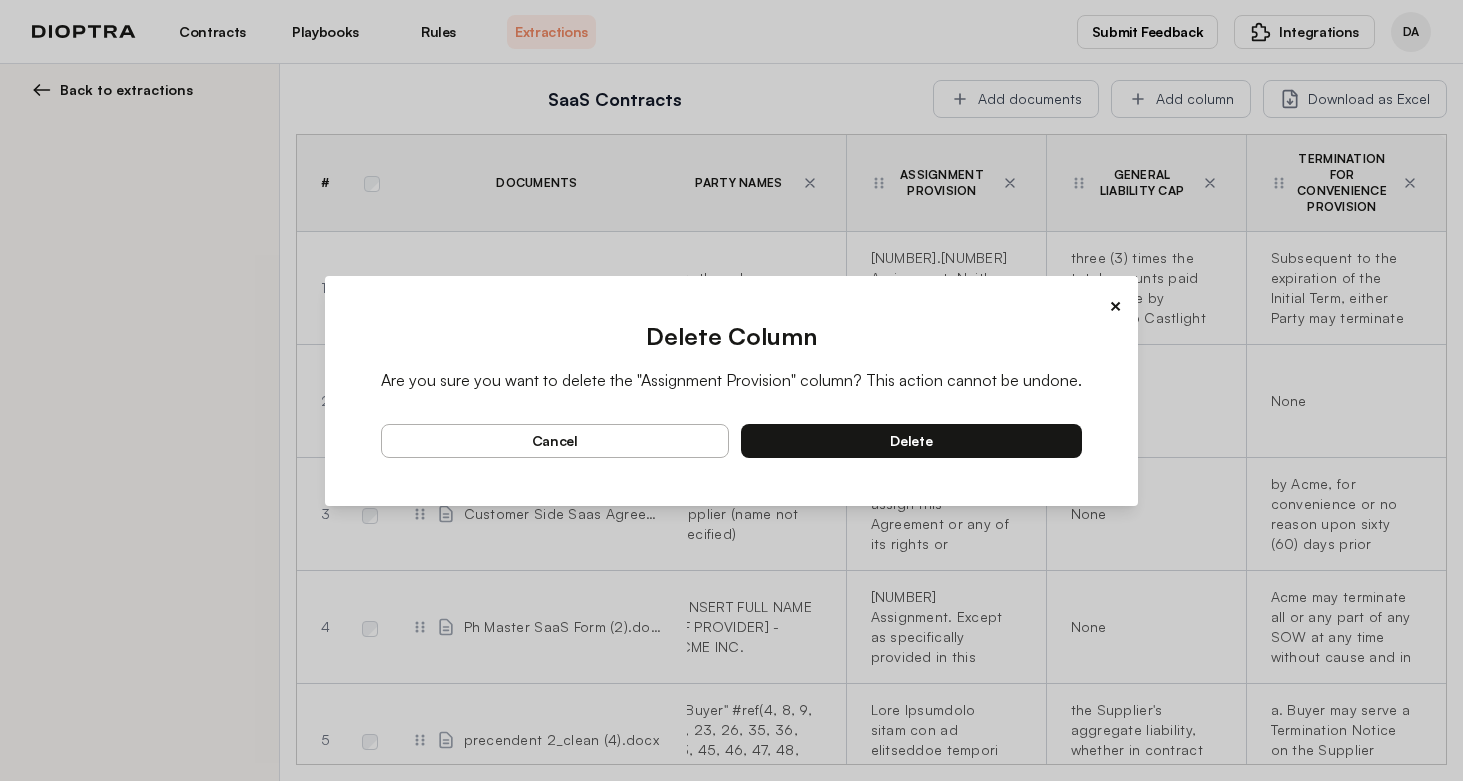 click on "delete" at bounding box center (912, 441) 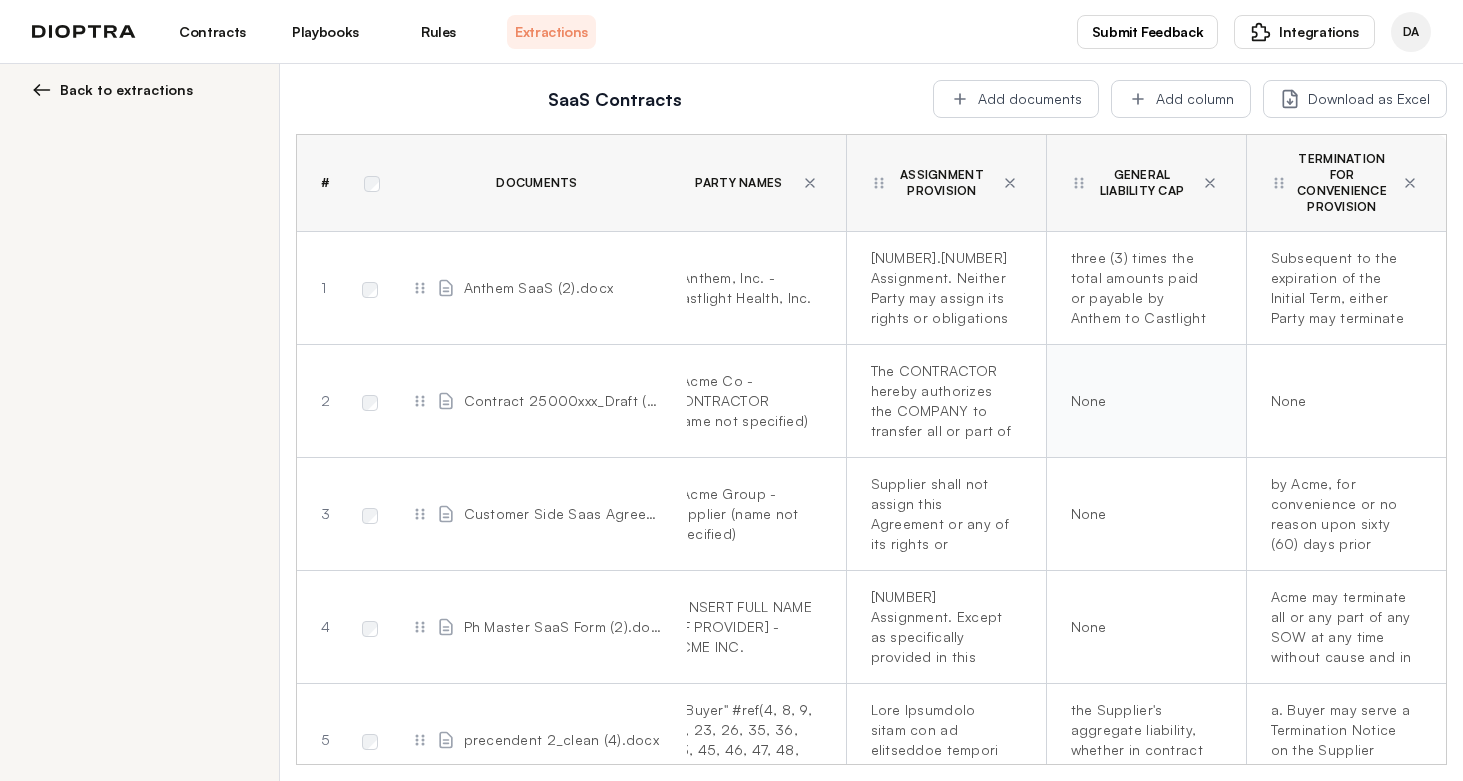 scroll, scrollTop: 0, scrollLeft: 0, axis: both 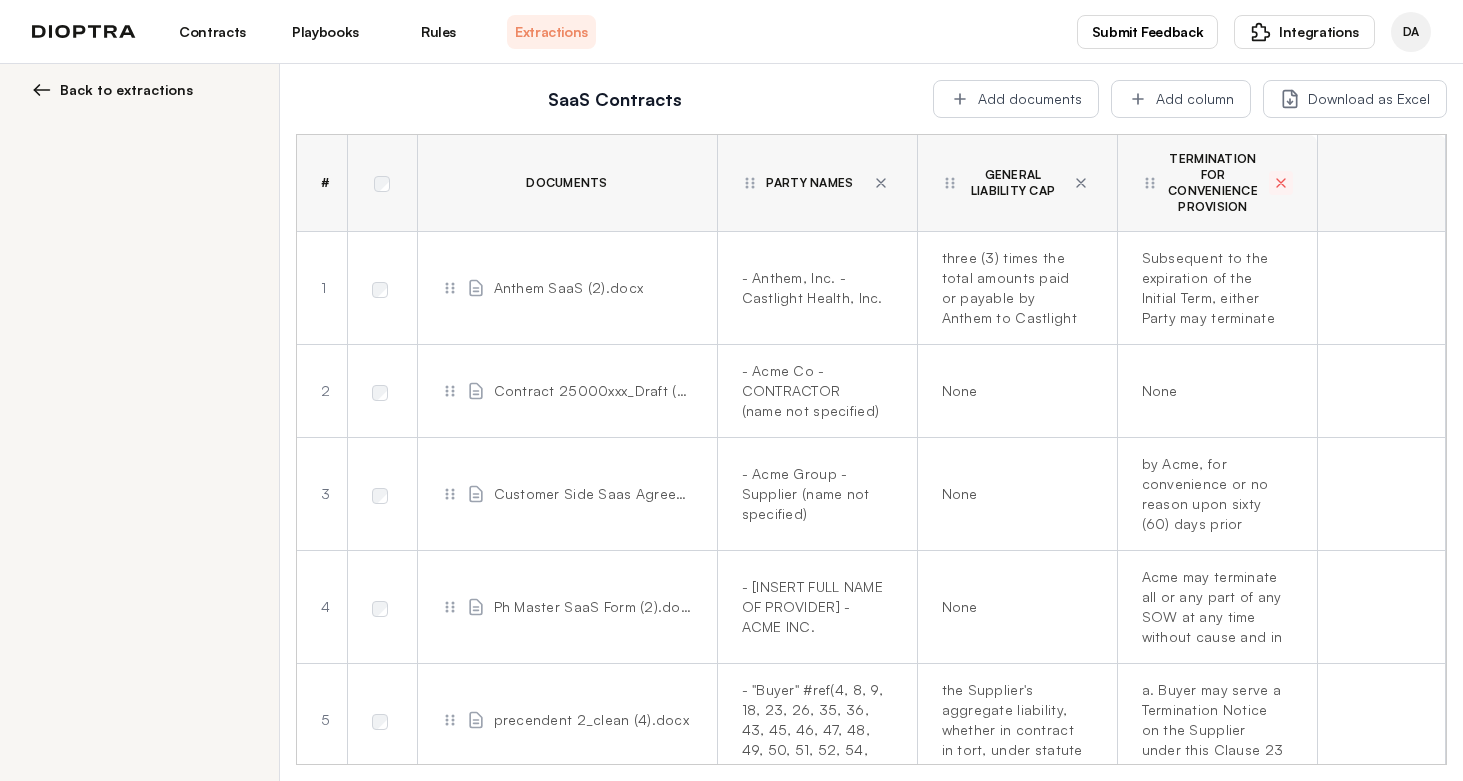 click 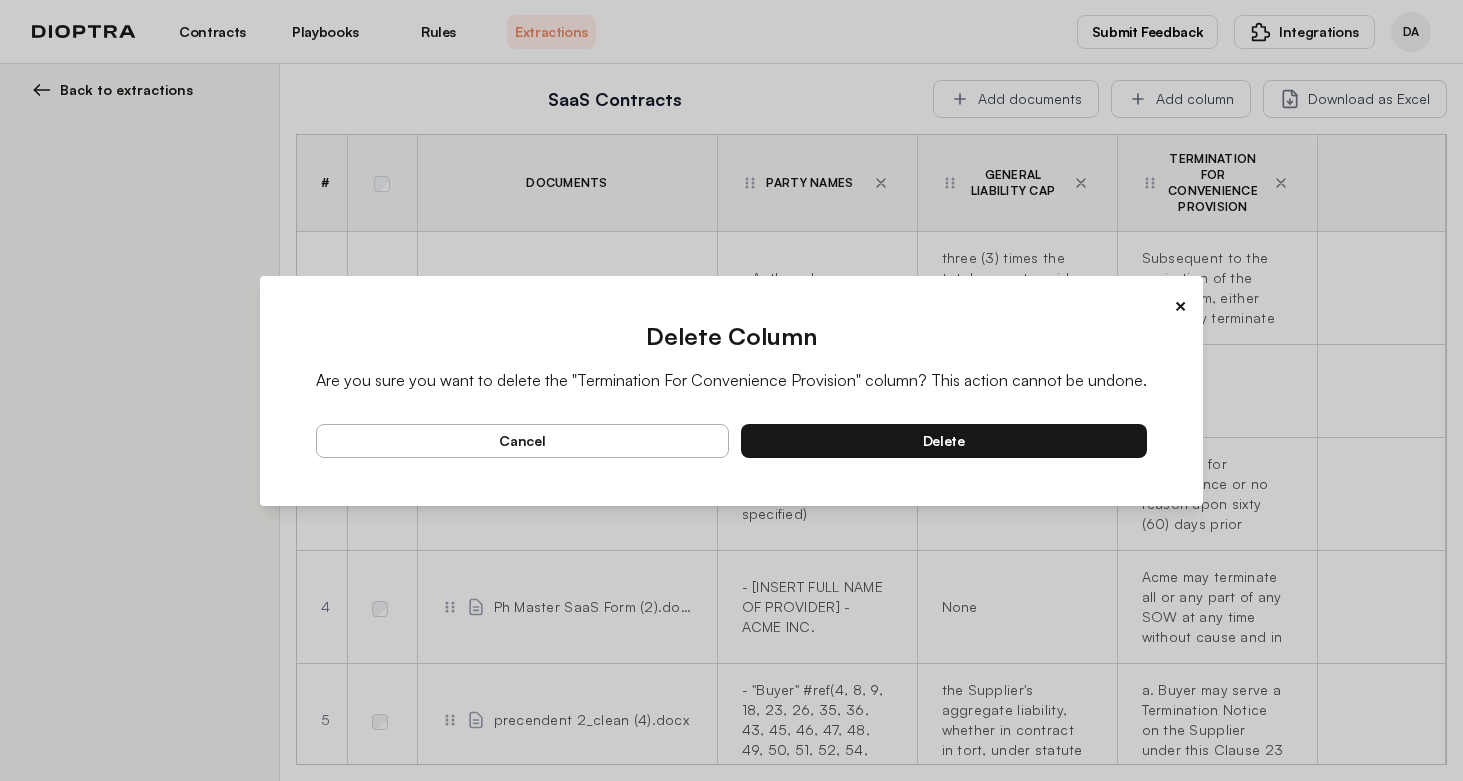 click on "delete" at bounding box center (944, 441) 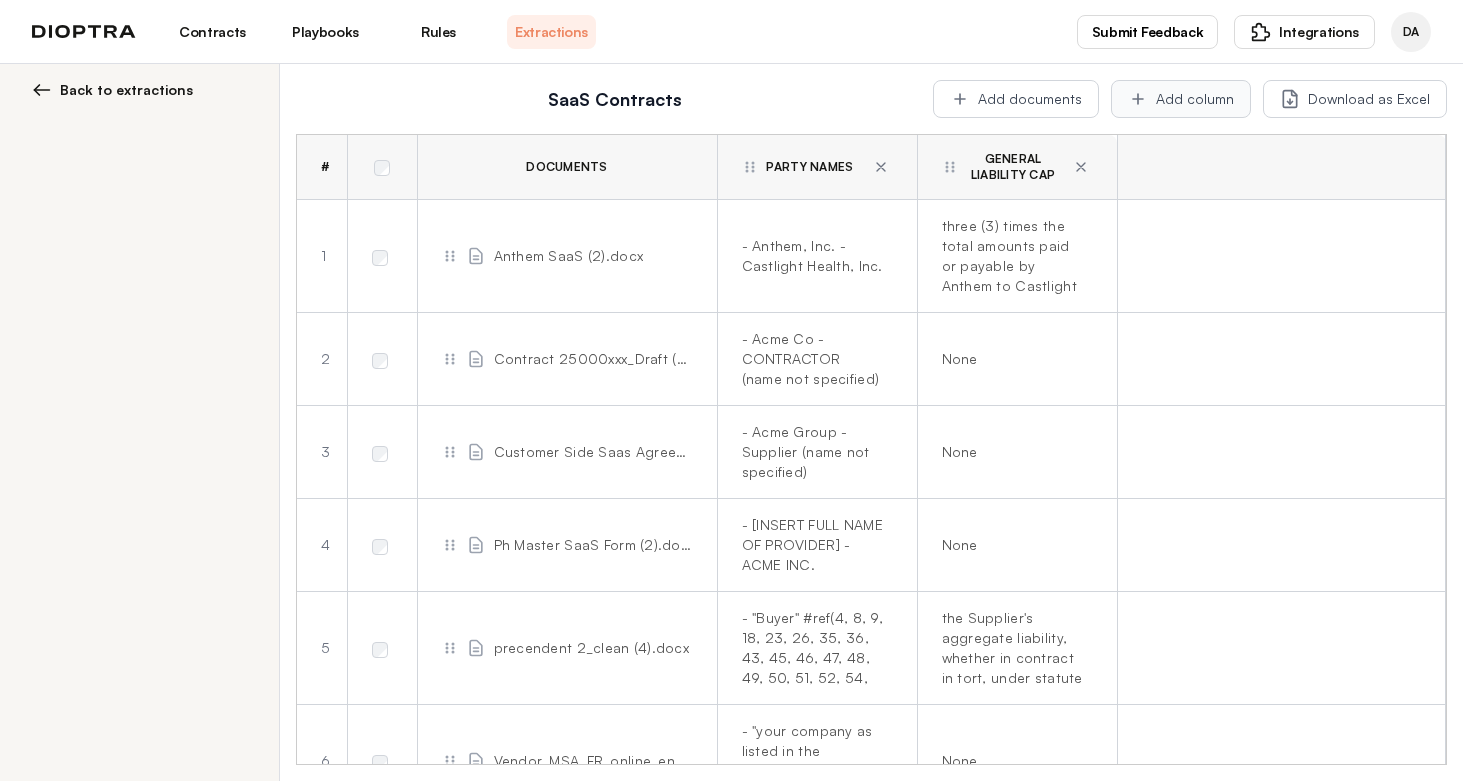 click on "Add column" at bounding box center (1181, 99) 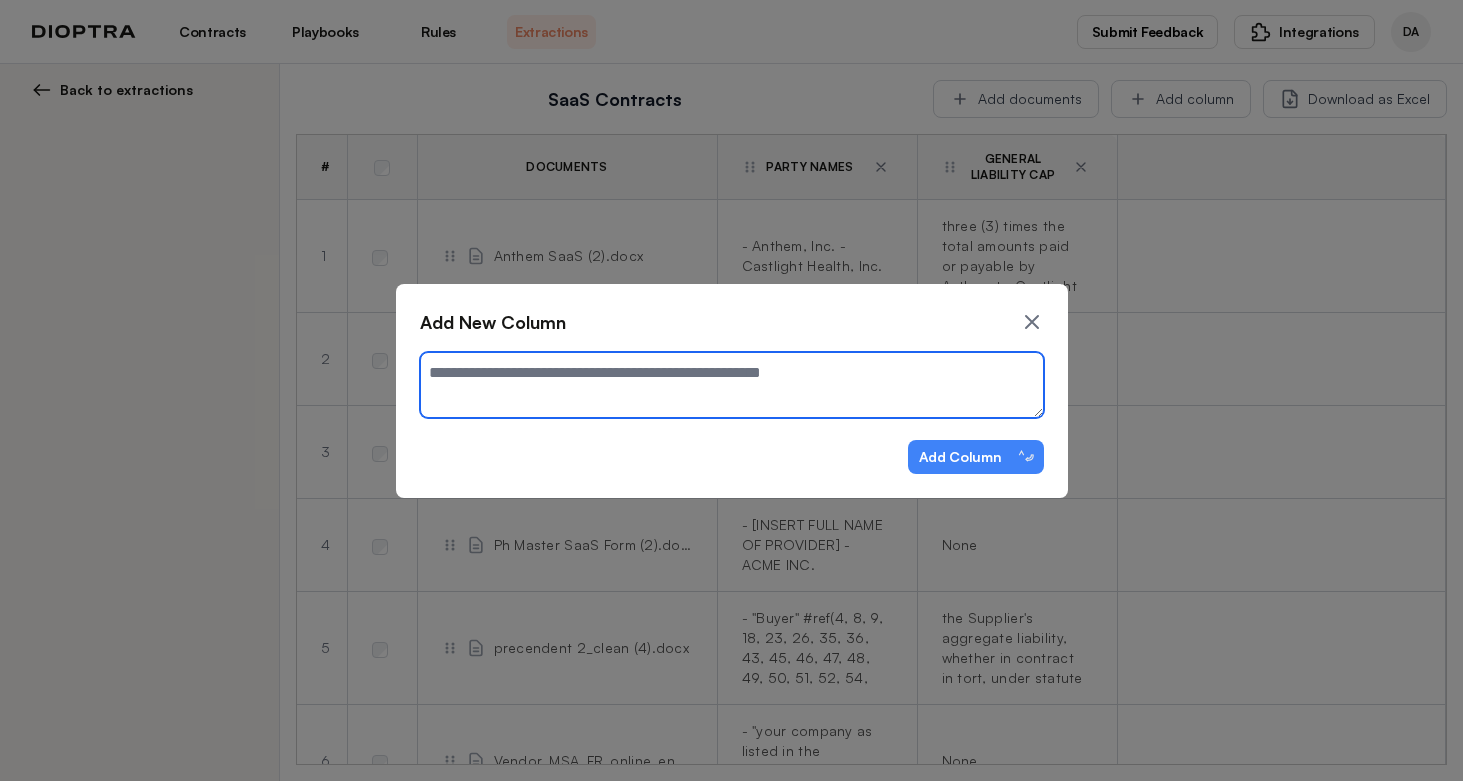 click at bounding box center [732, 385] 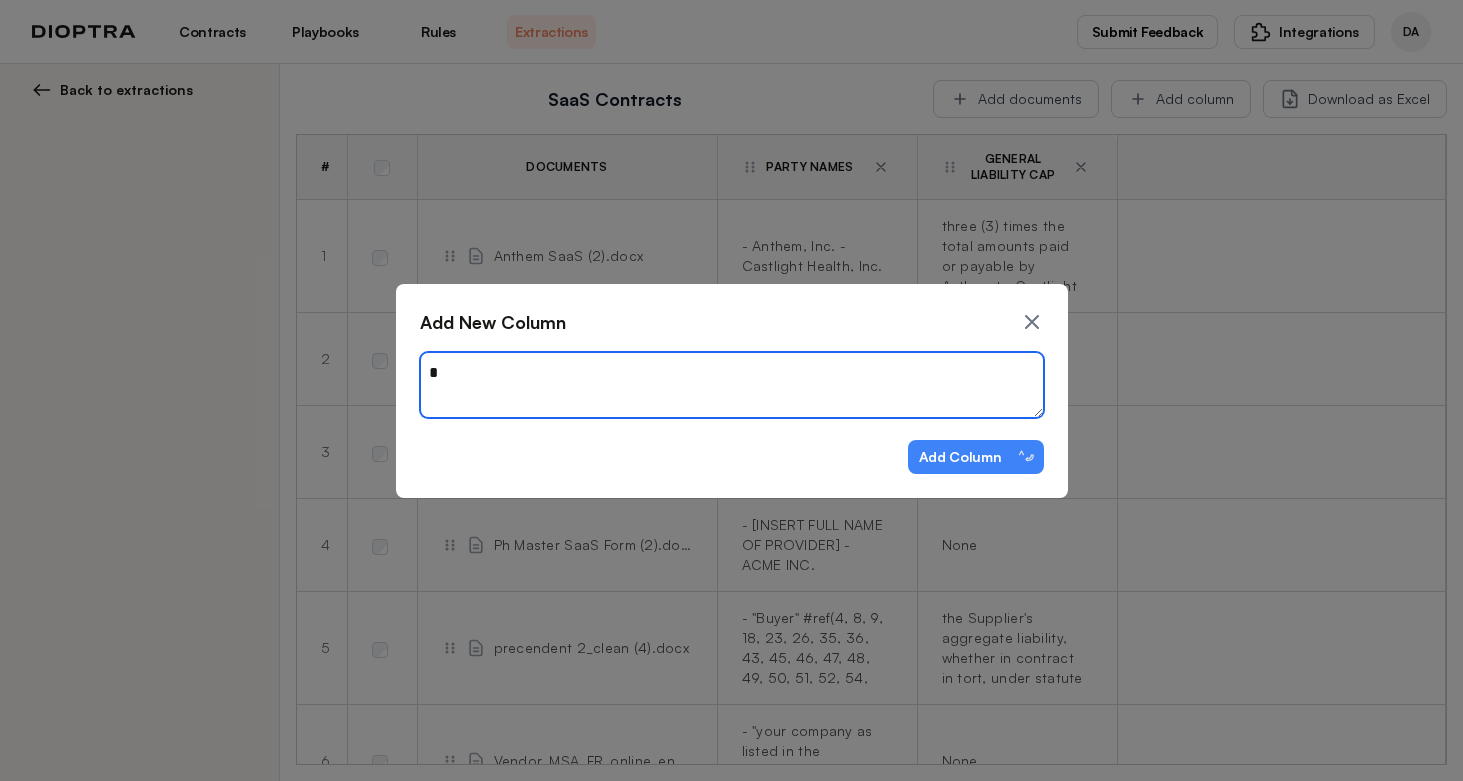 type on "*" 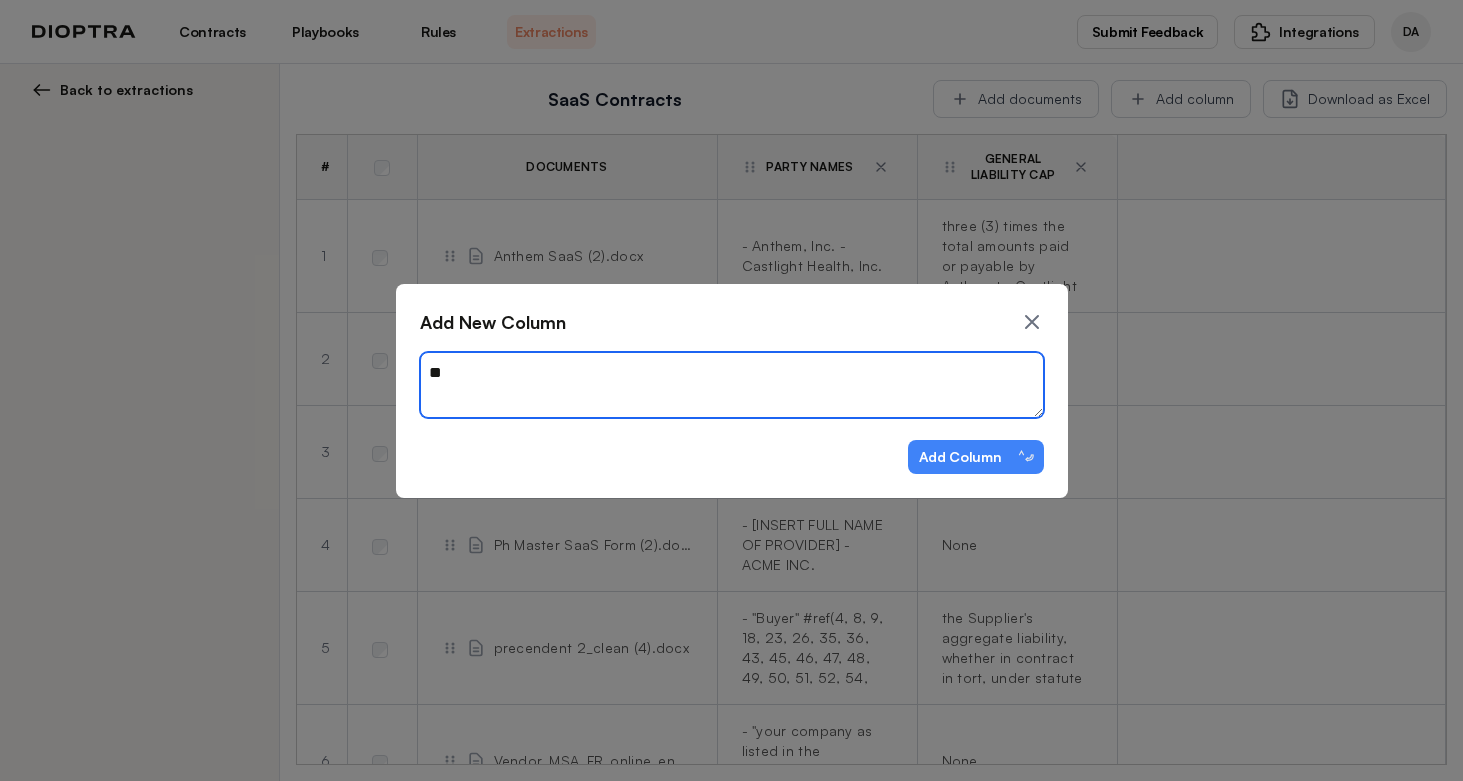 type on "*" 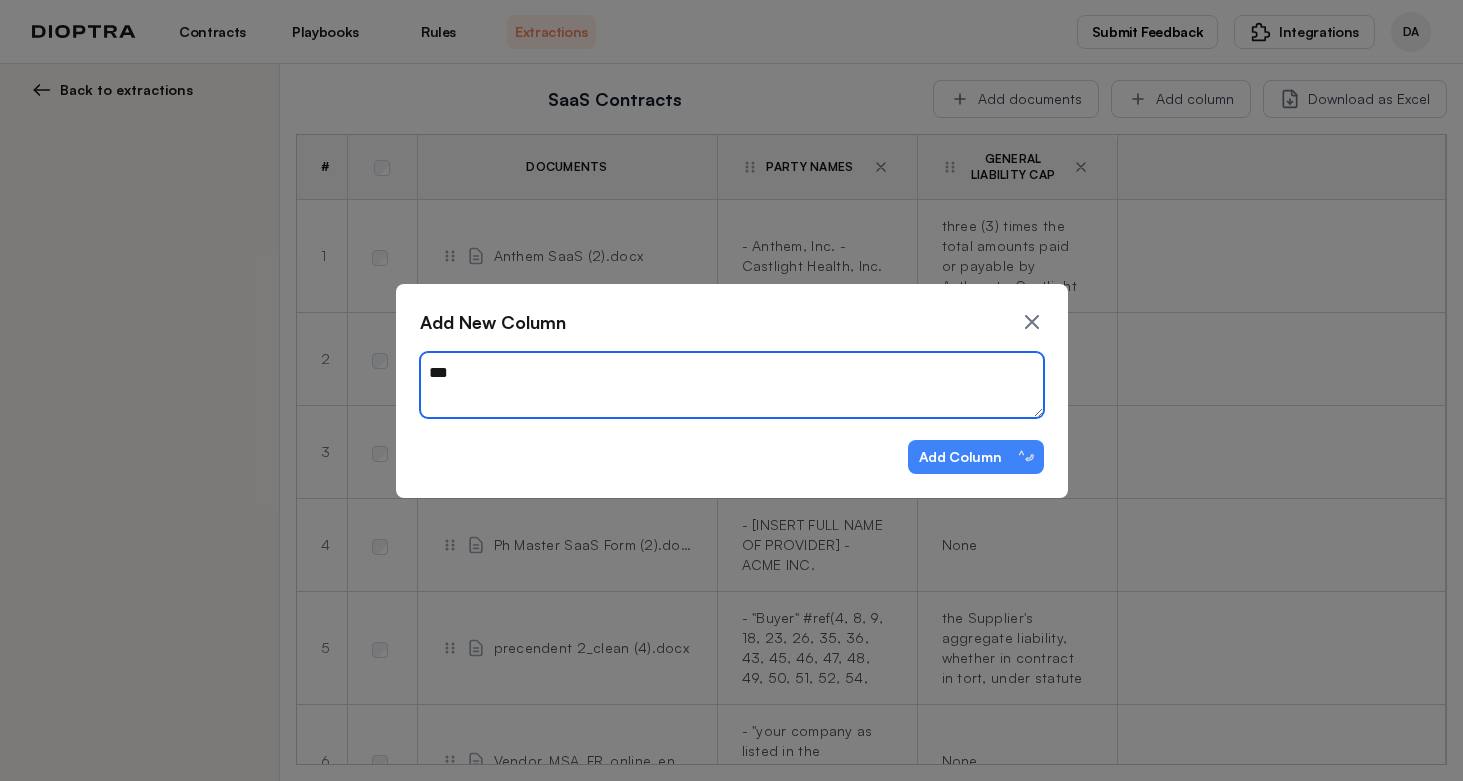 type on "*" 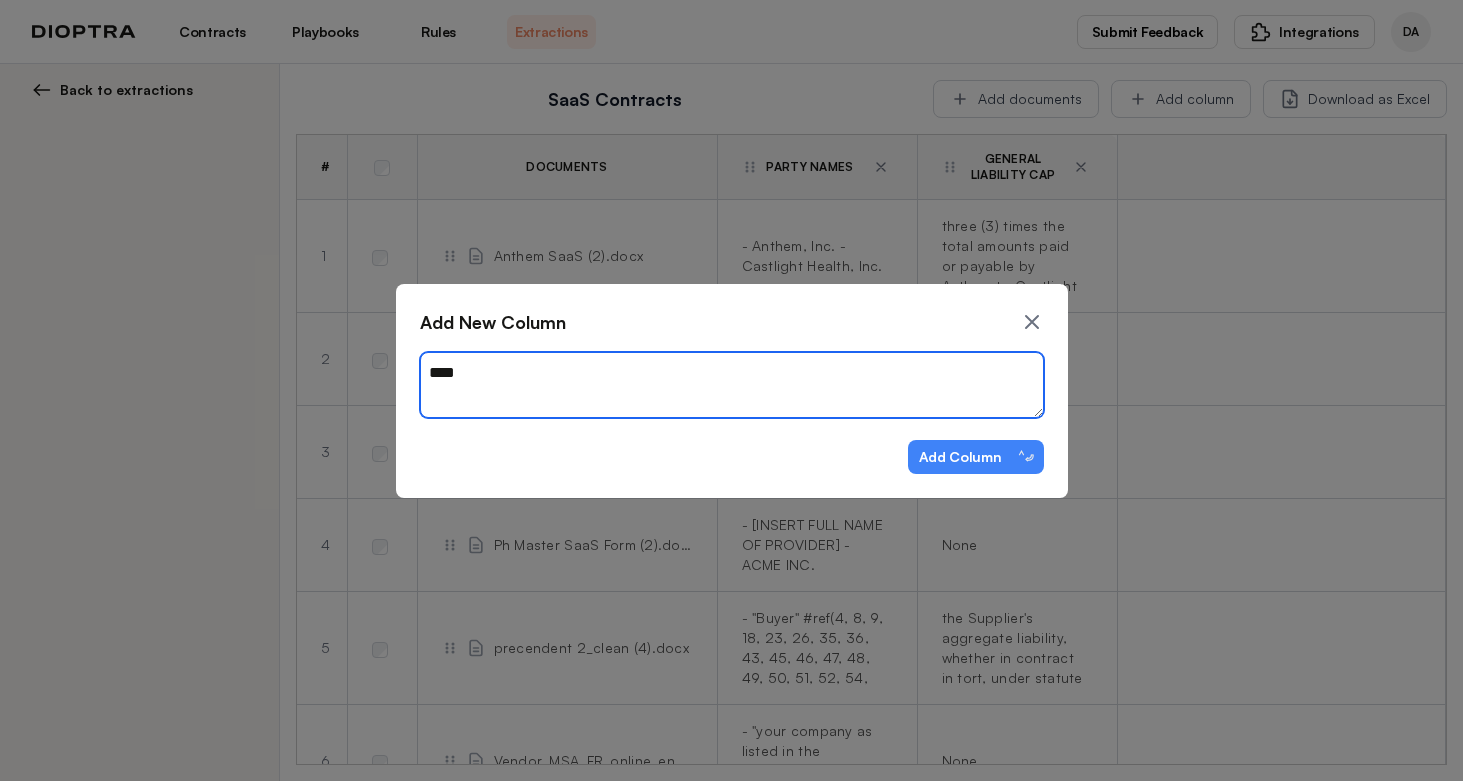 type on "*" 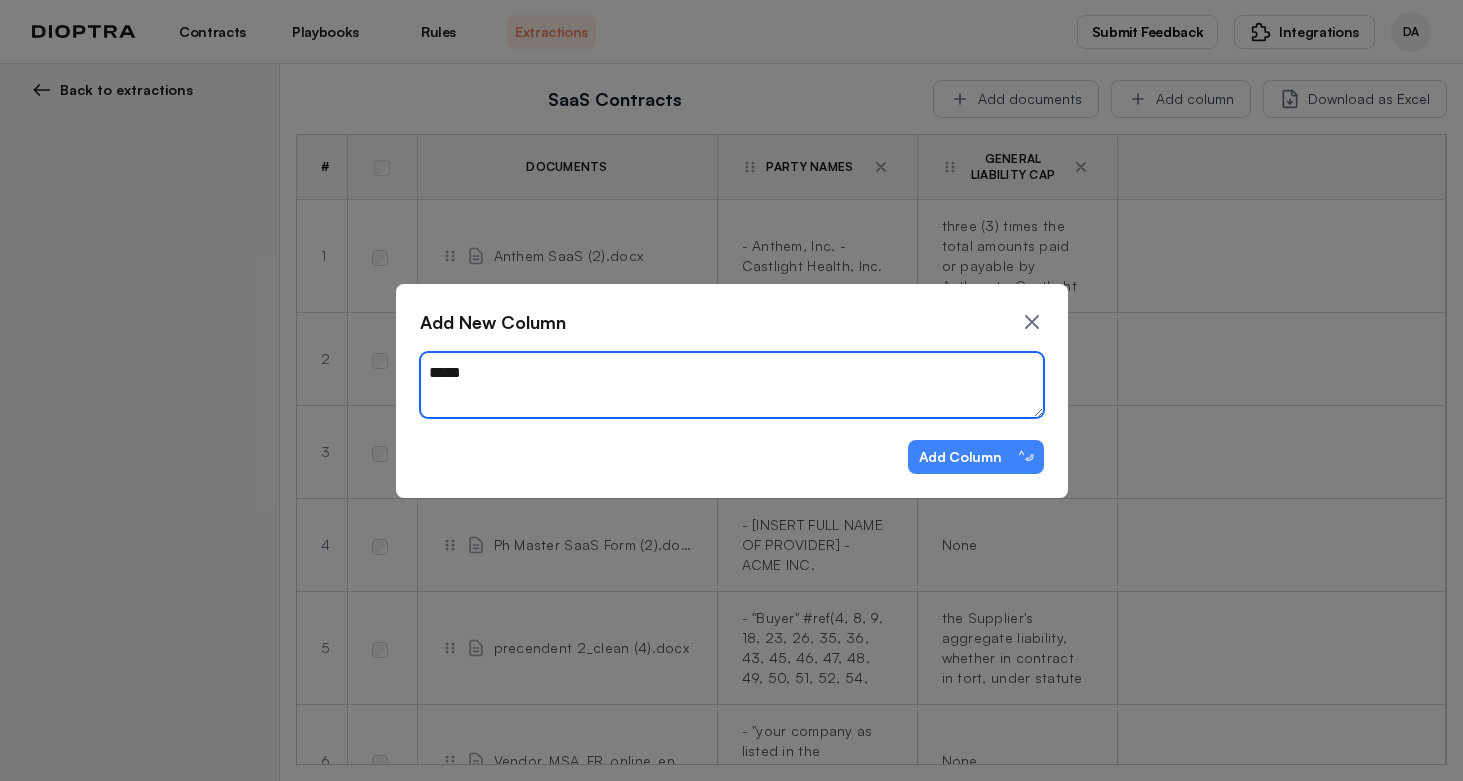 type on "*" 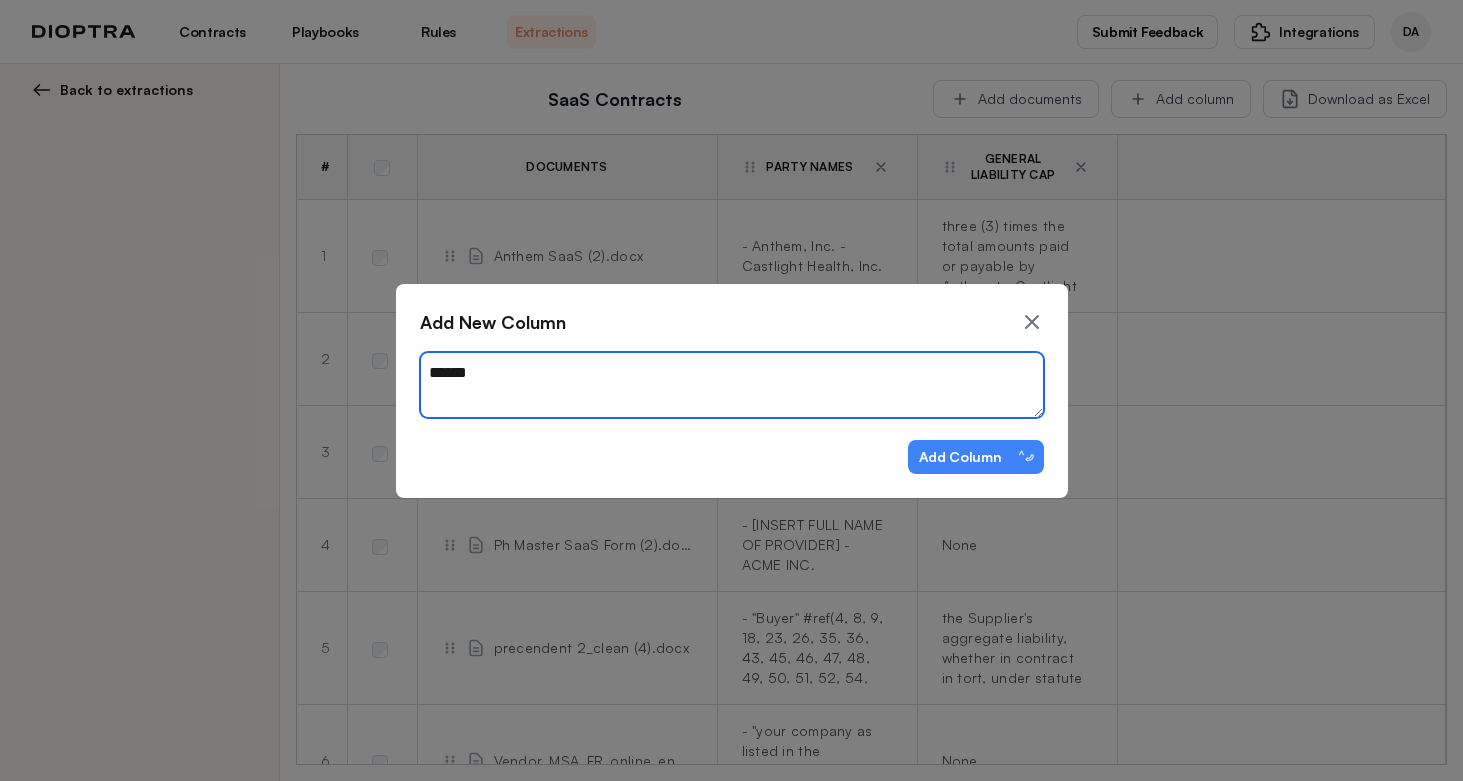 type on "*" 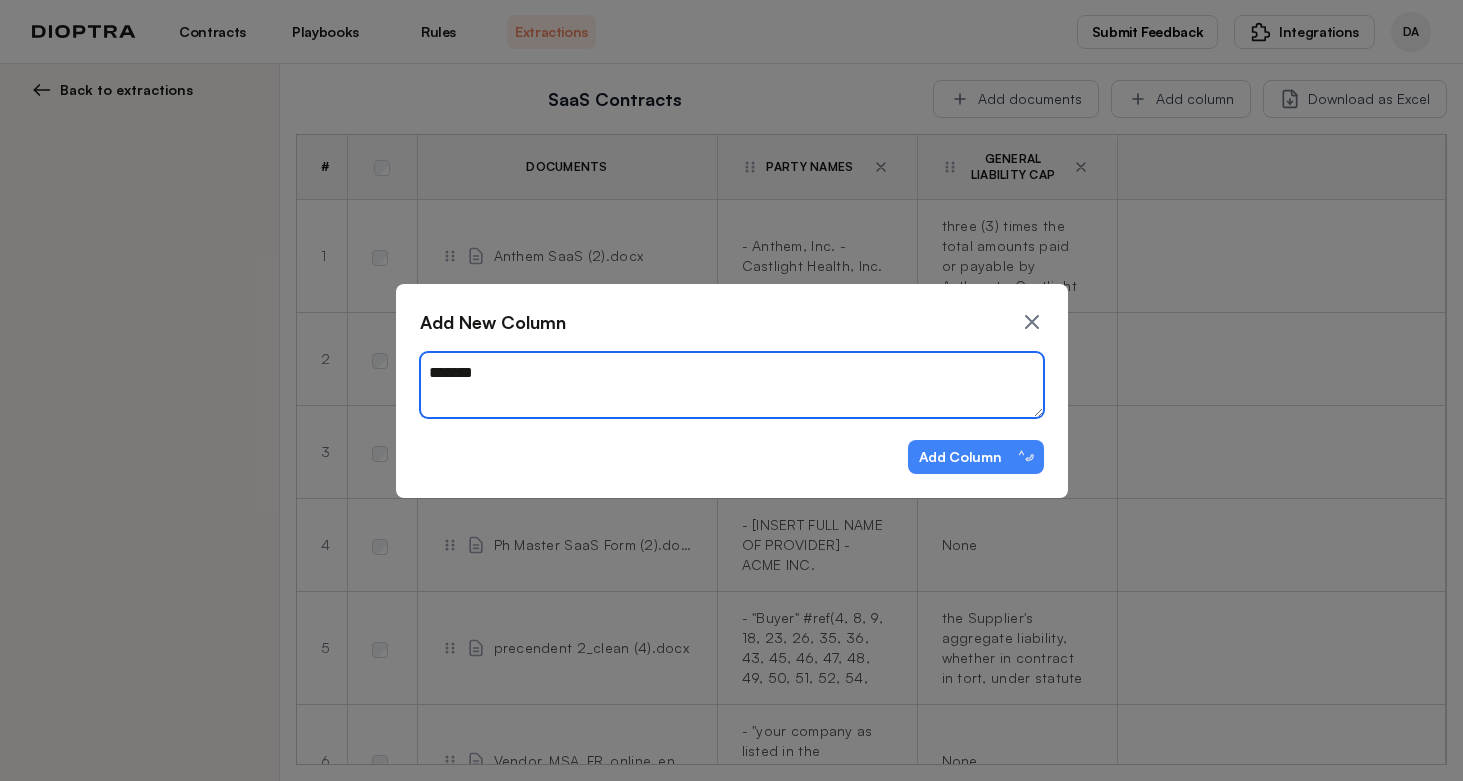 type on "*" 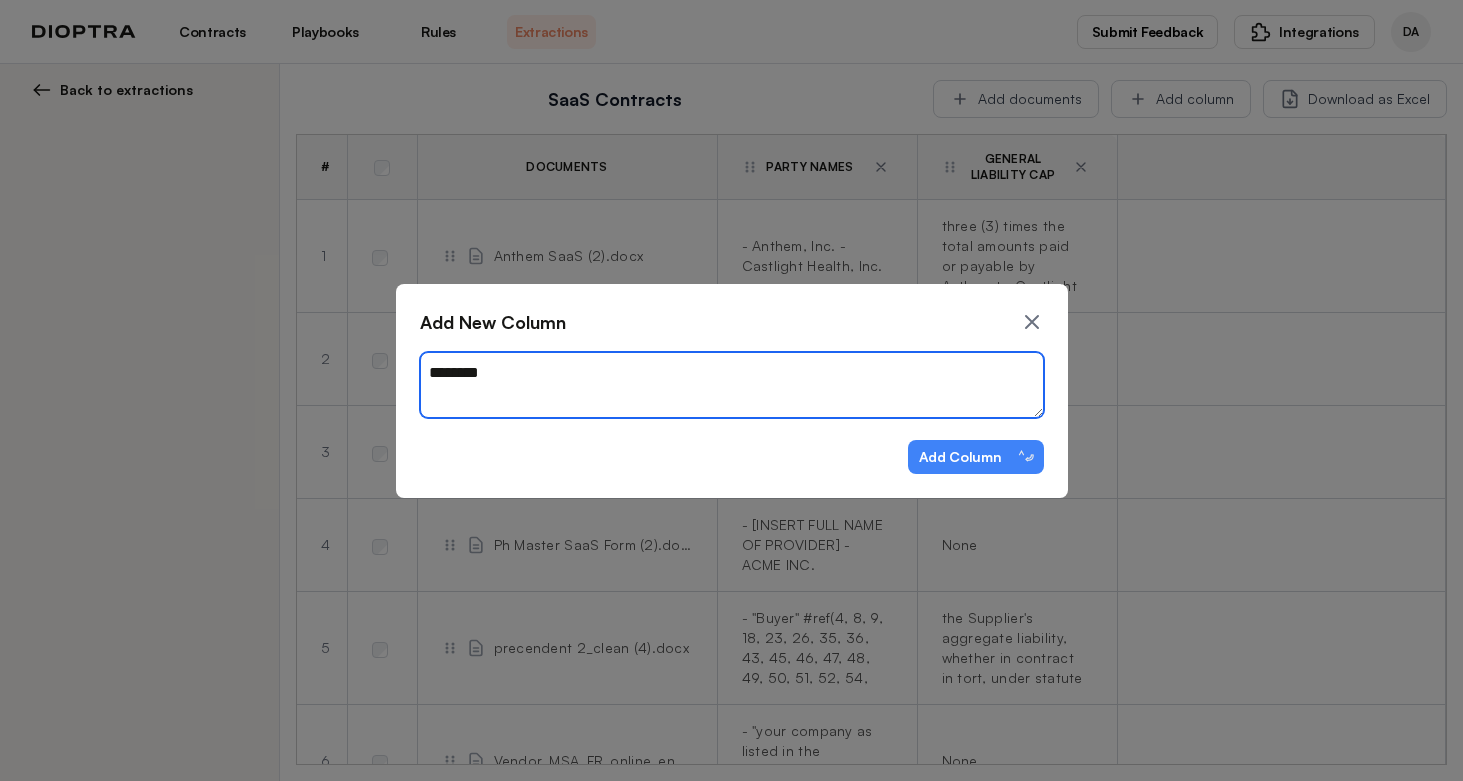 type on "*" 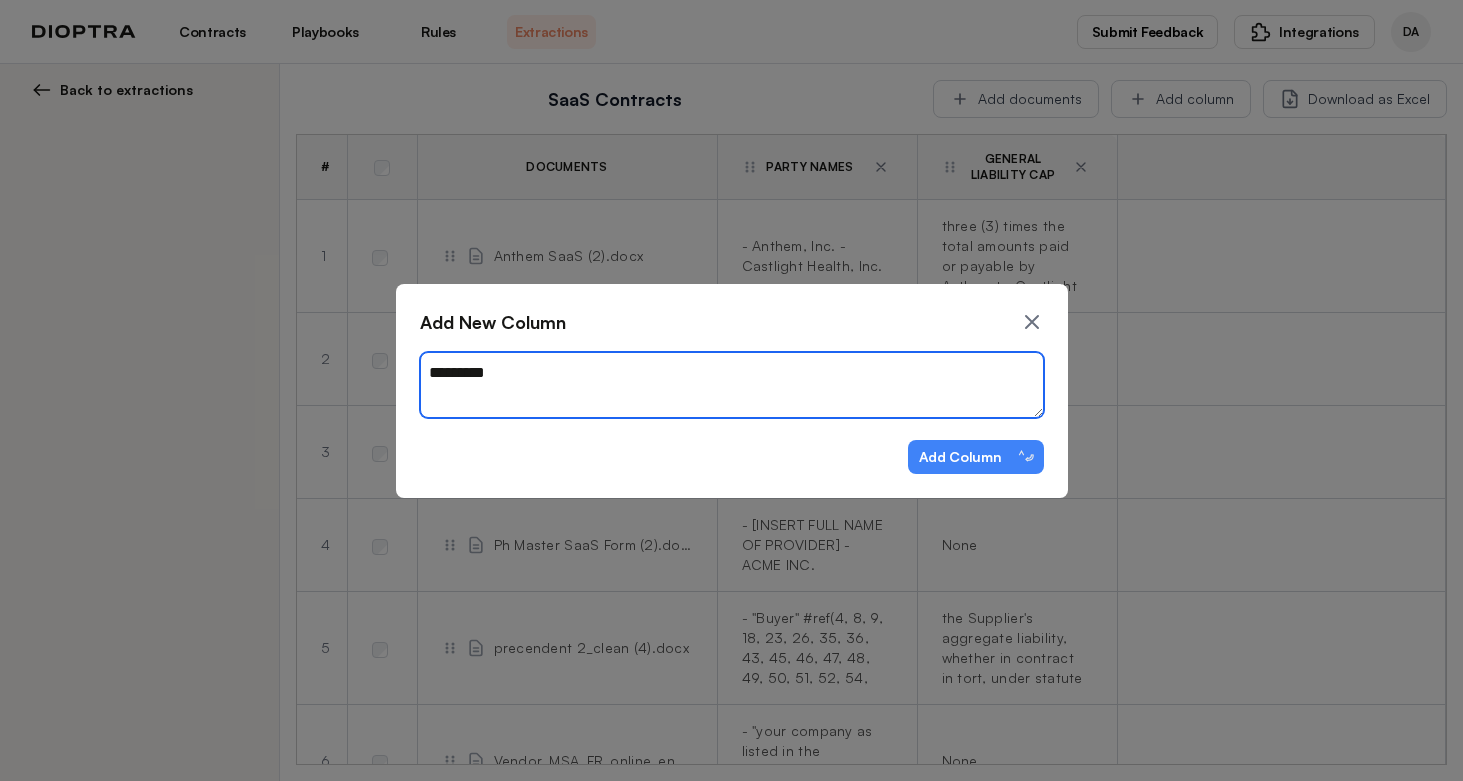 type on "*" 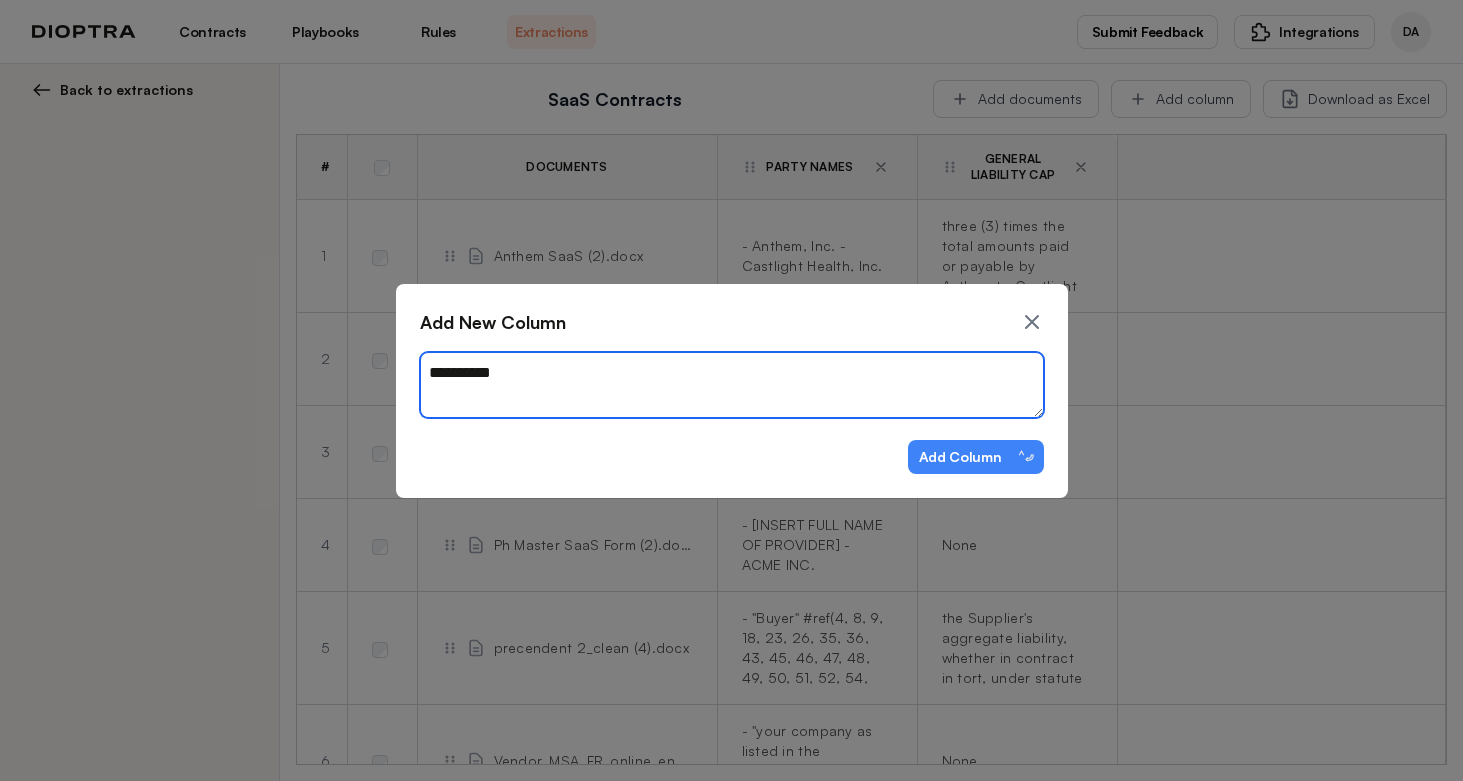 type on "*" 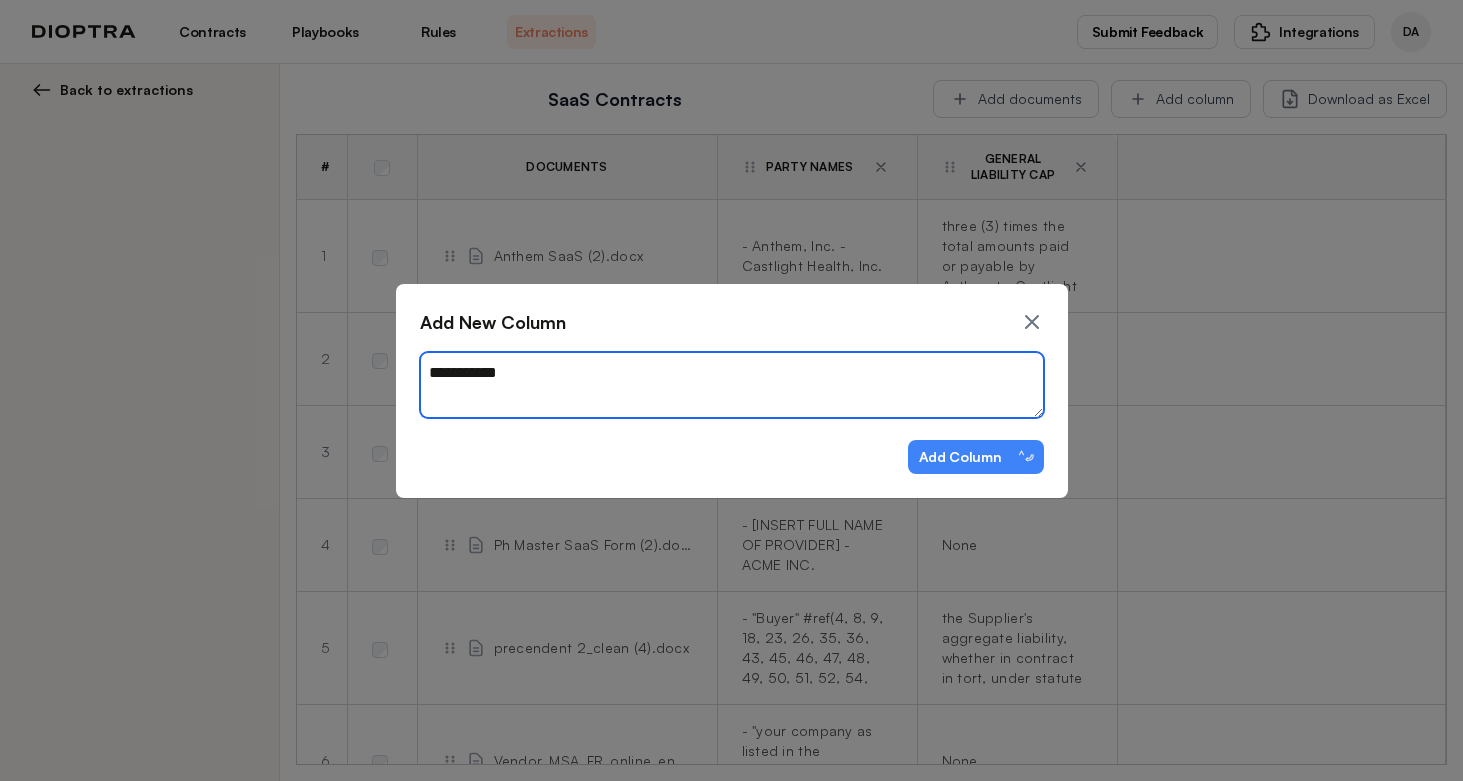 type on "*" 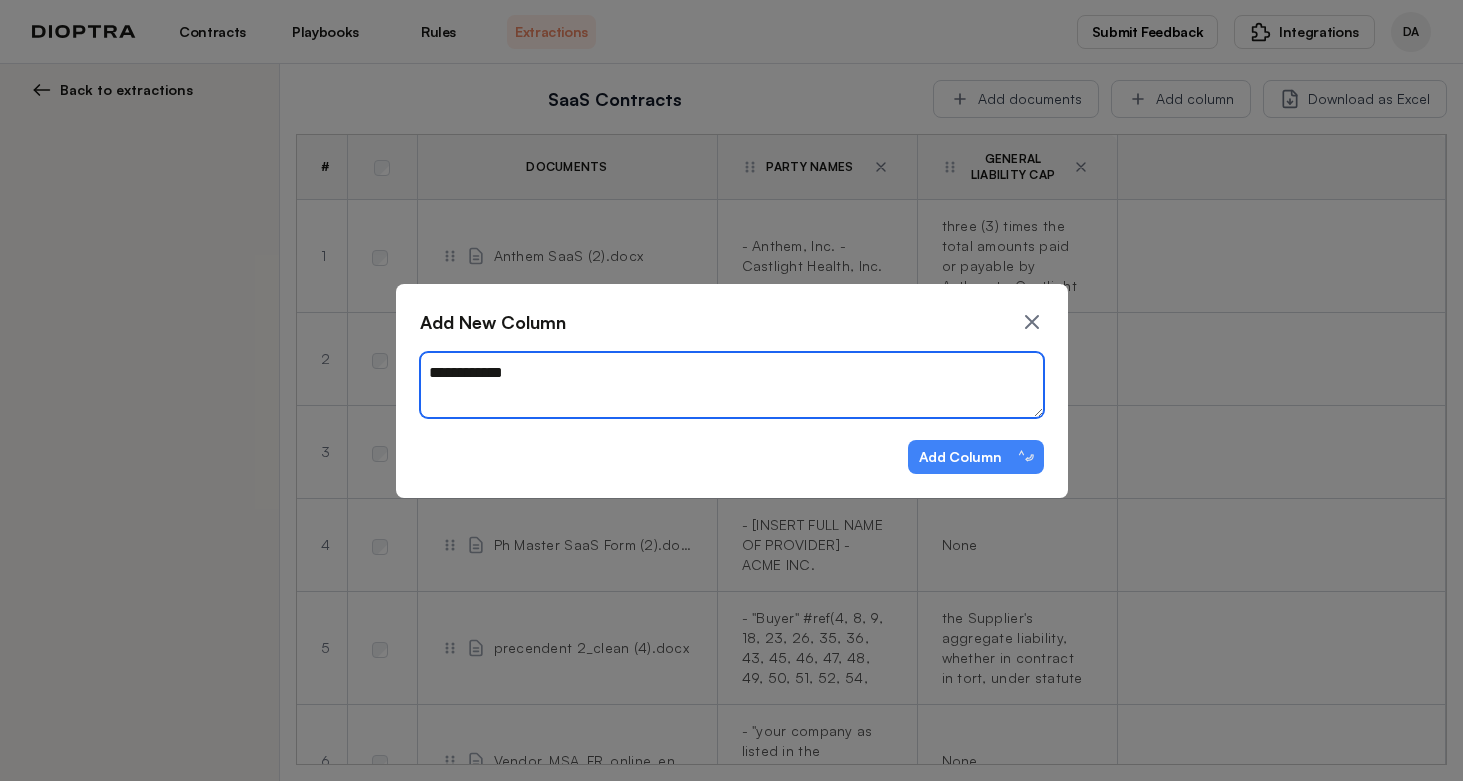type on "*" 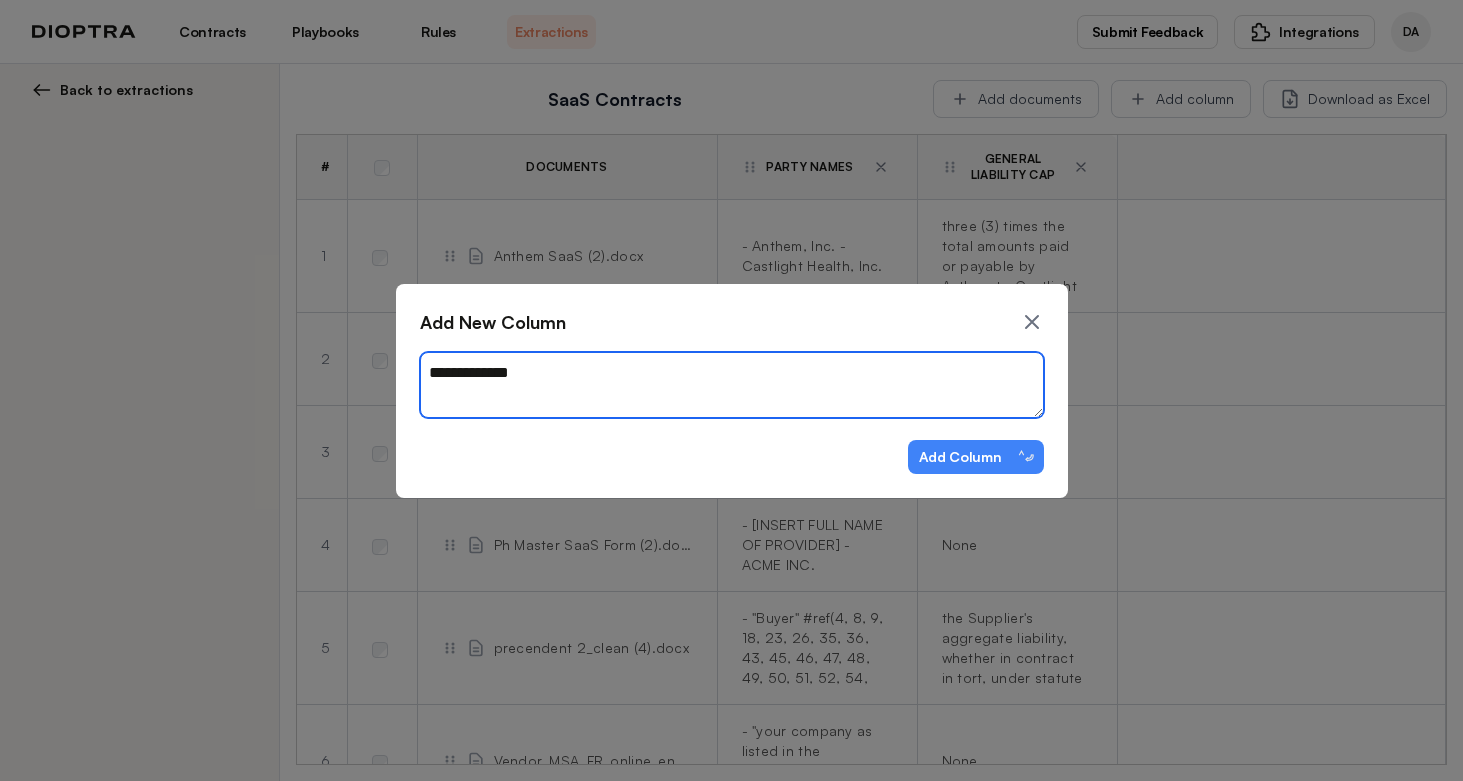 type on "*" 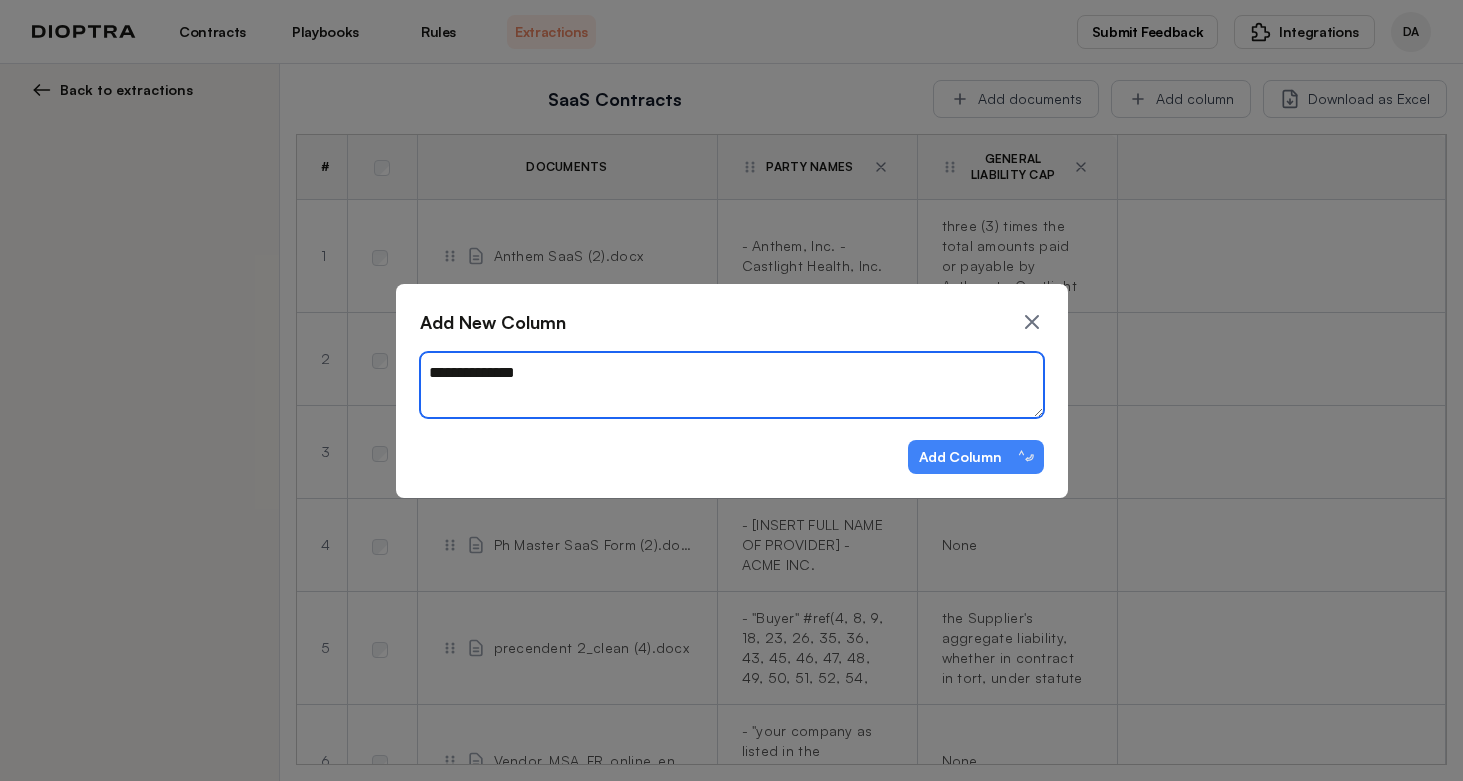 type on "*" 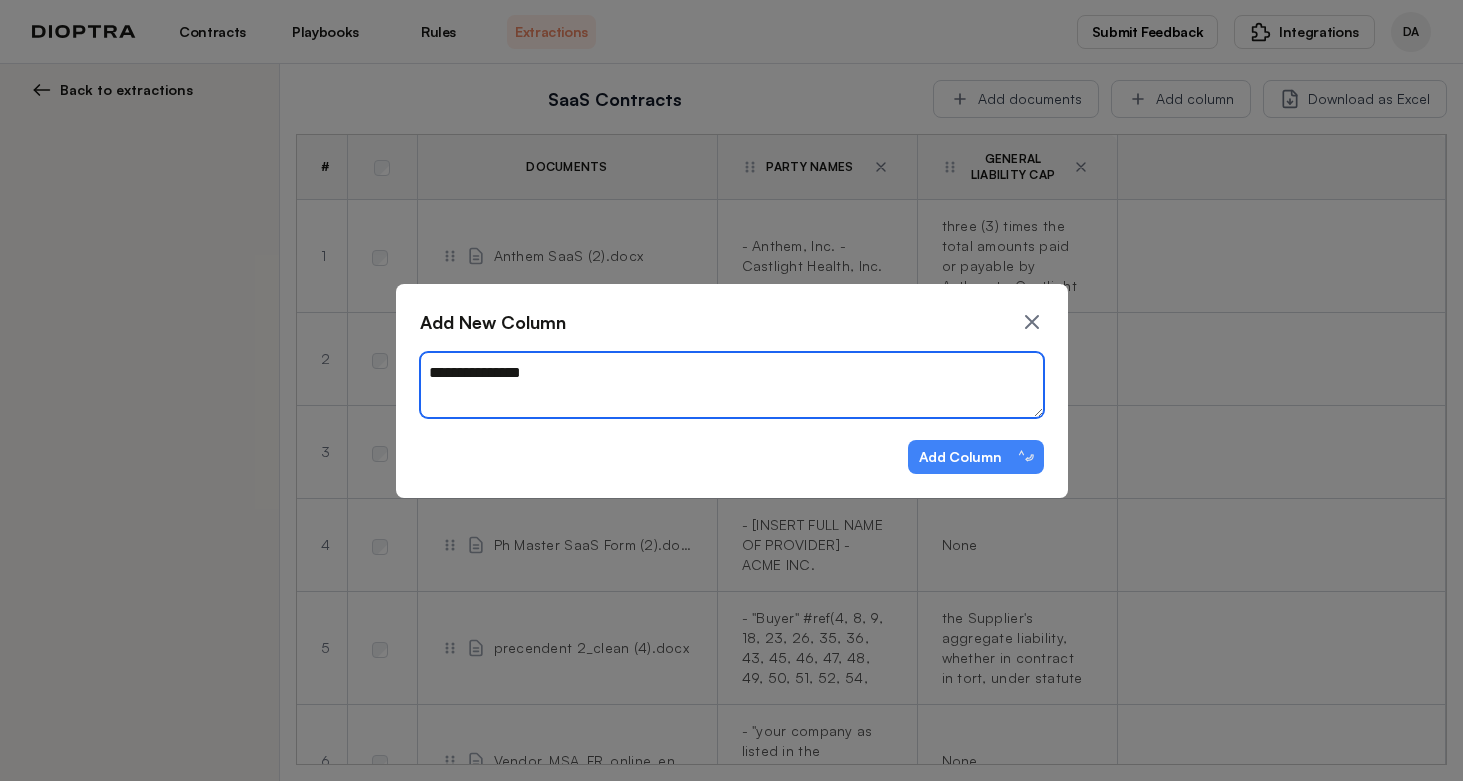 type on "*" 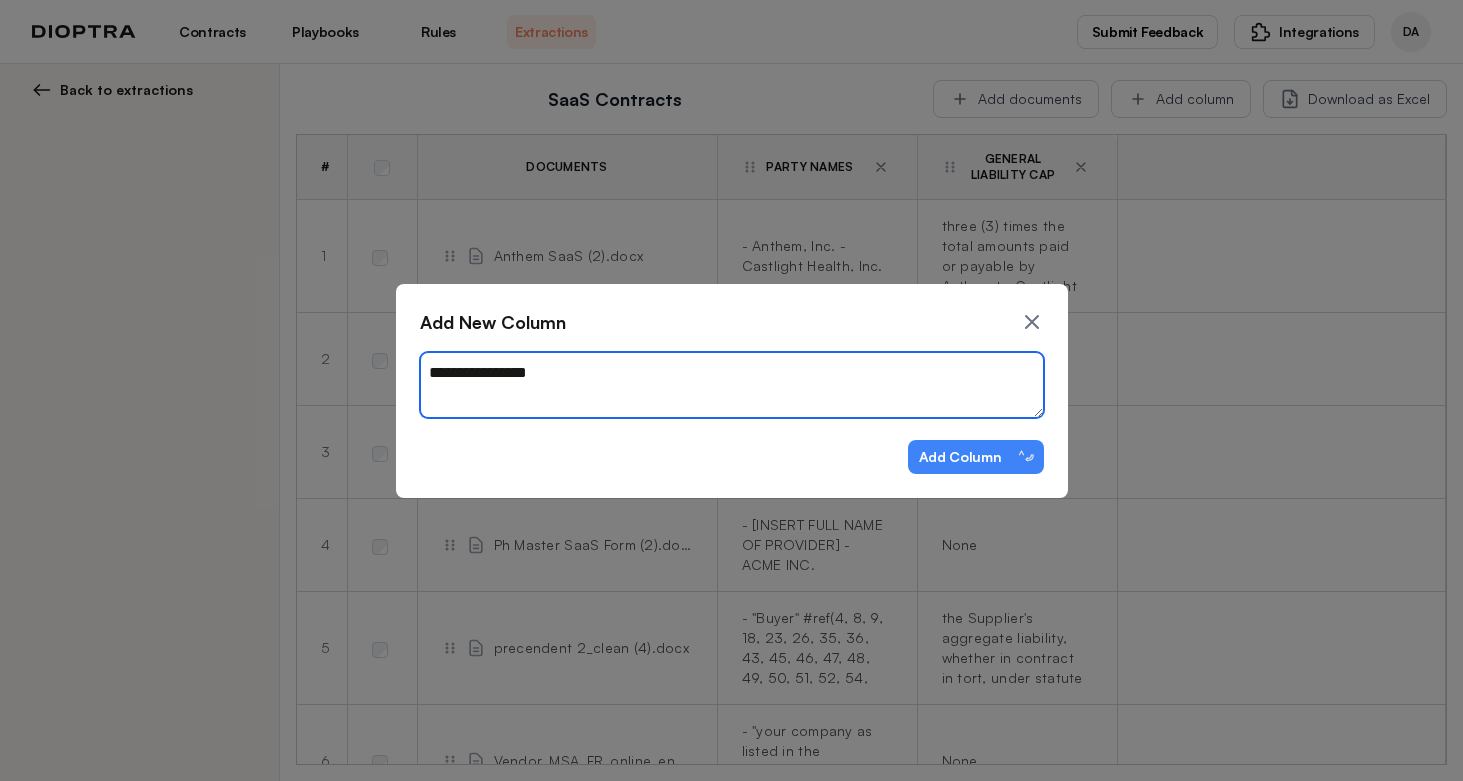 type on "*" 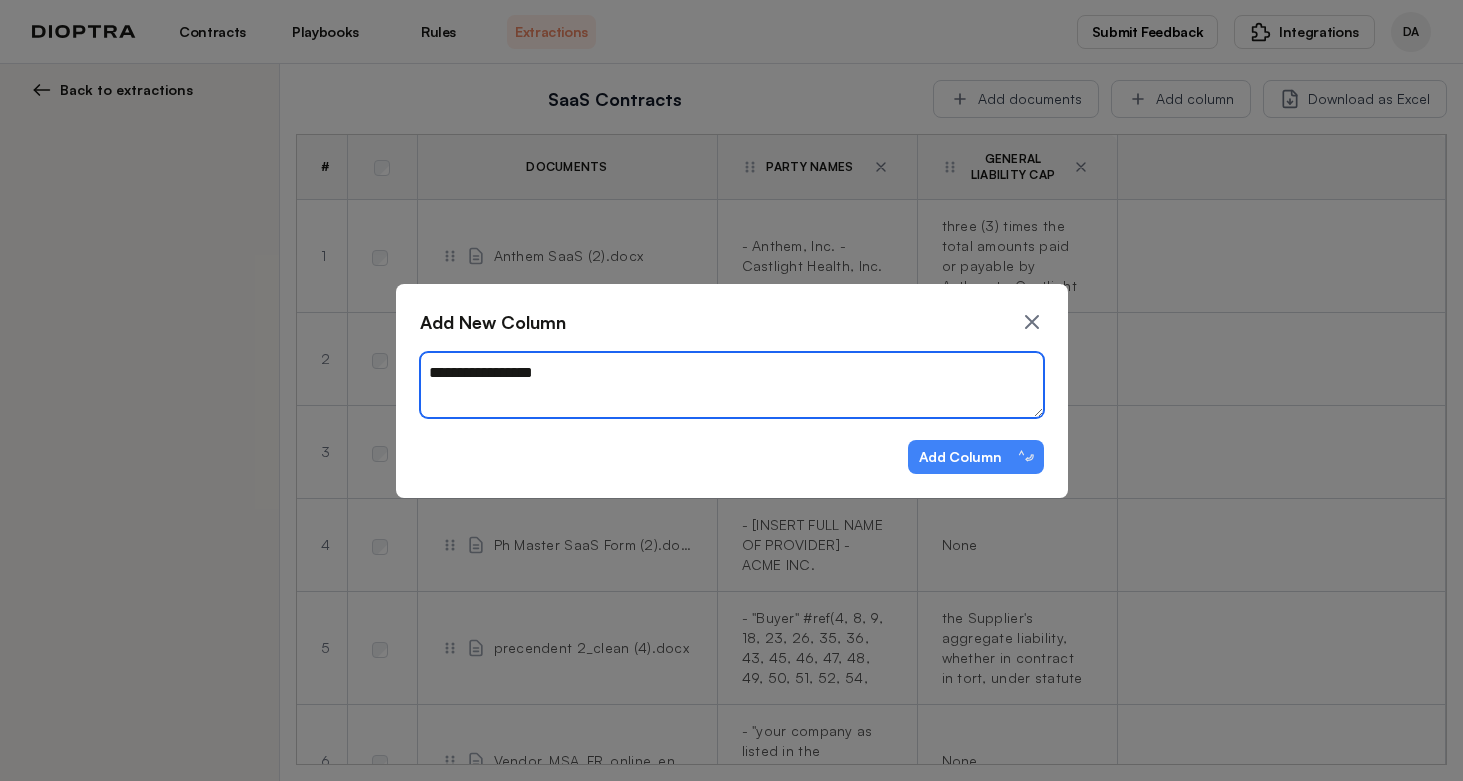 type on "*" 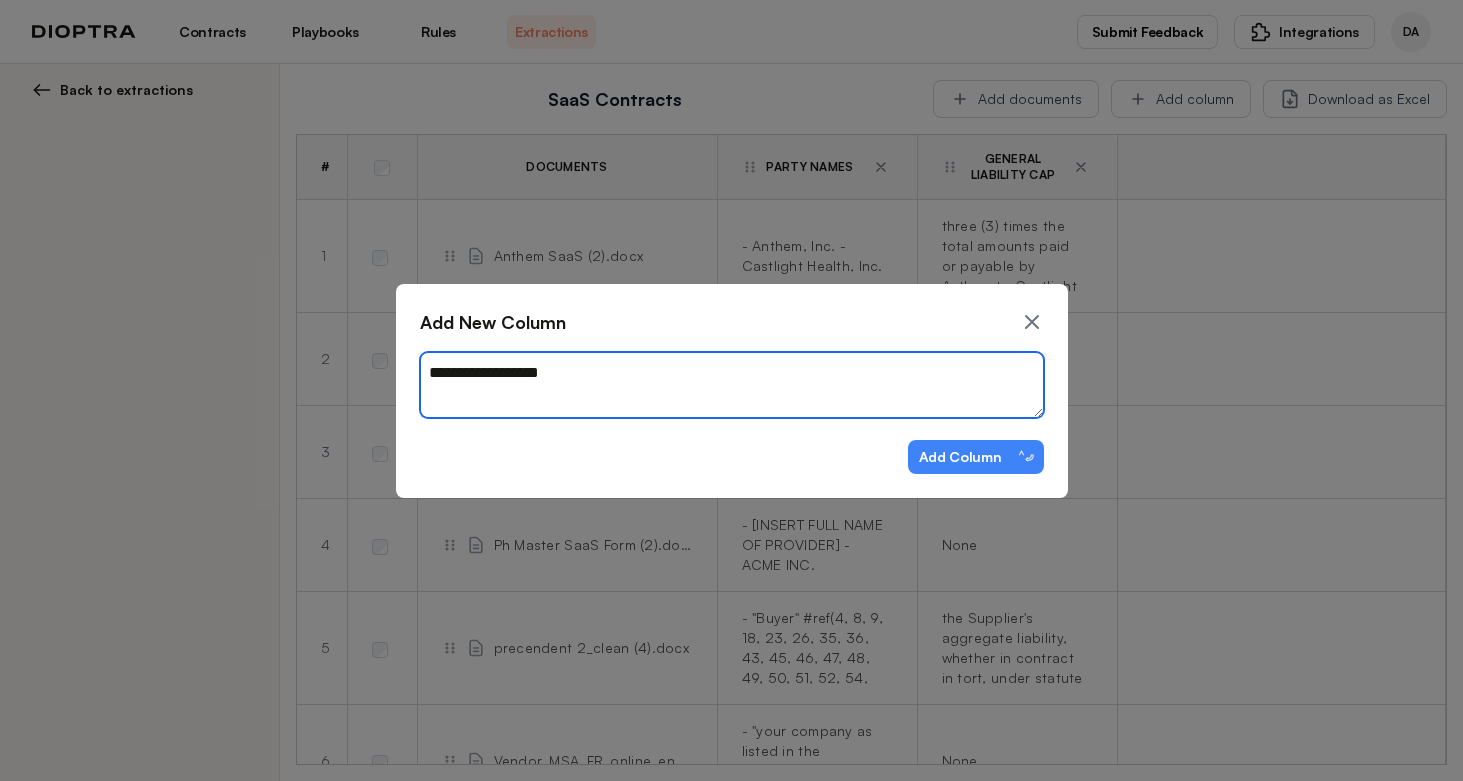 type on "*" 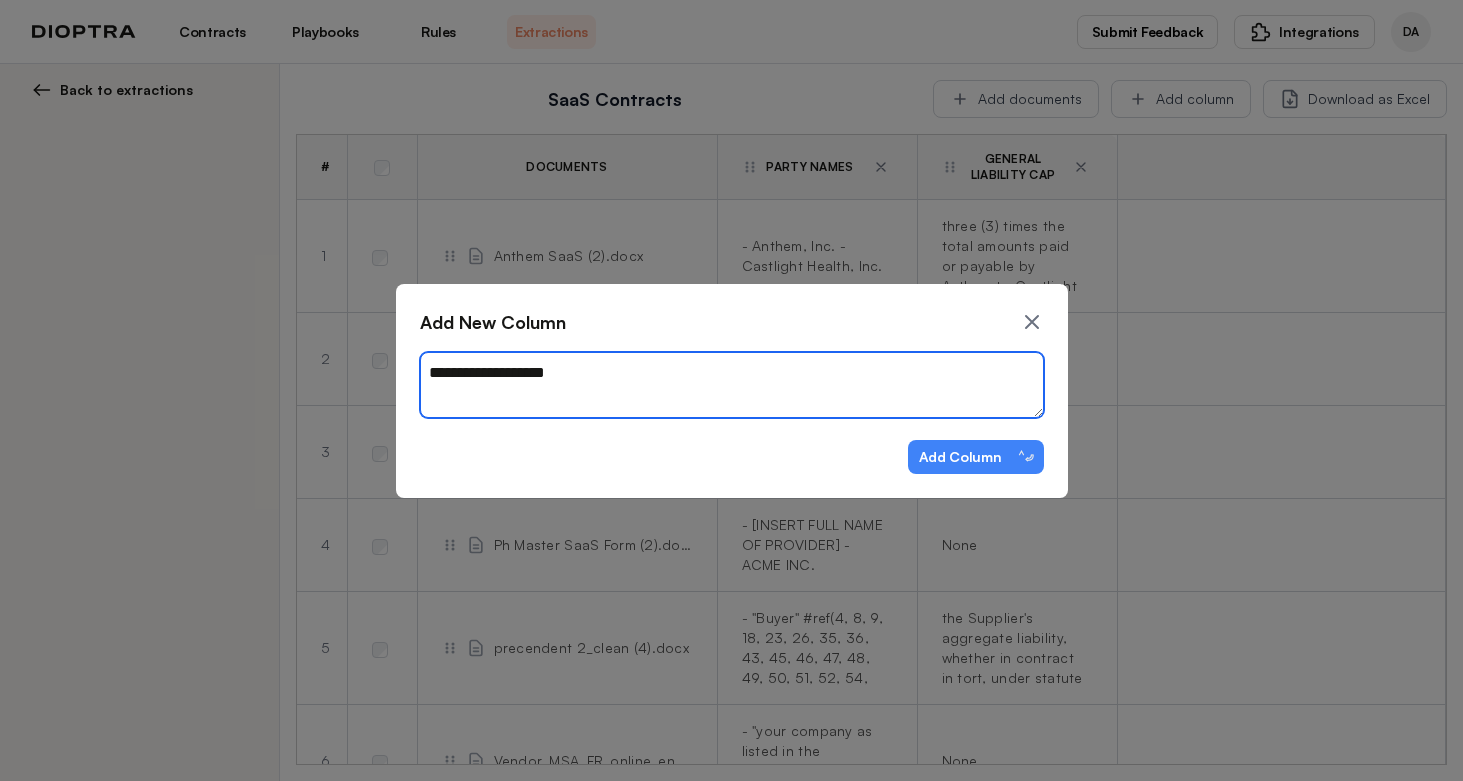 type on "*" 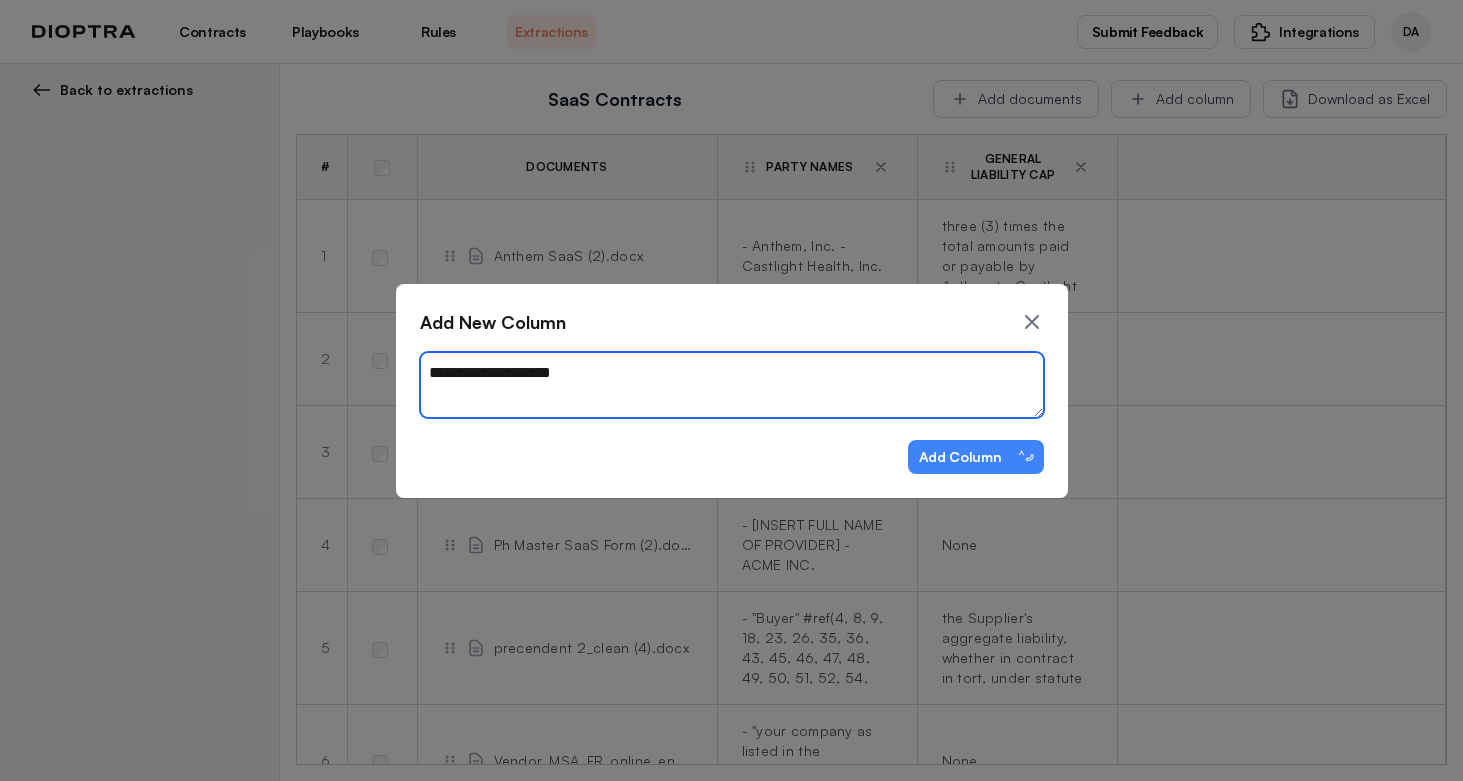 type on "**********" 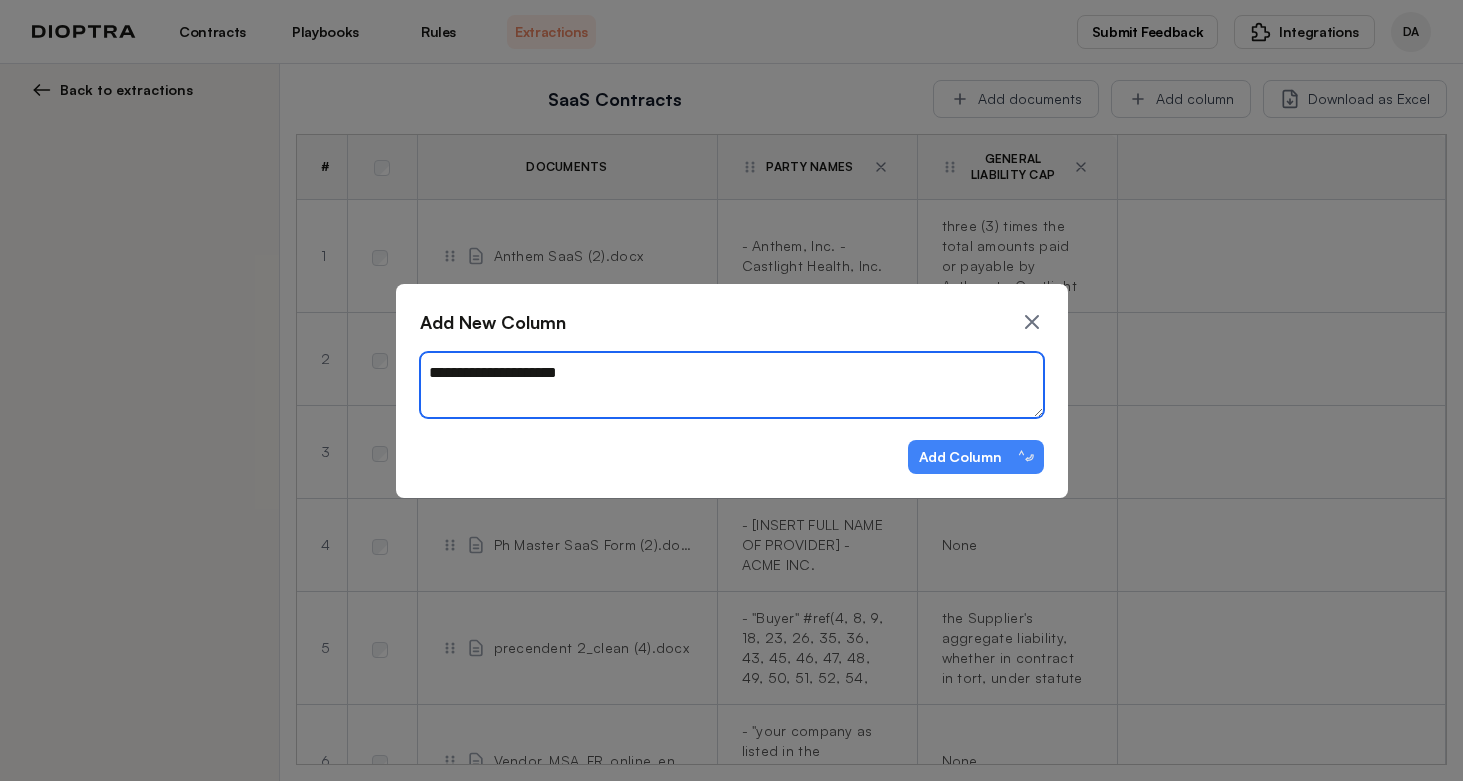 type on "*" 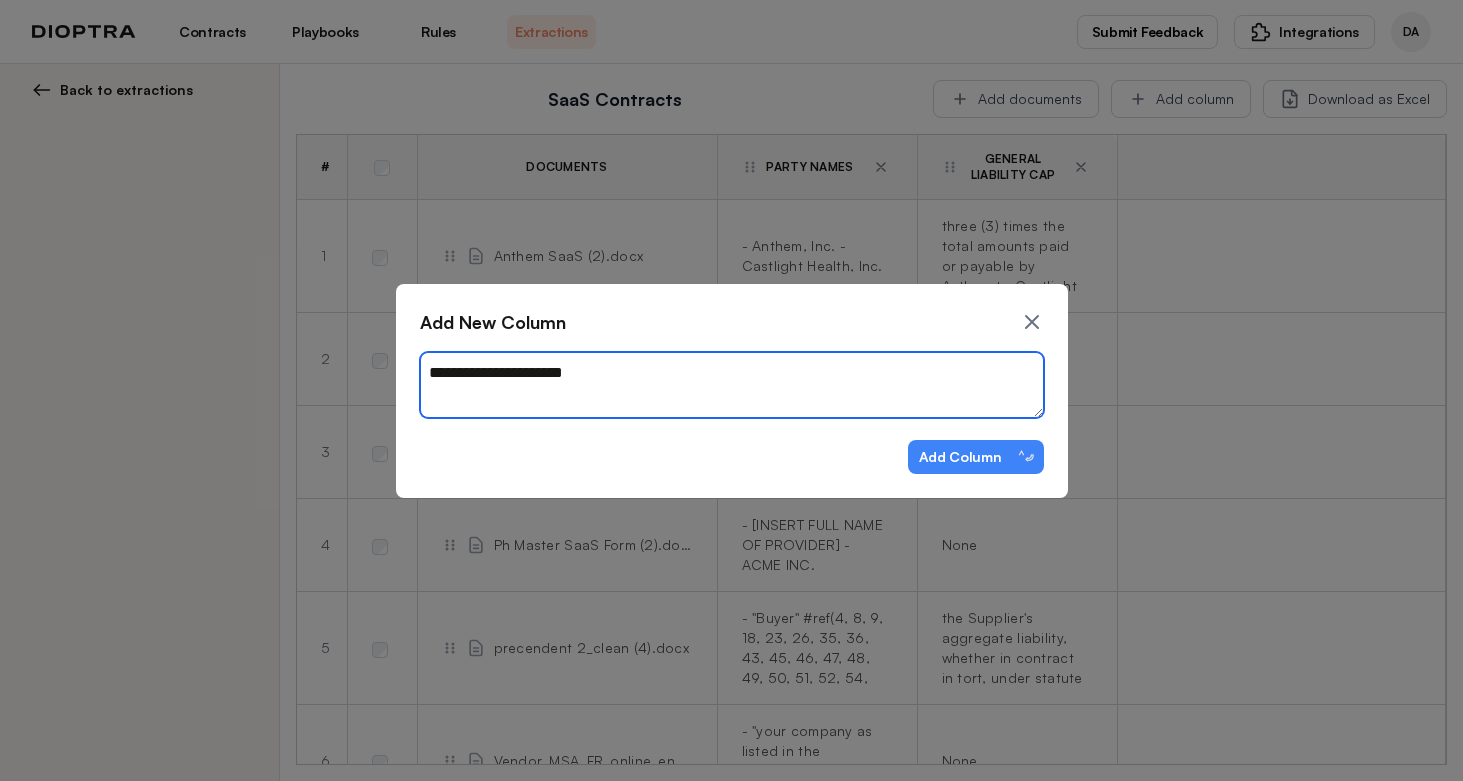 type on "*" 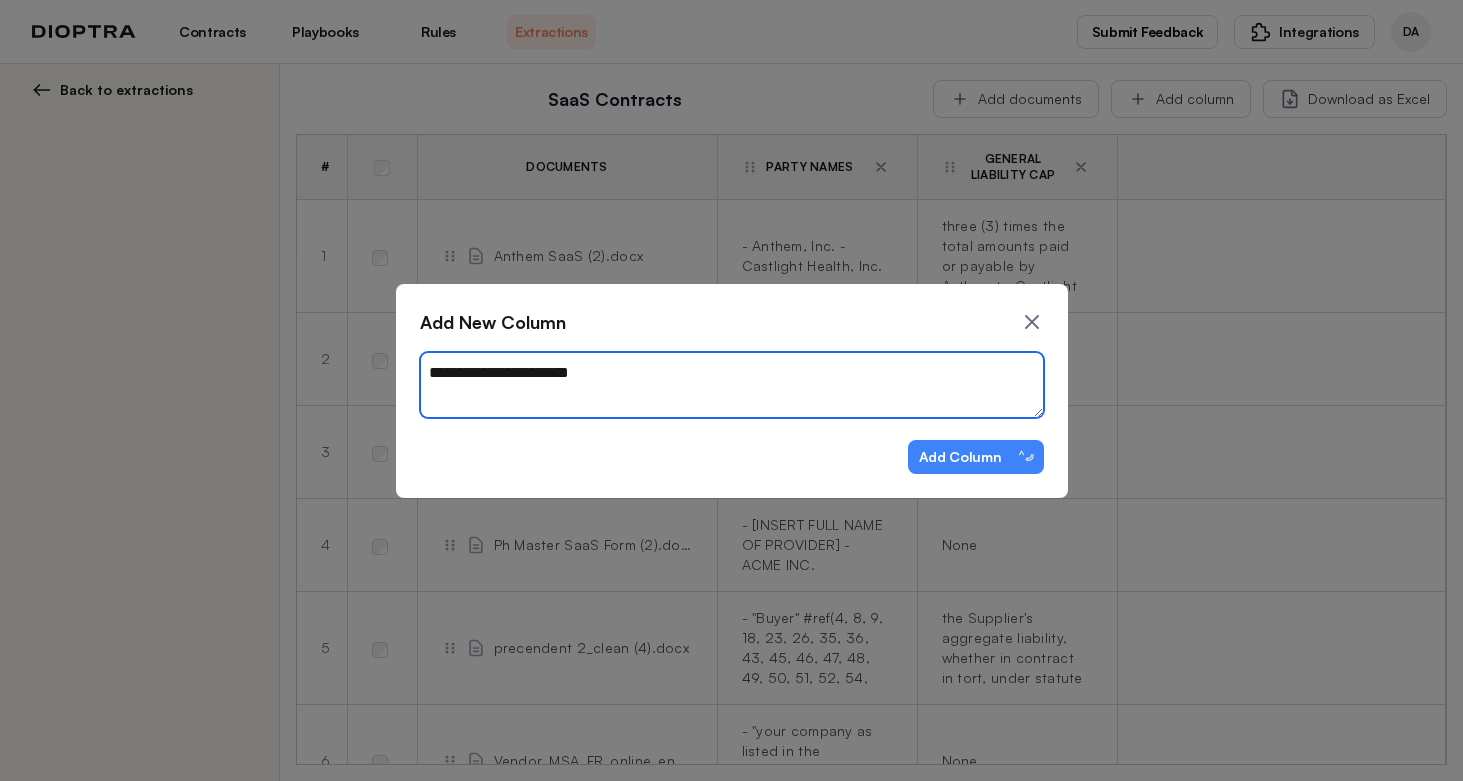 type on "*" 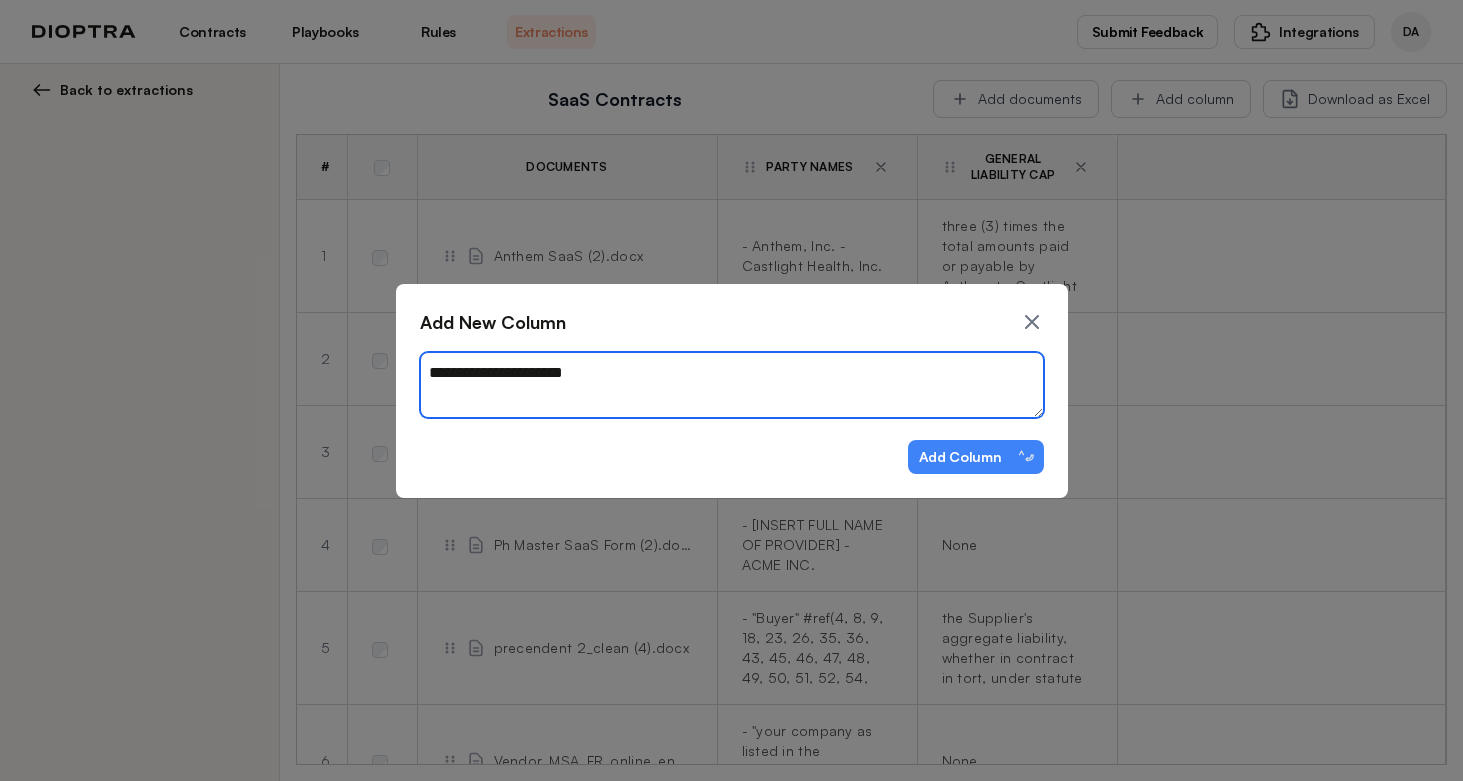 type on "*" 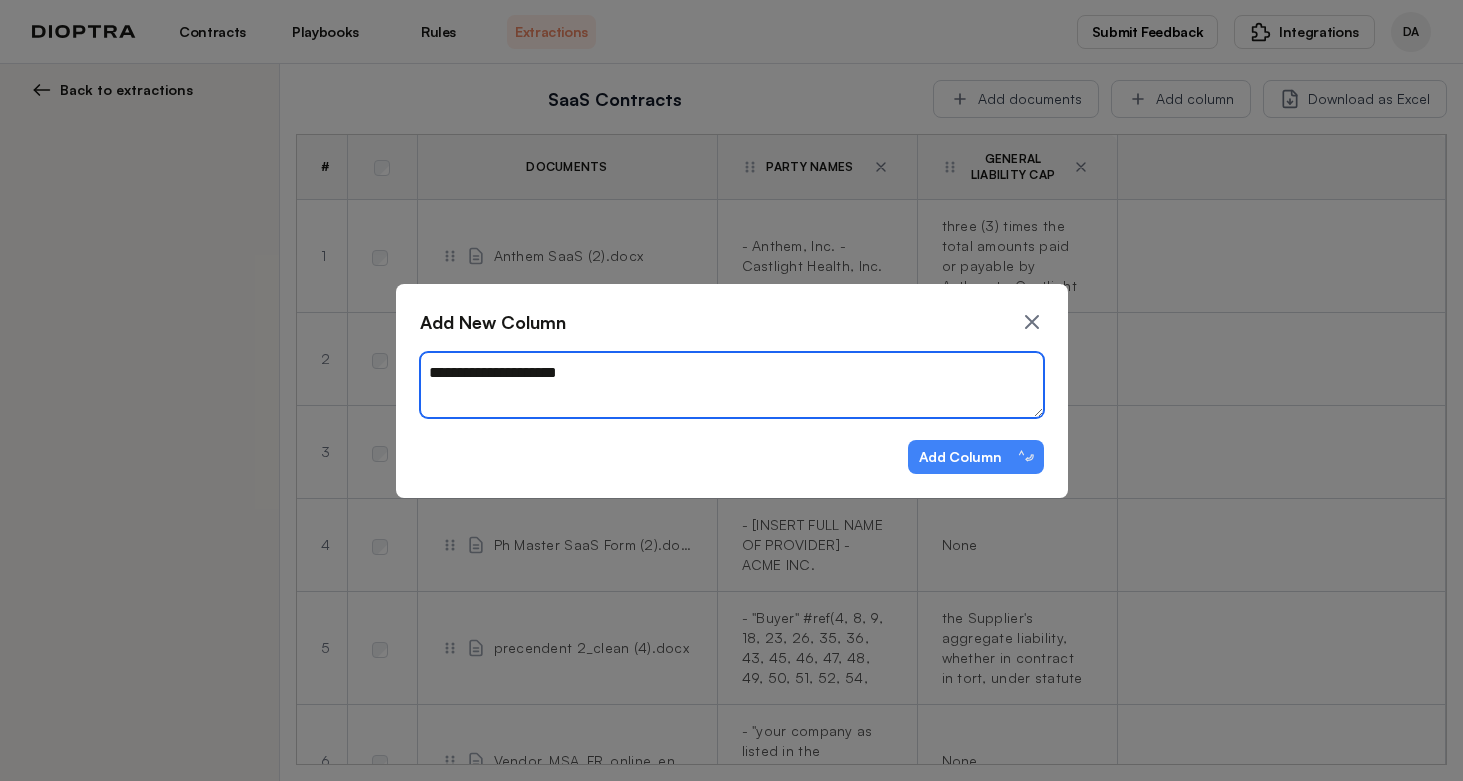 type on "*" 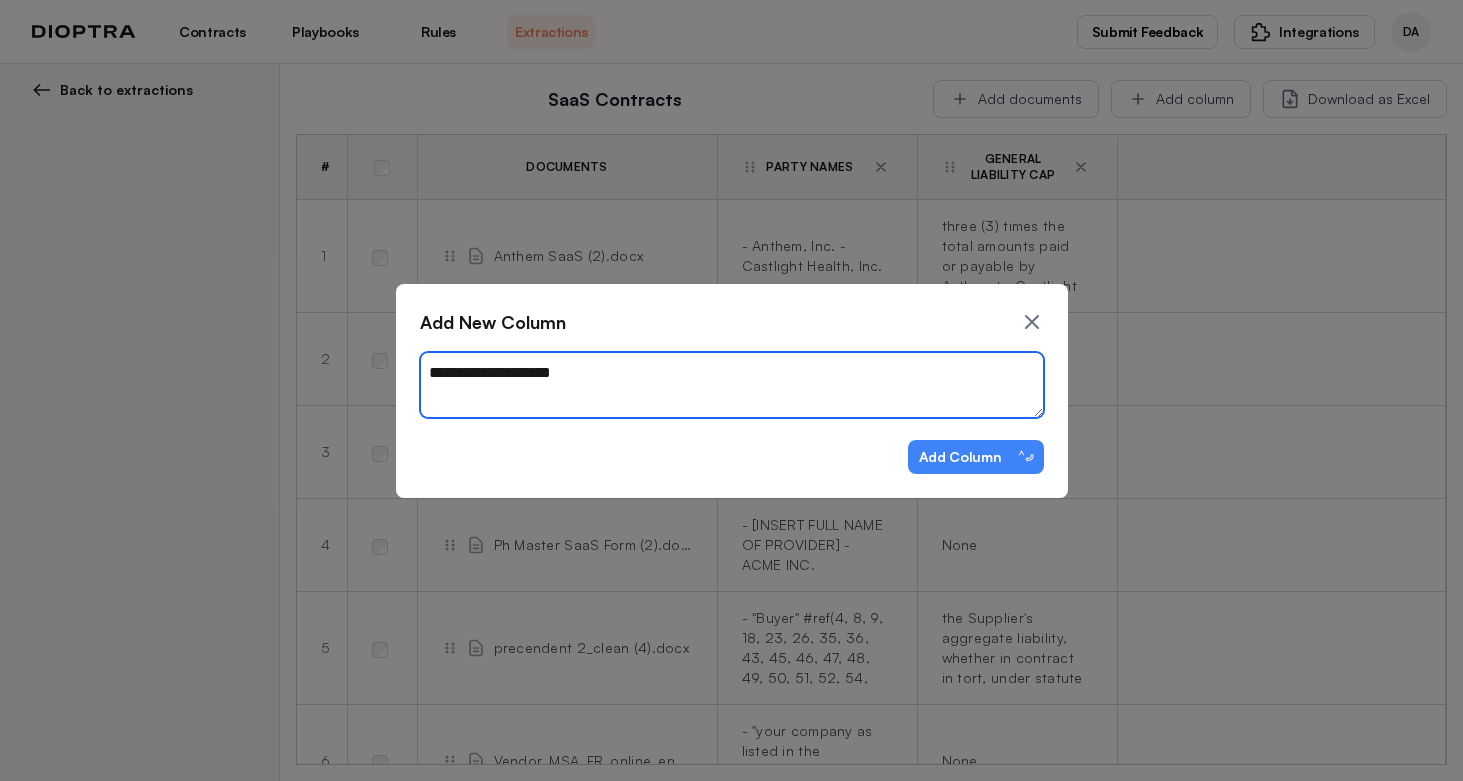 type on "*" 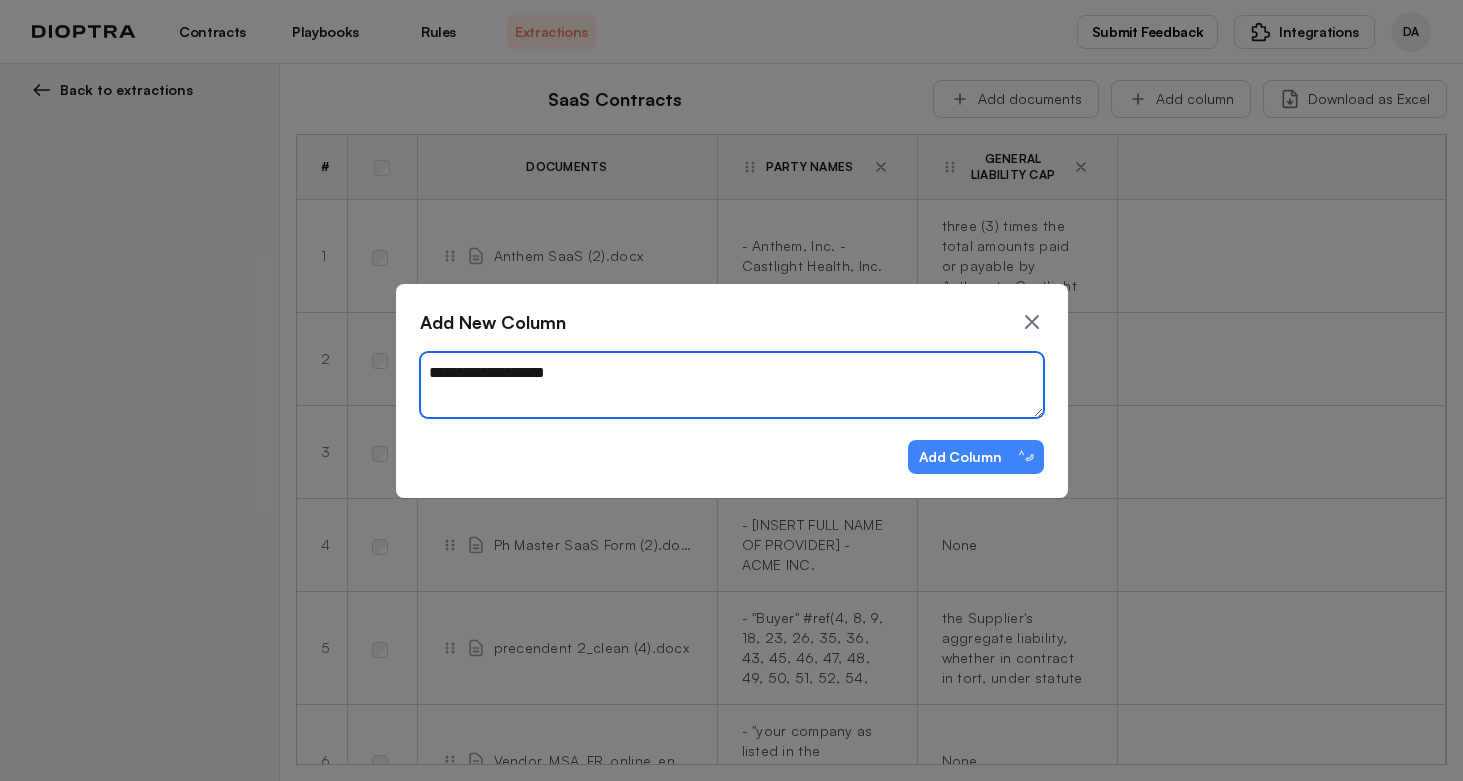 type on "*" 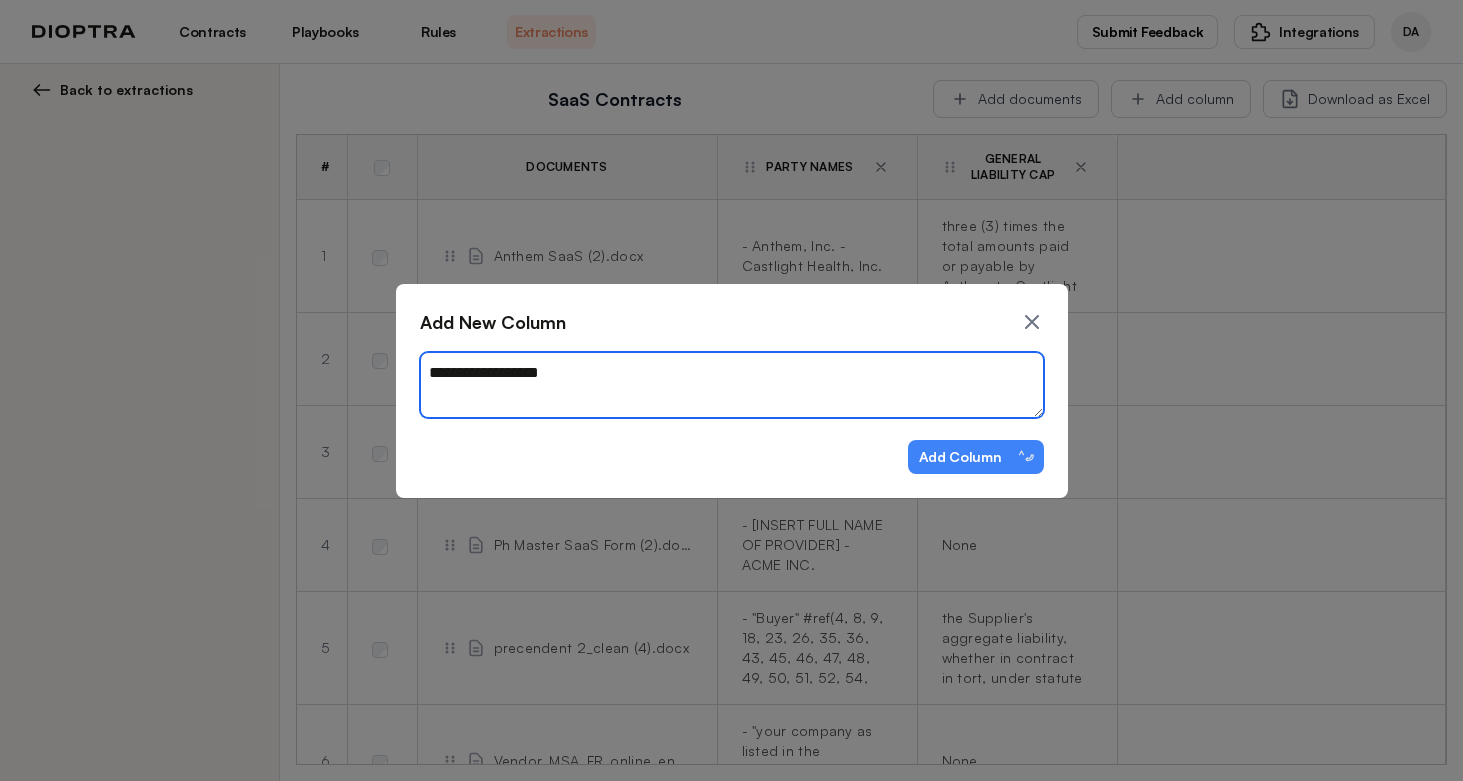 type on "*" 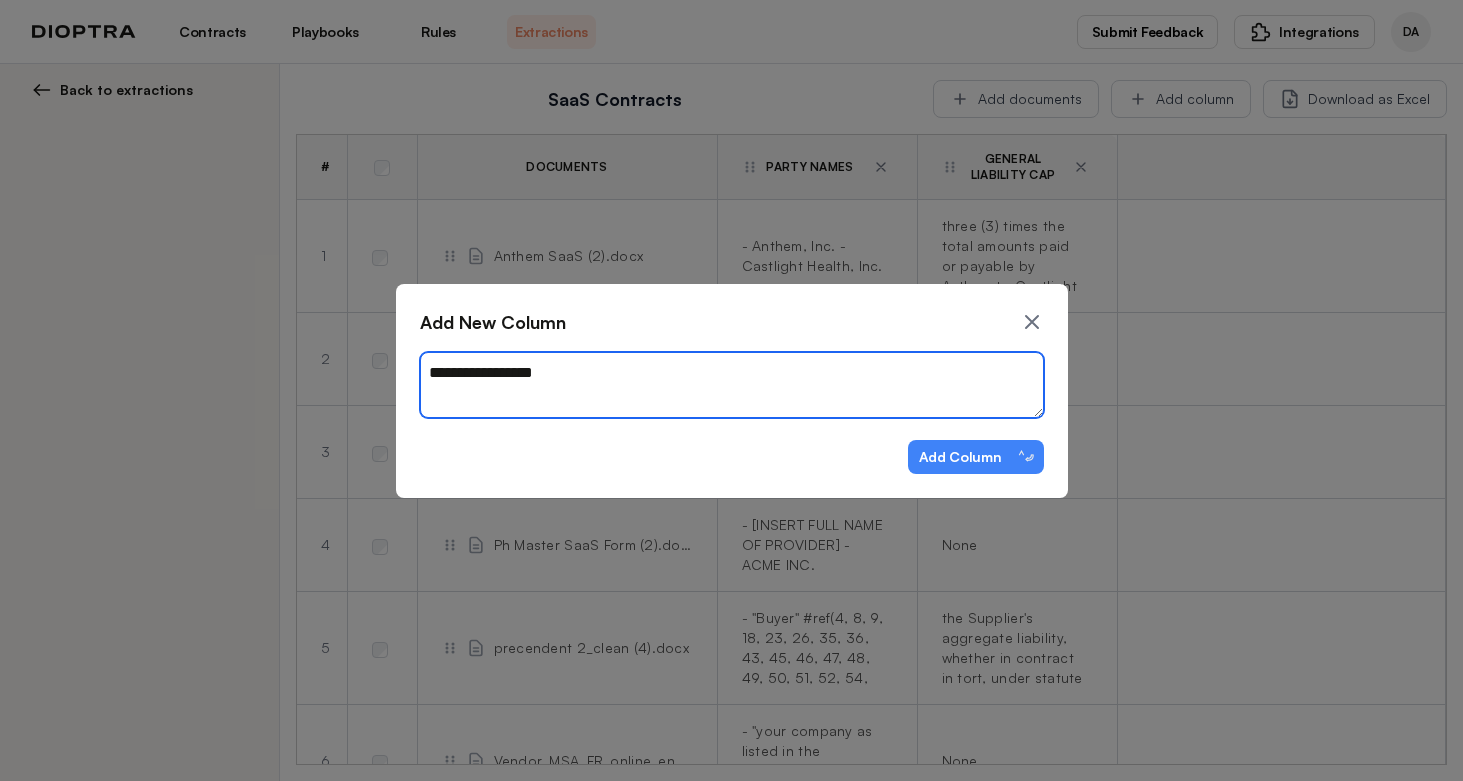 type on "*" 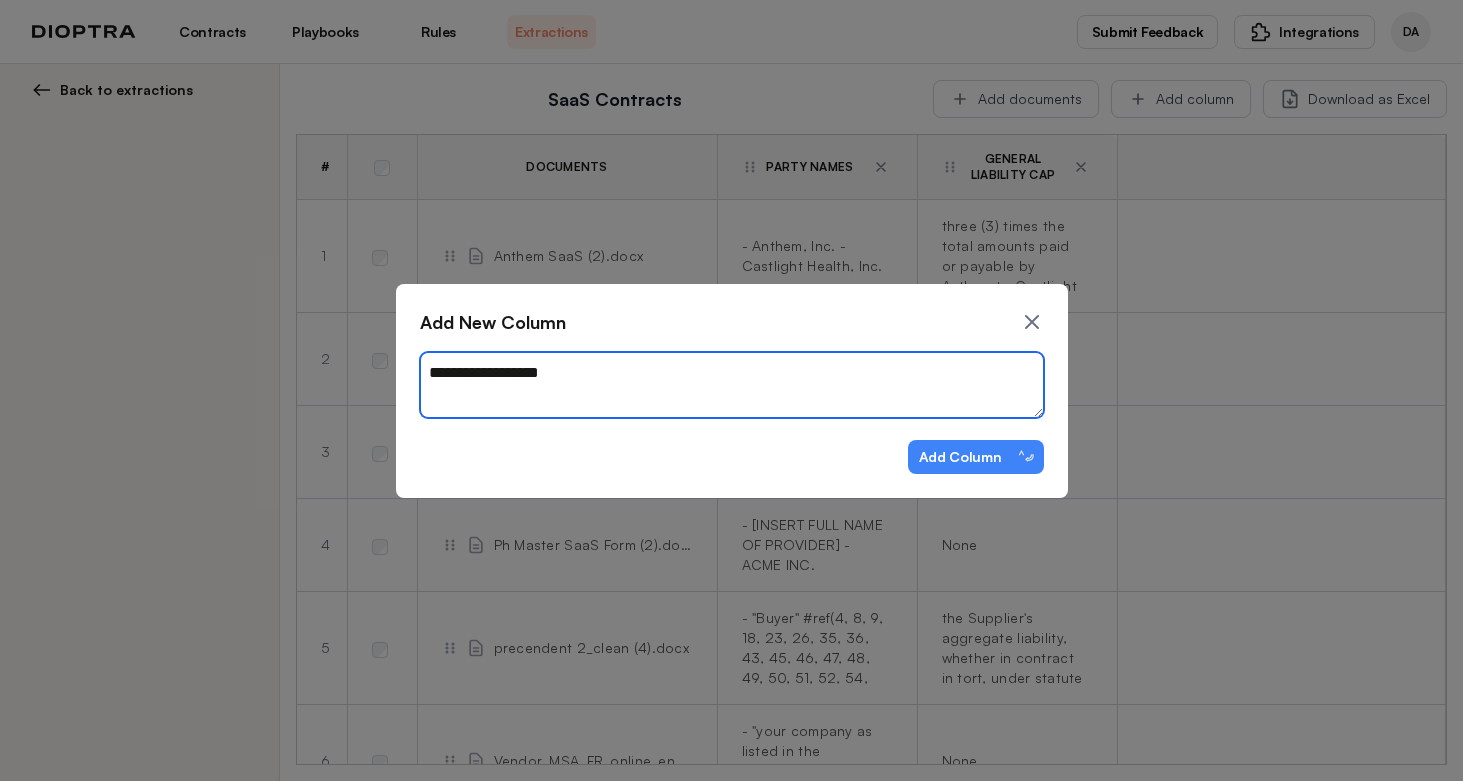 type on "*" 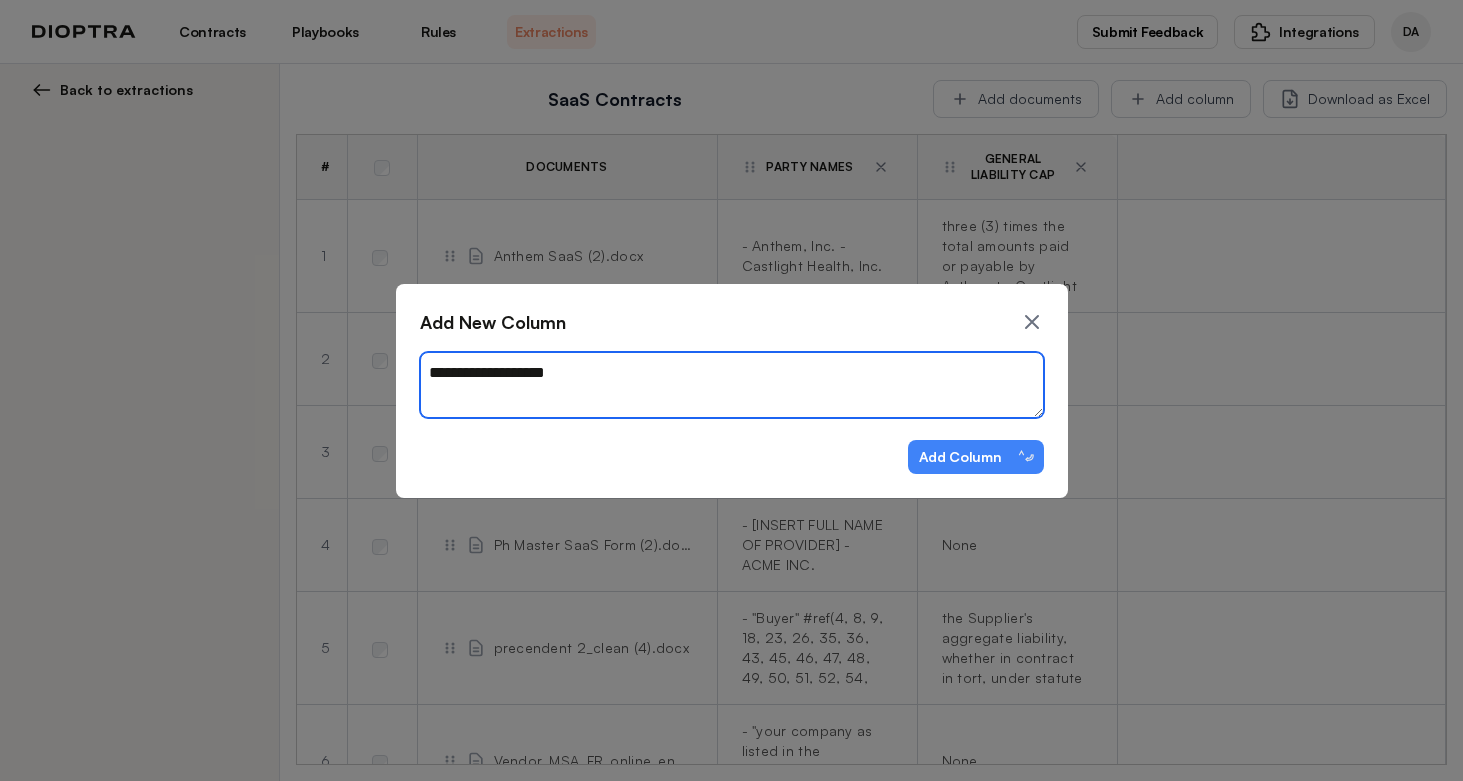 type on "*" 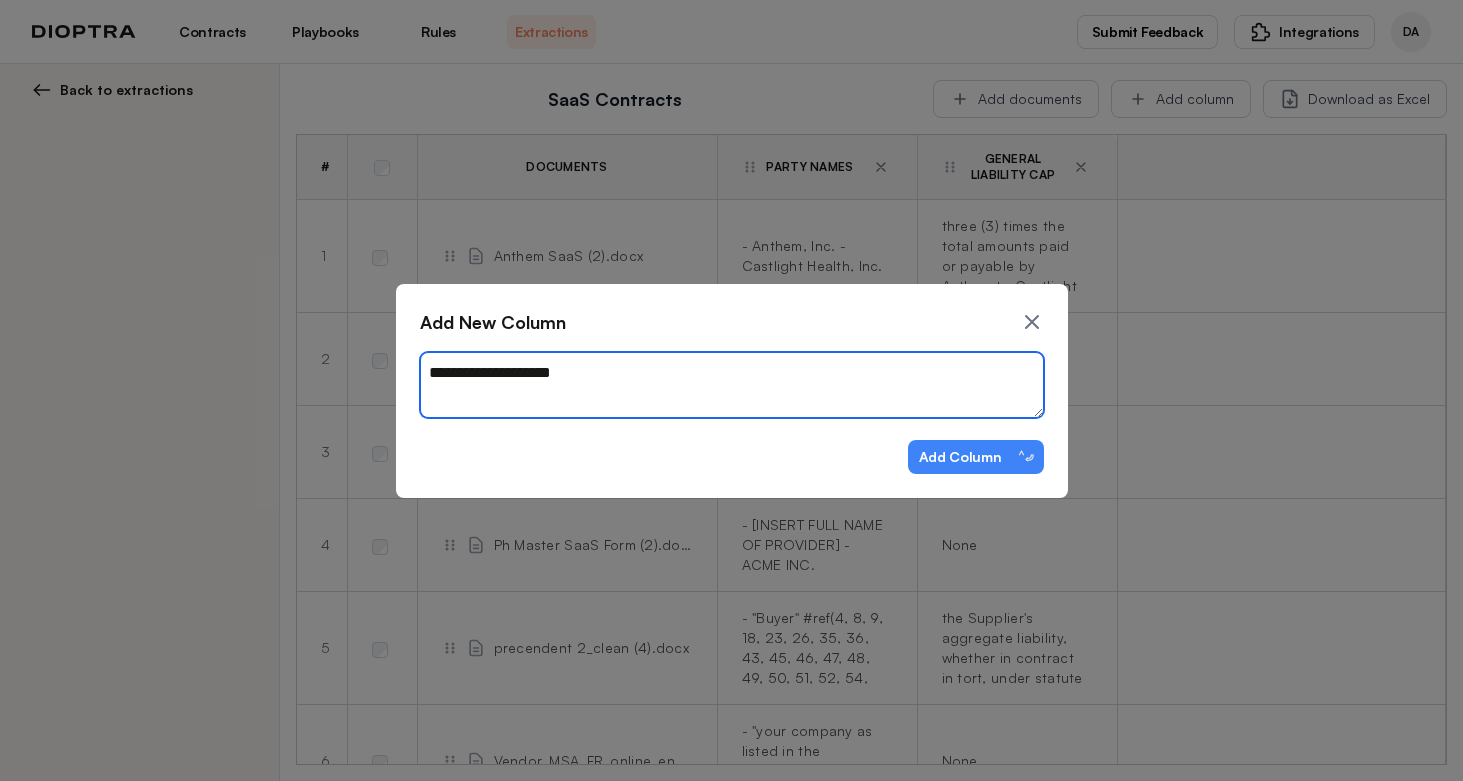 type on "*" 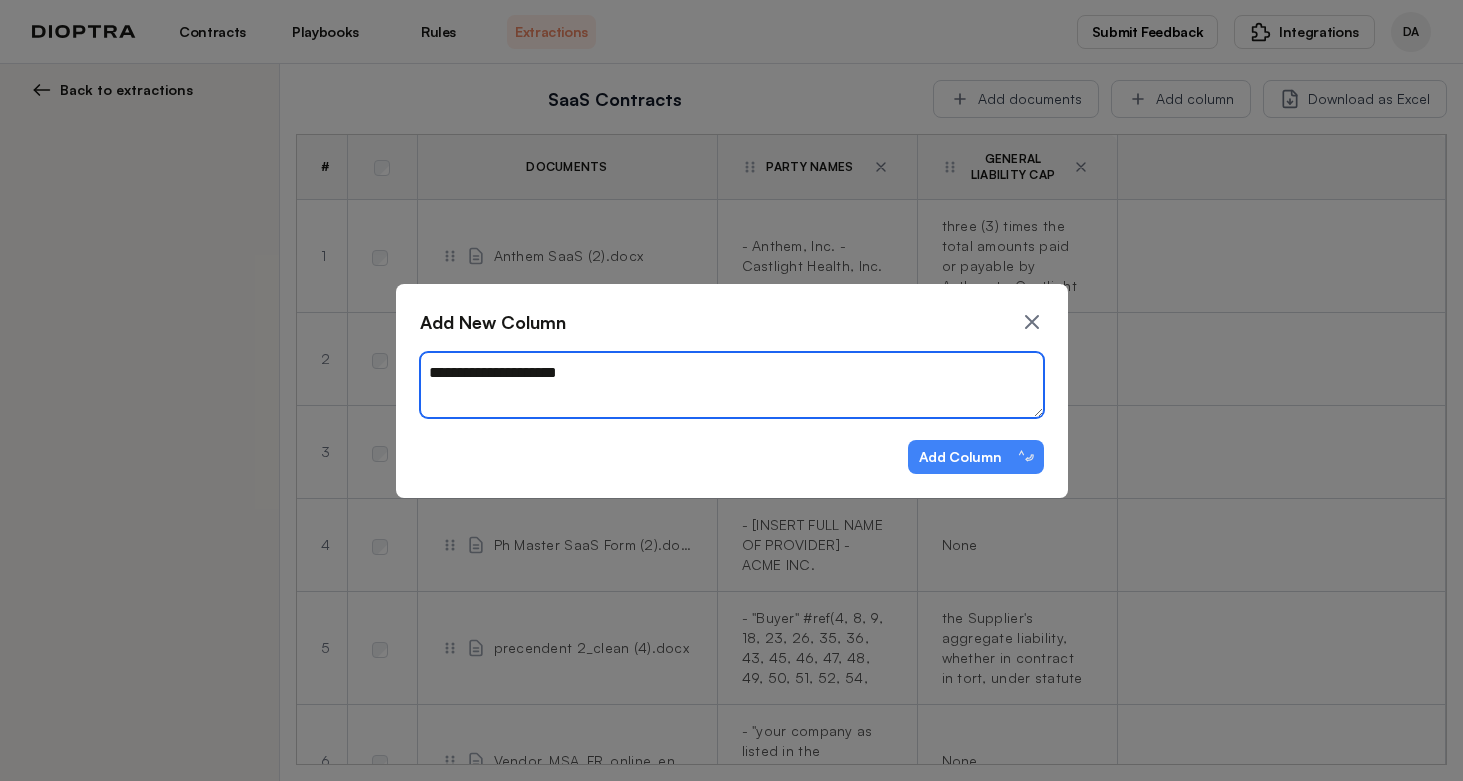 type on "*" 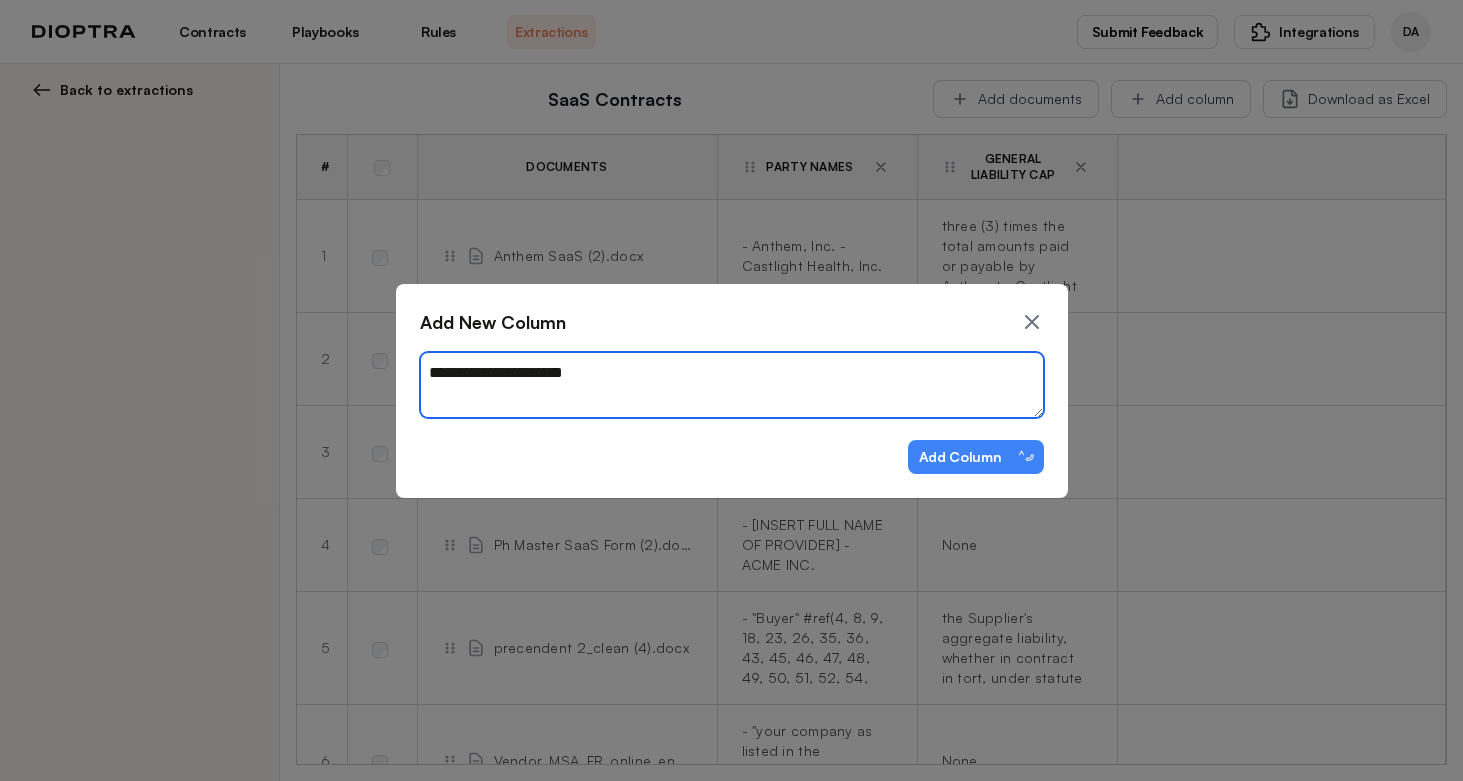 type on "*" 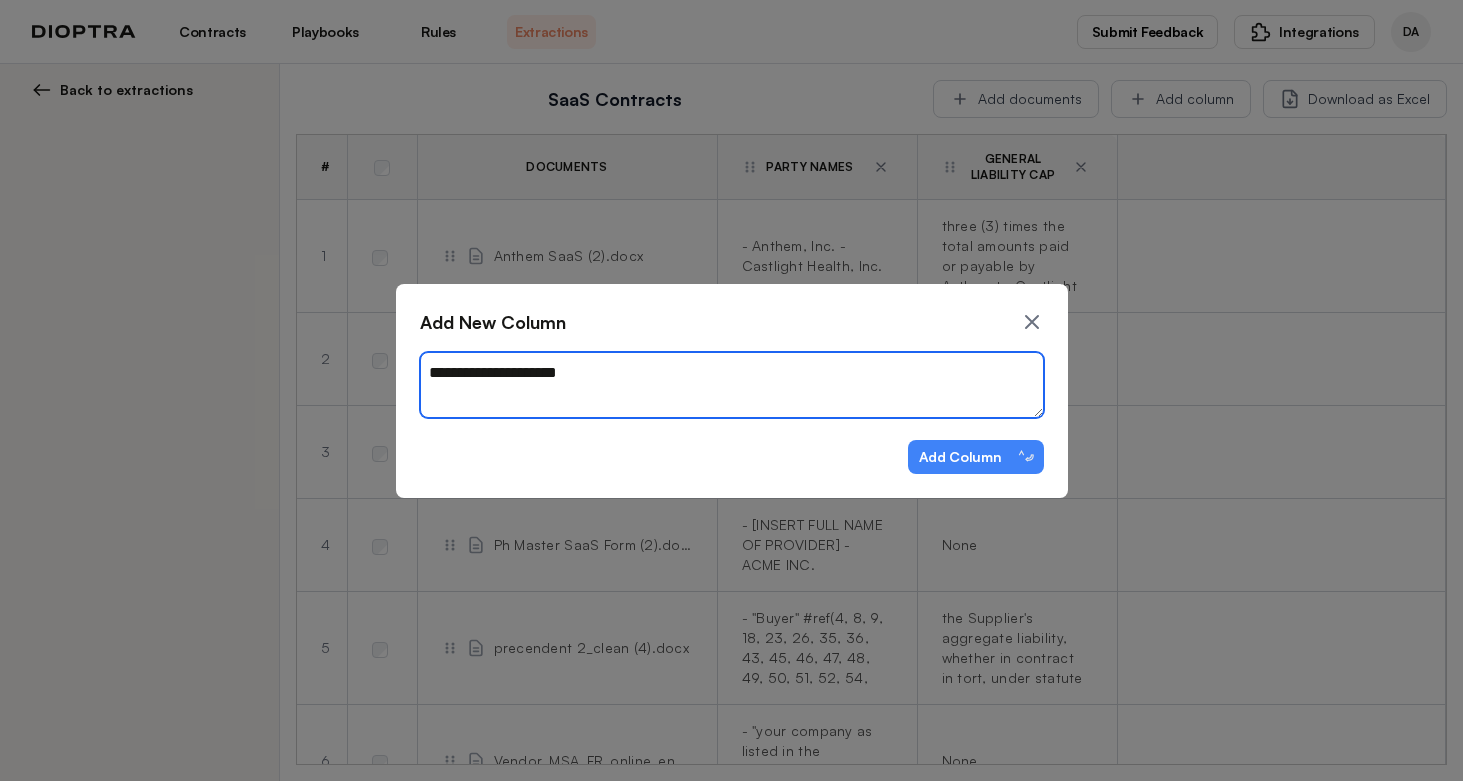type on "*" 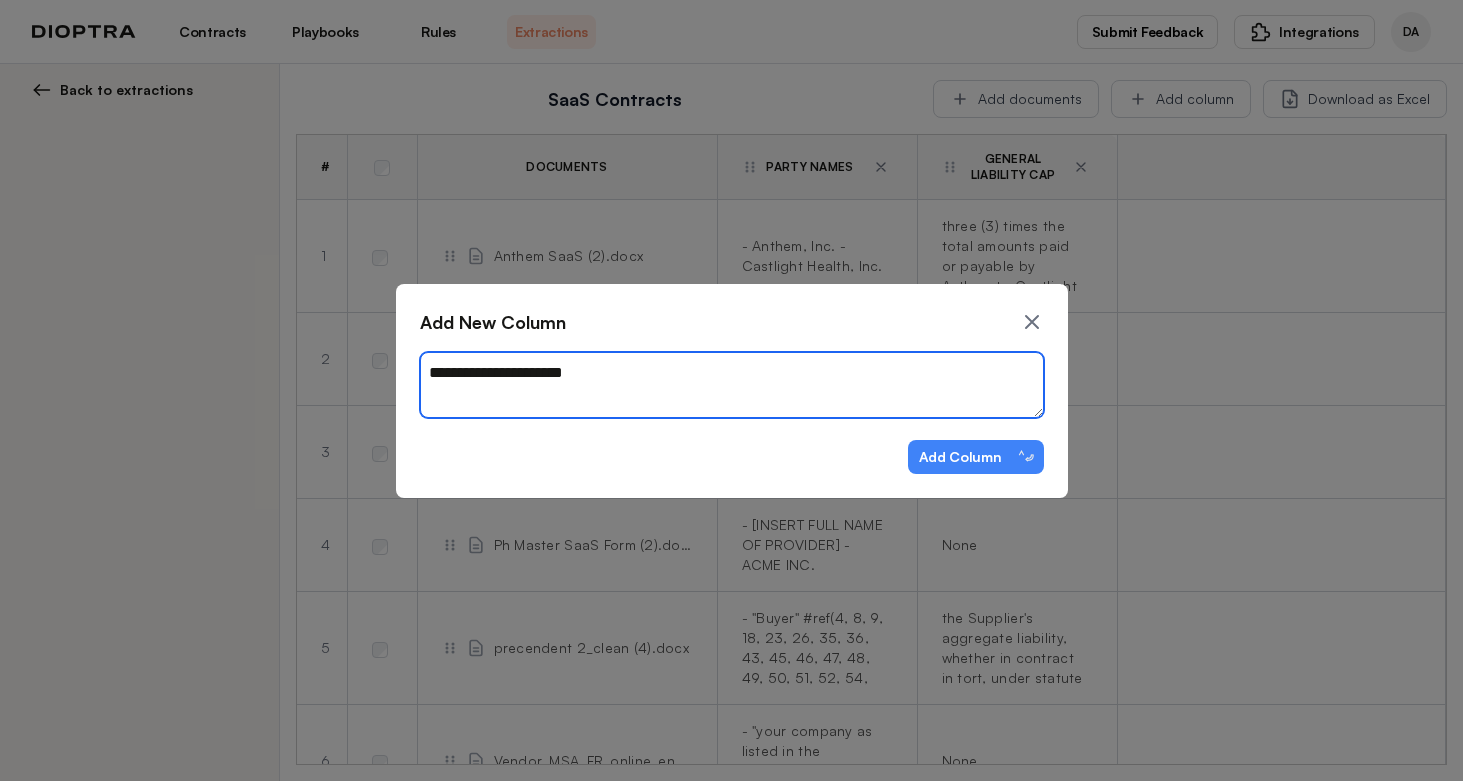 type on "*" 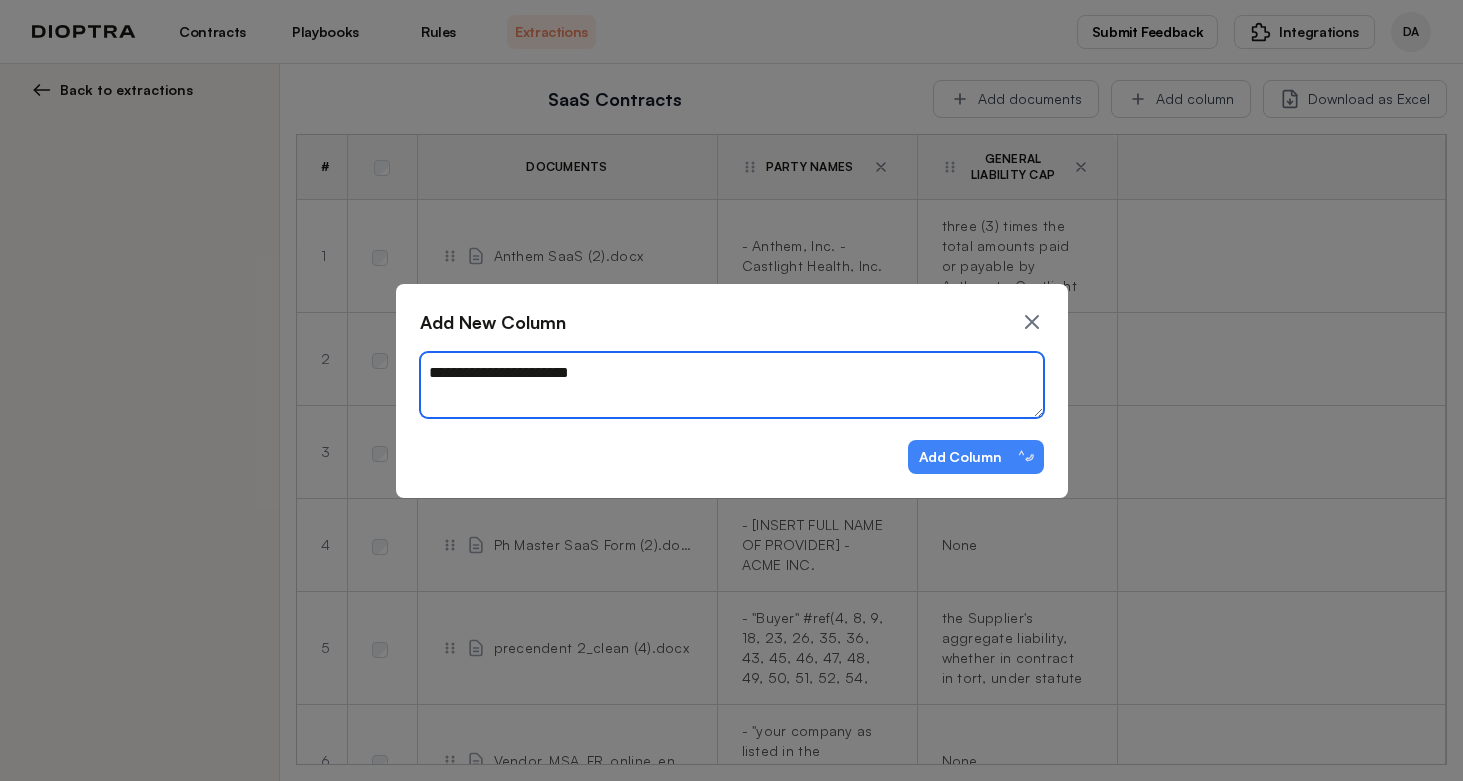 type on "*" 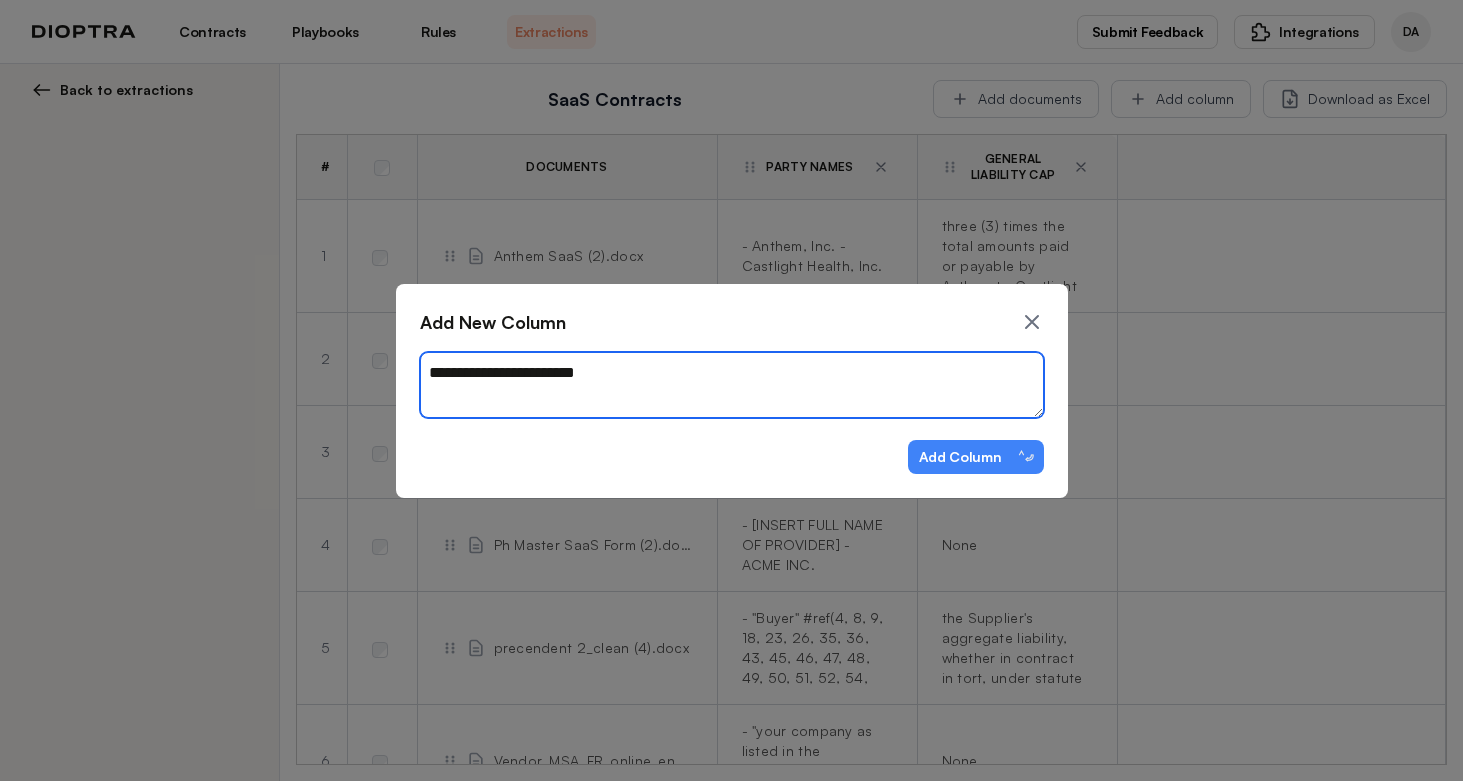 type on "*" 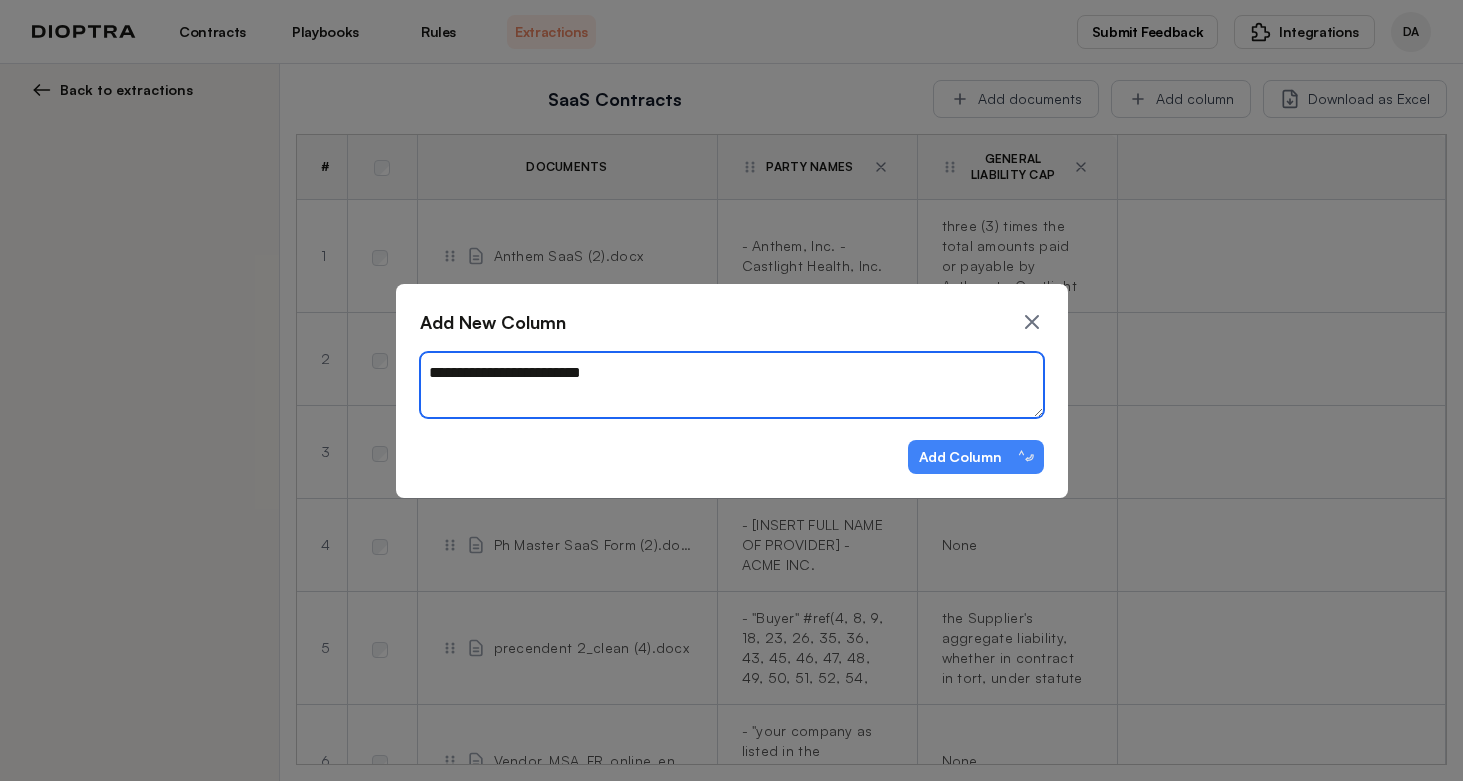 type on "*" 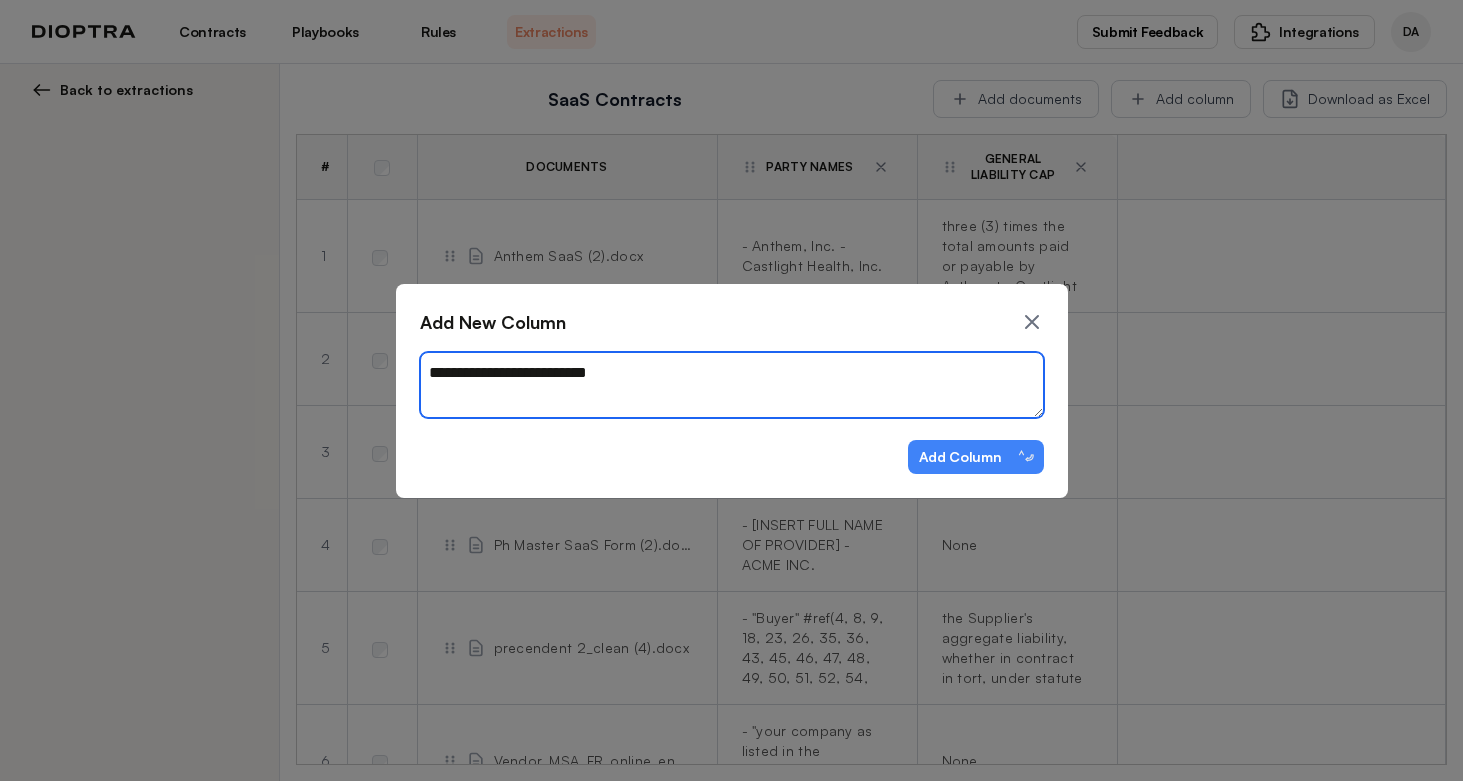 type on "*" 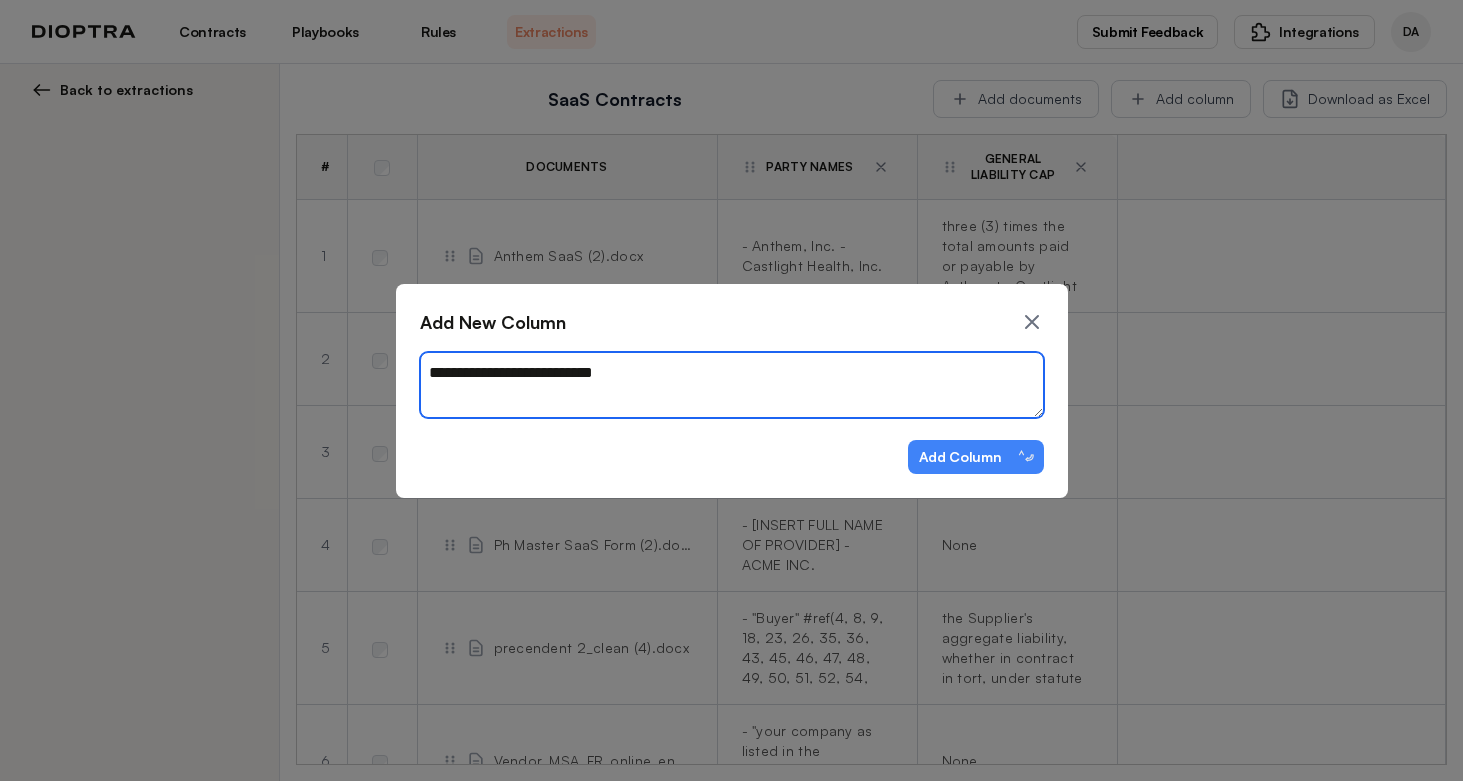 type on "*" 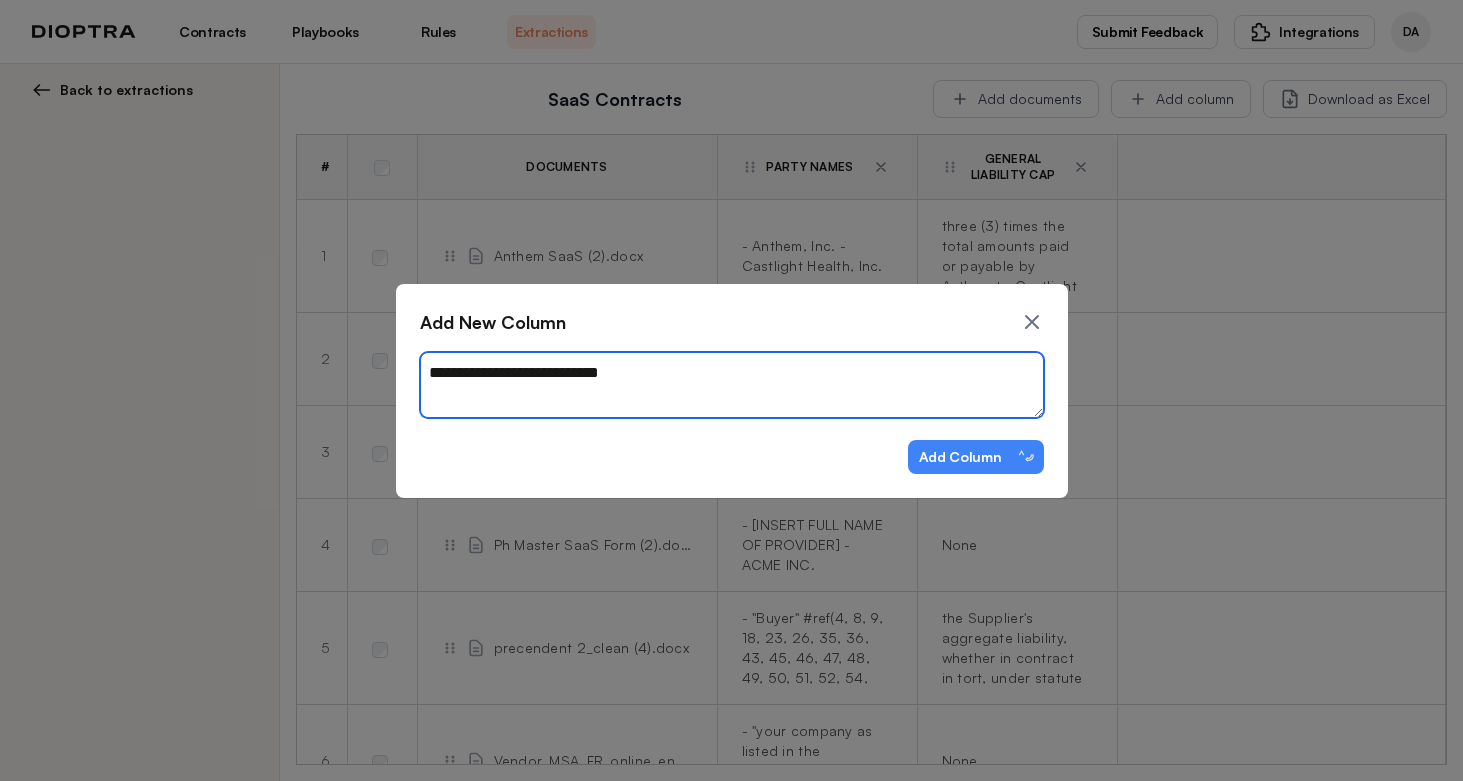 type on "*" 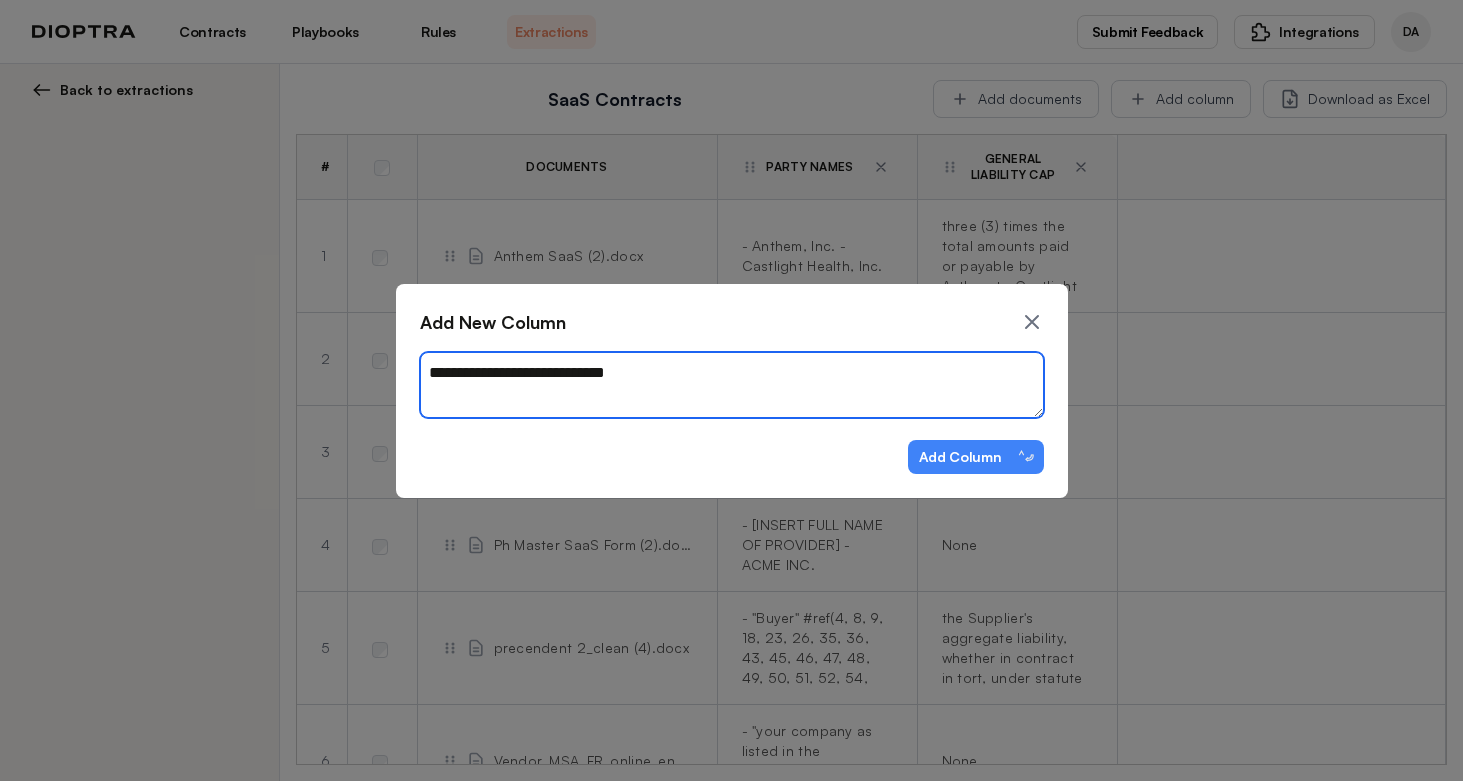 type on "*" 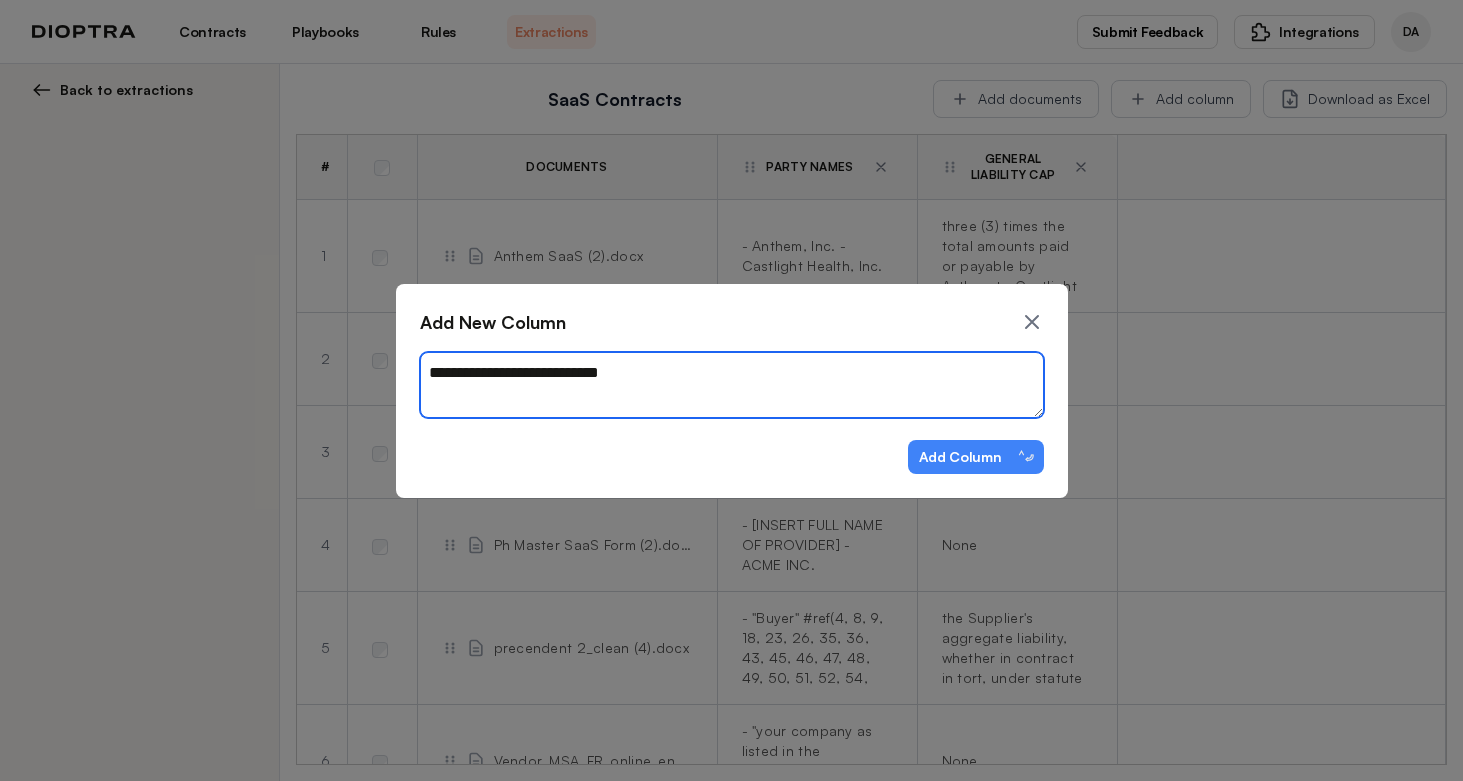 type on "*" 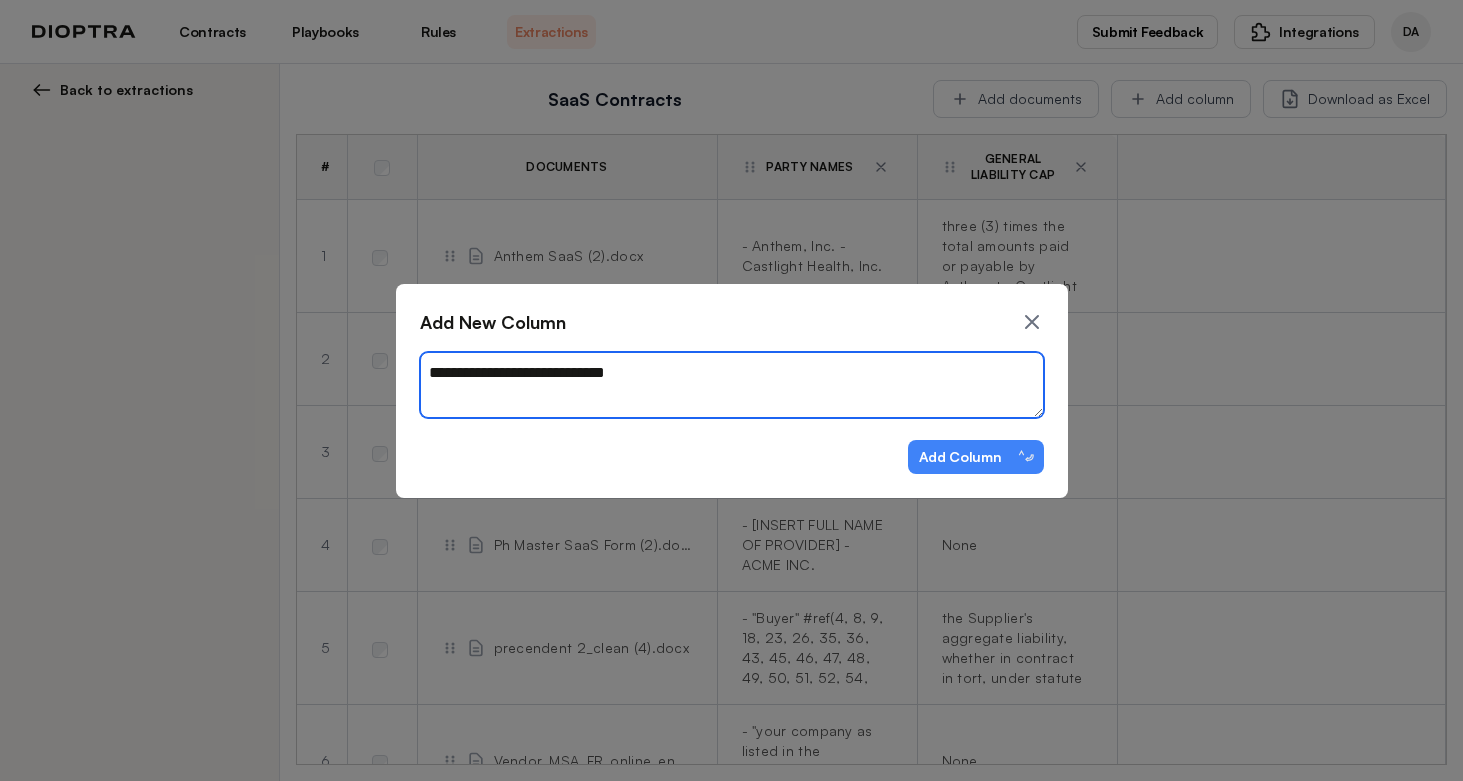type on "*" 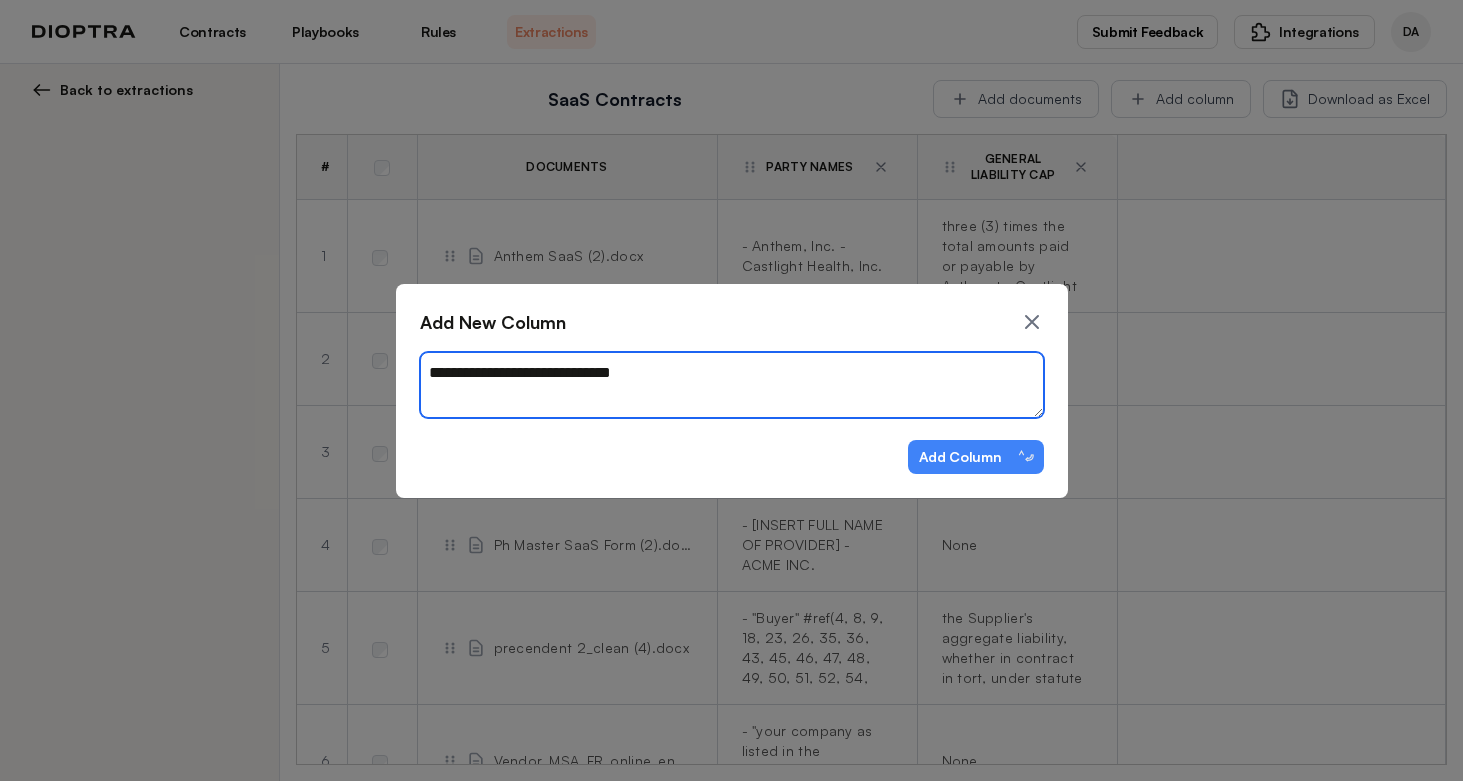type on "*" 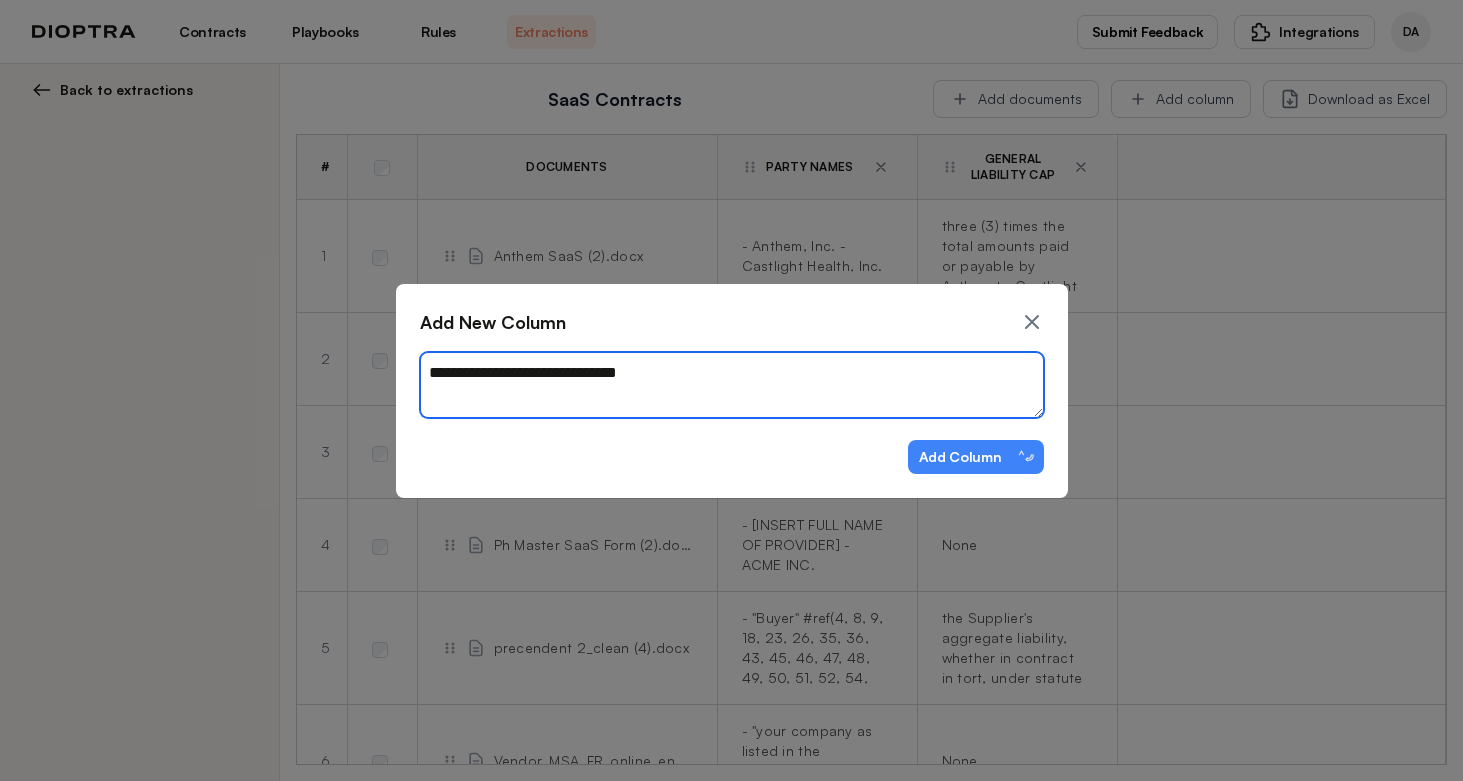 type on "*" 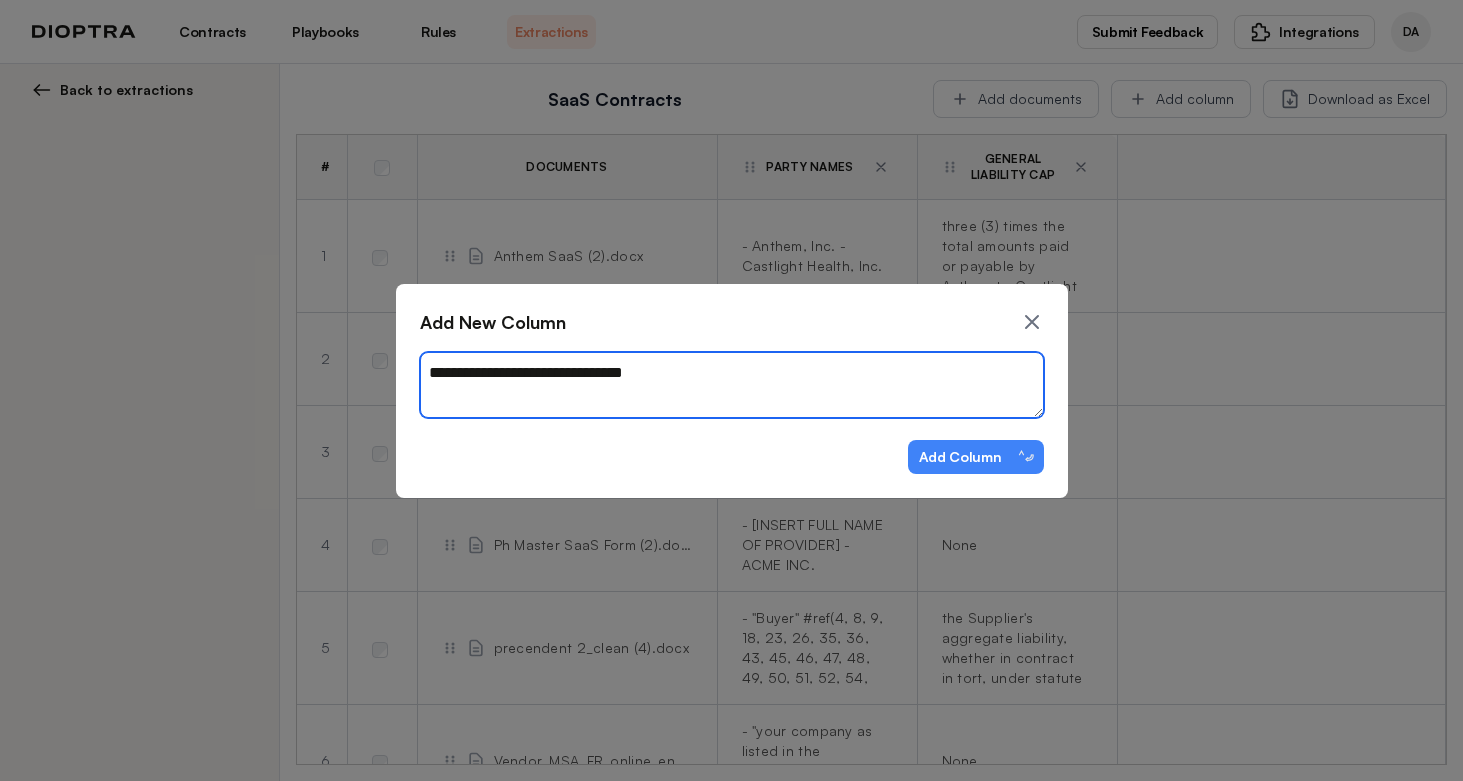 type on "*" 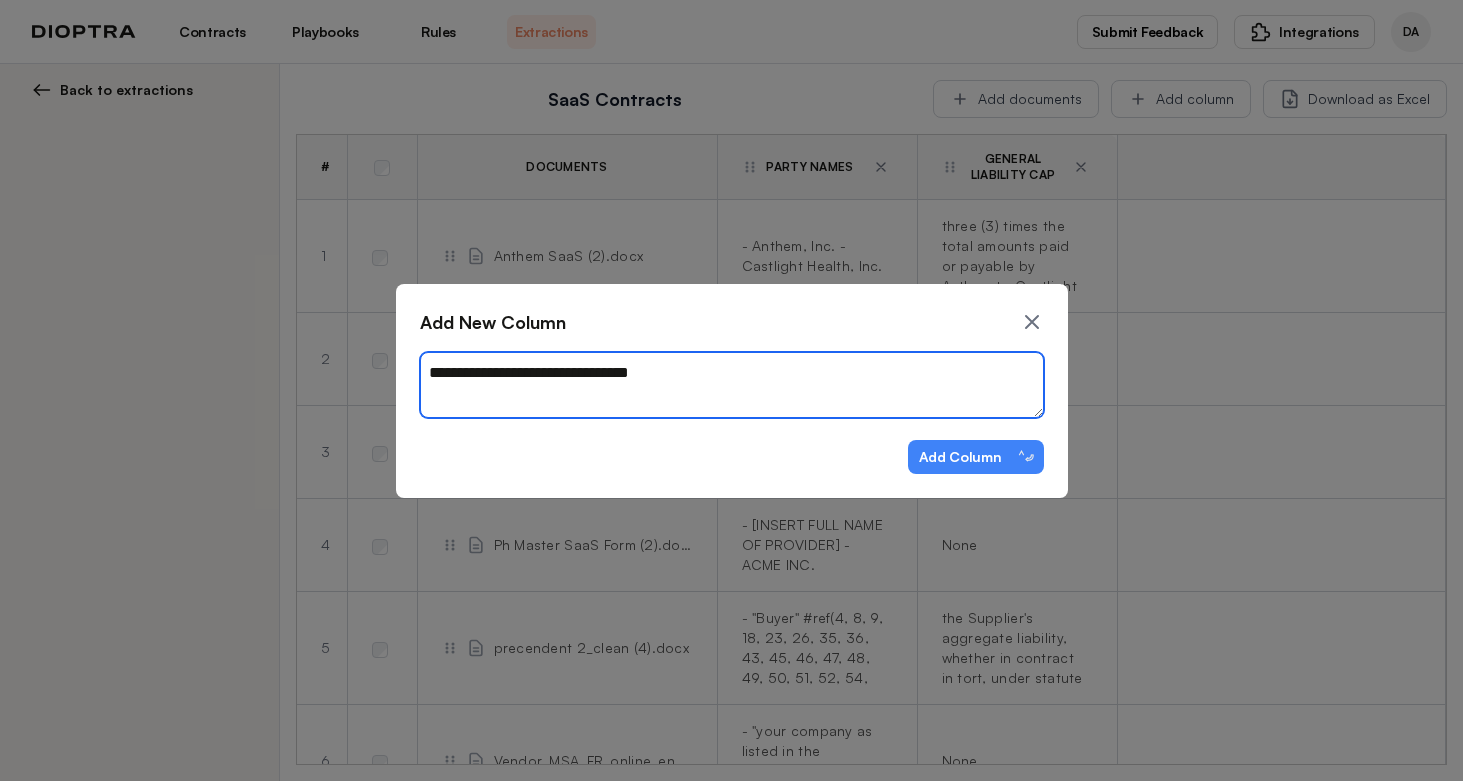 type on "*" 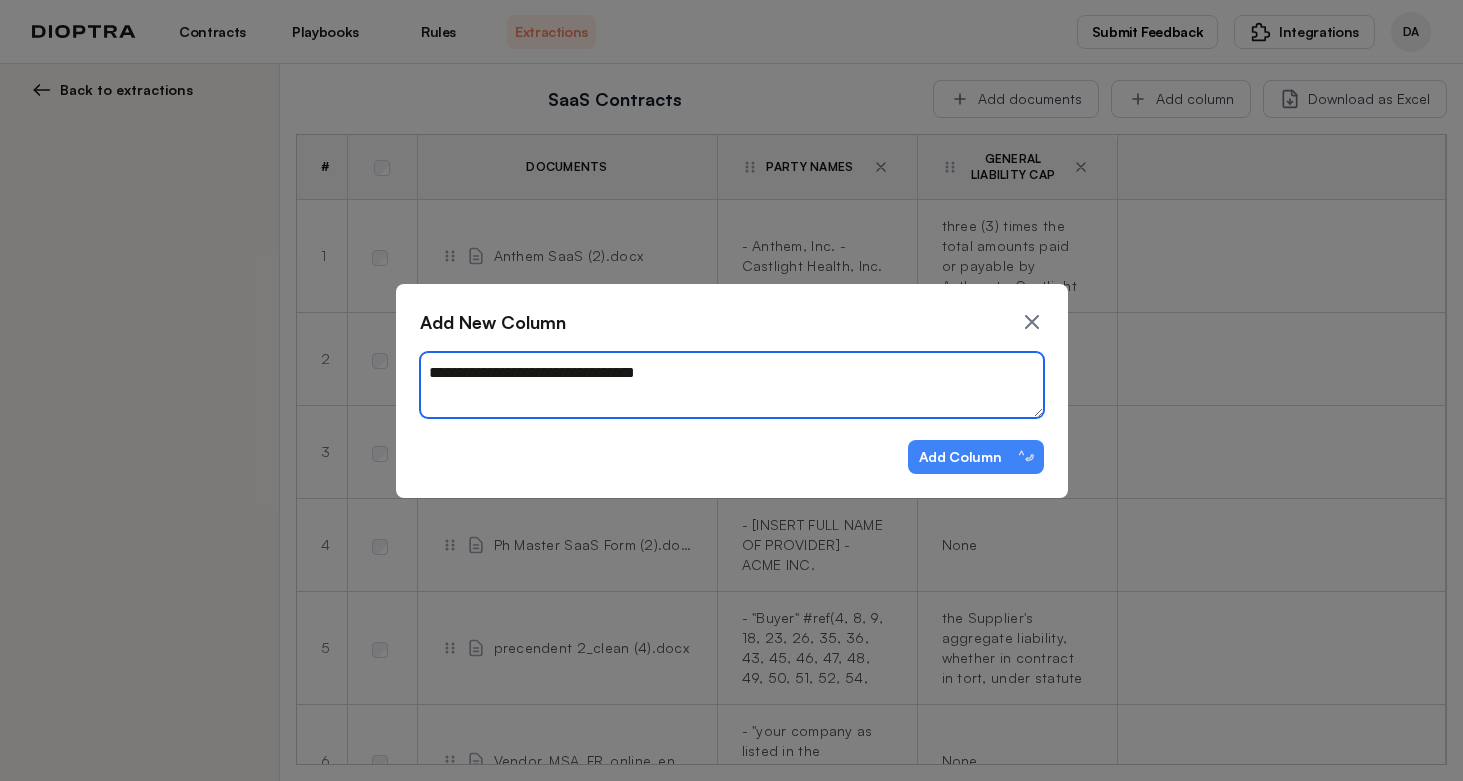 type on "*" 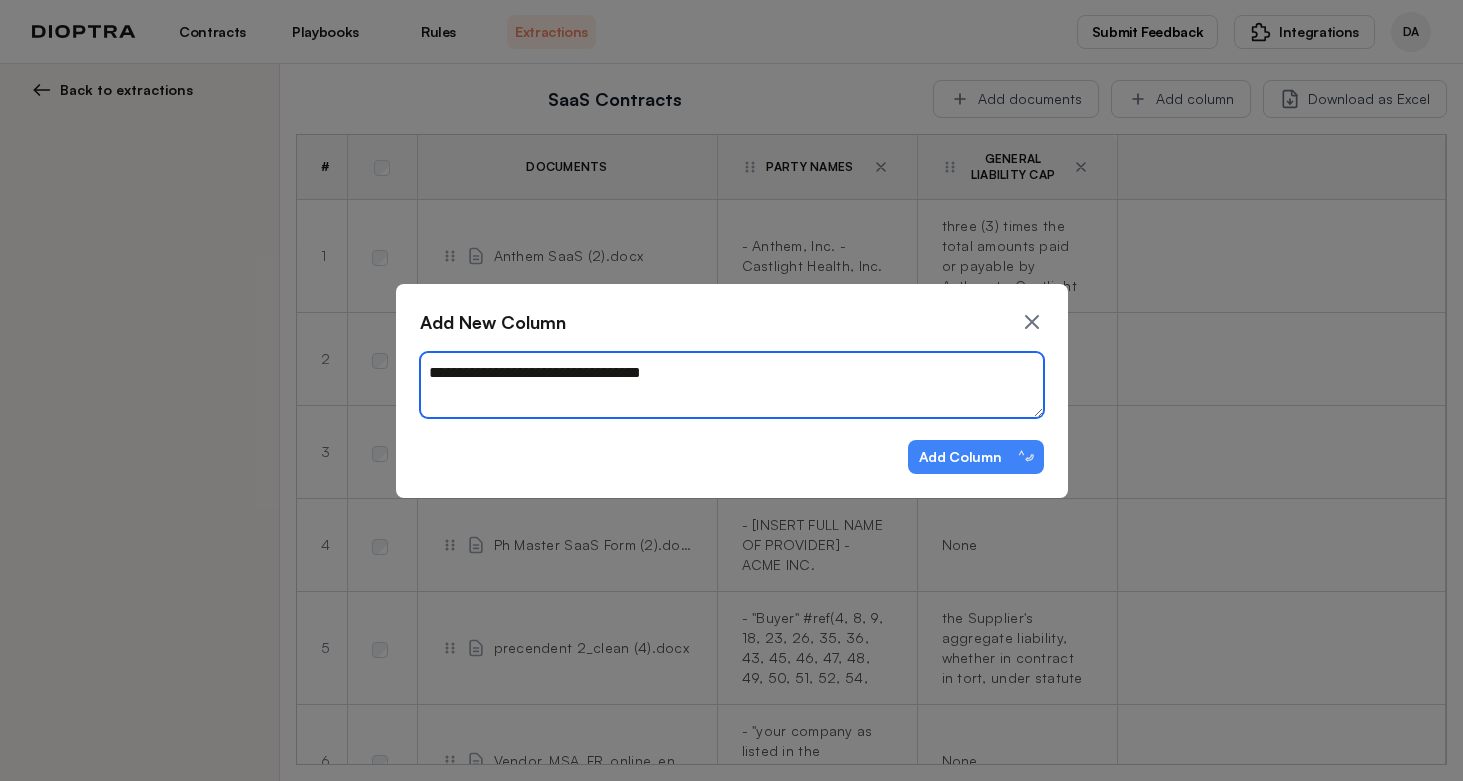 type on "*" 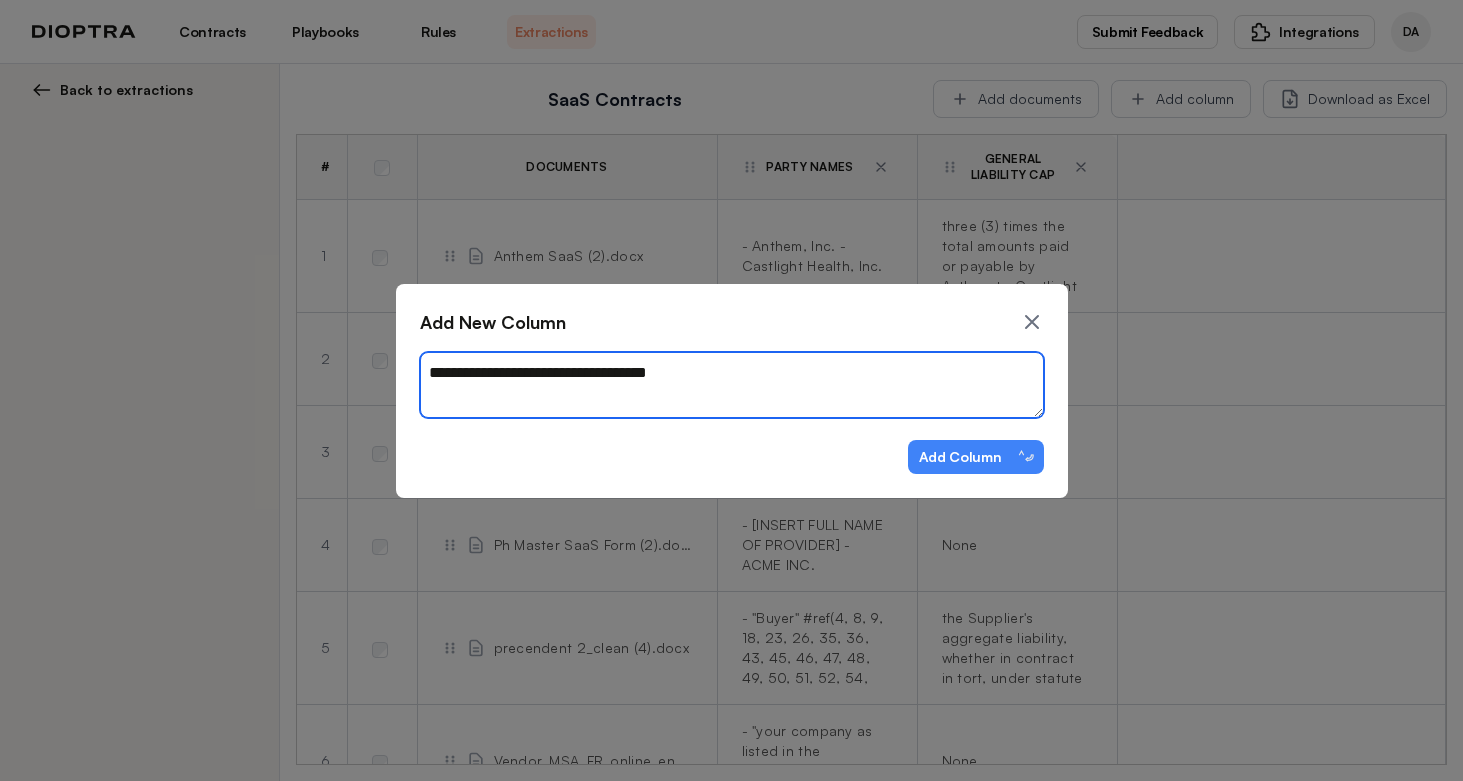 type on "*" 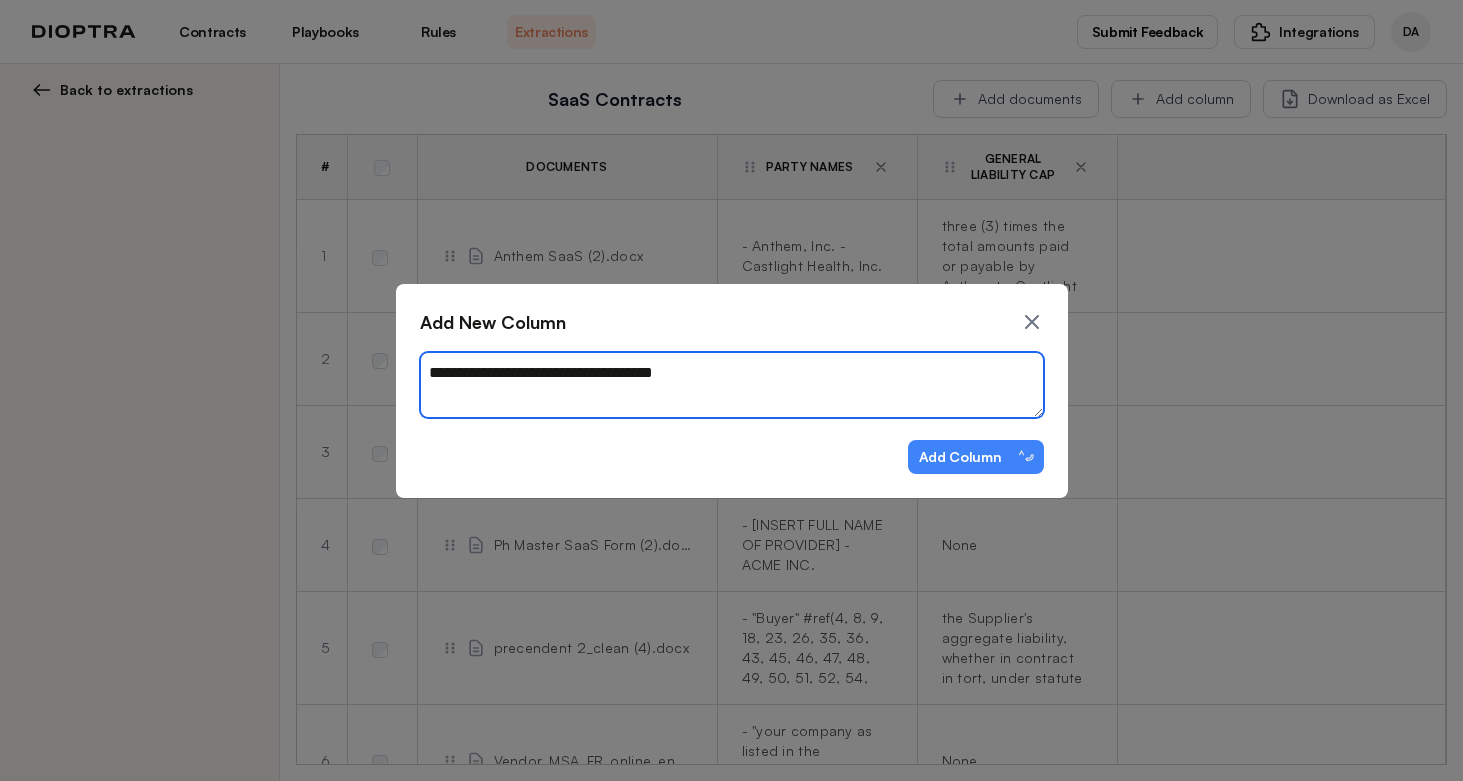 type on "*" 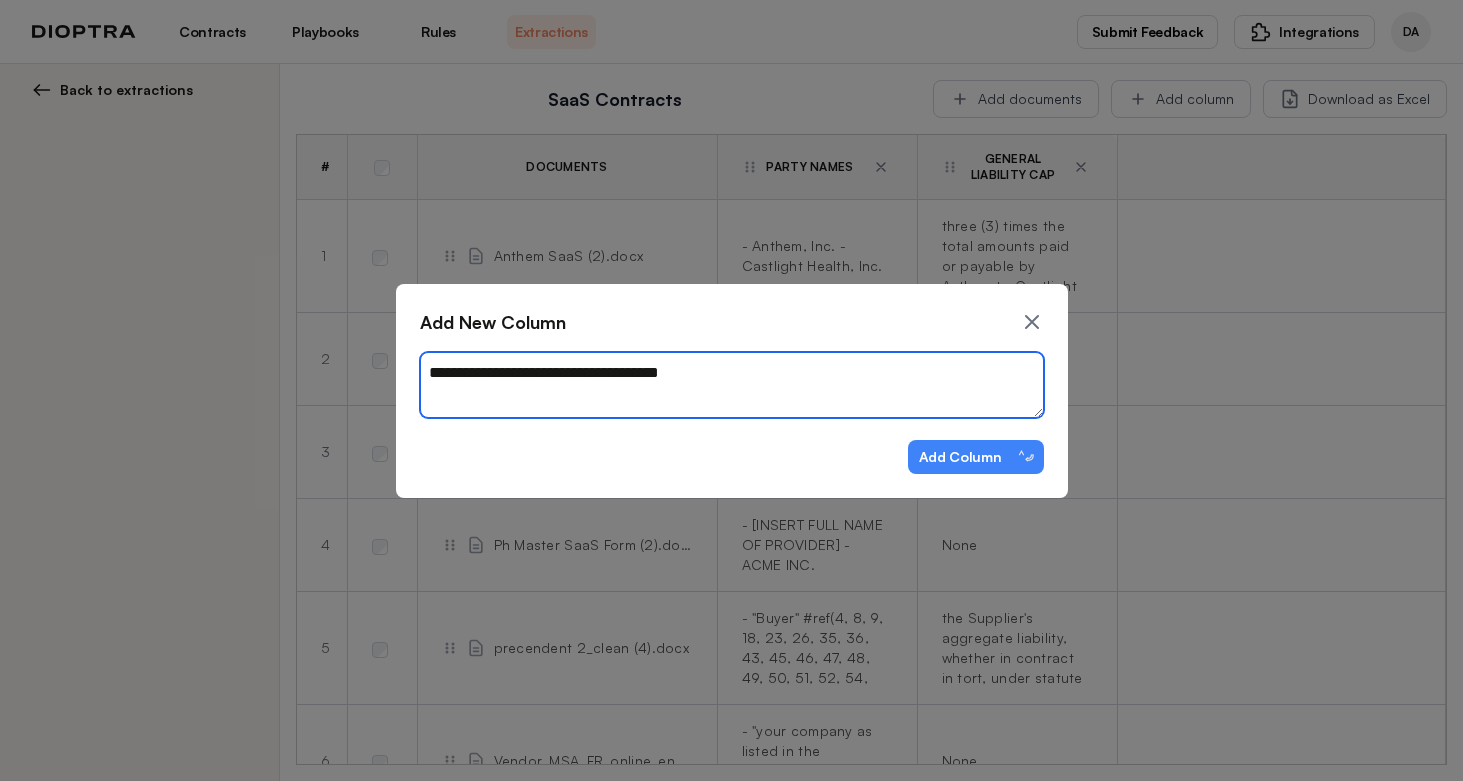 type on "*" 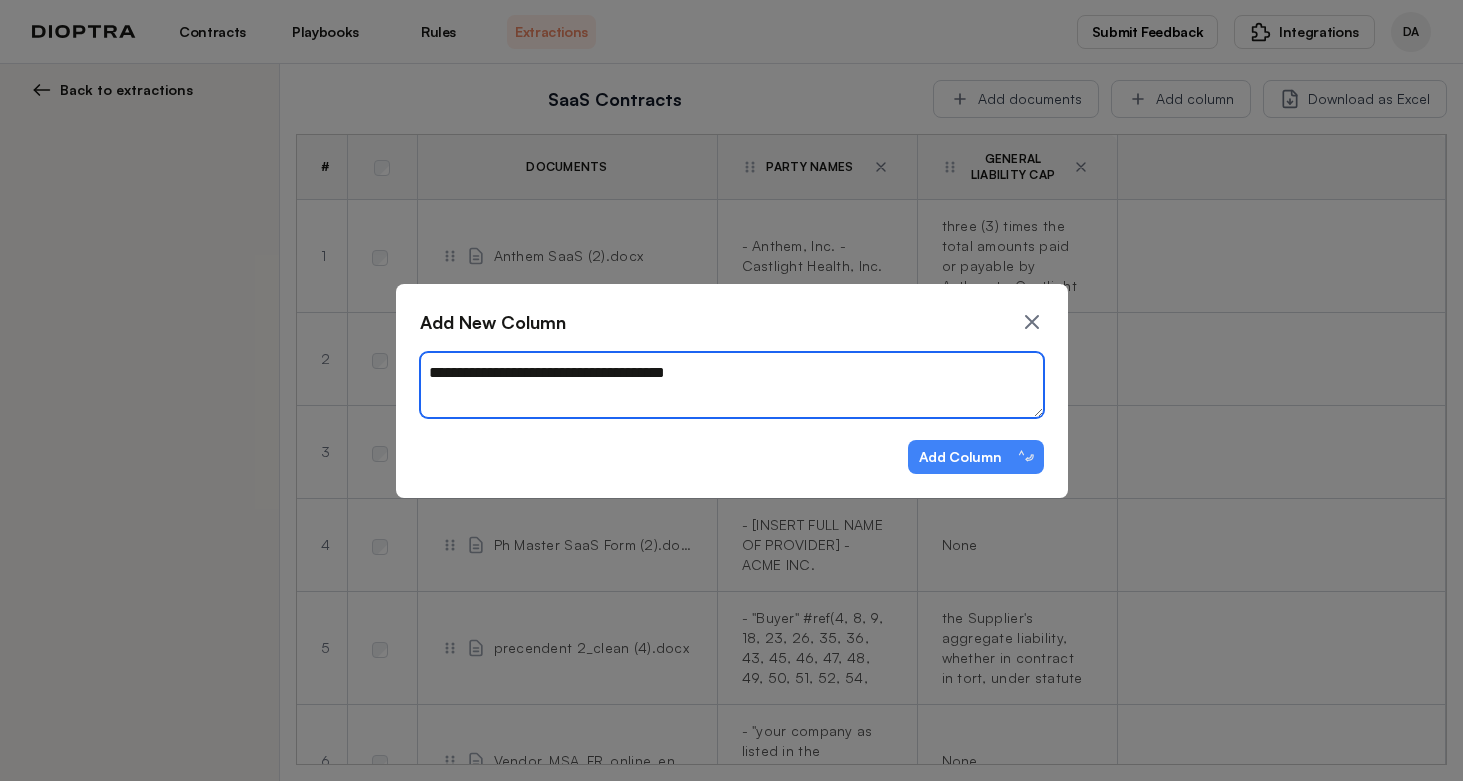 type on "*" 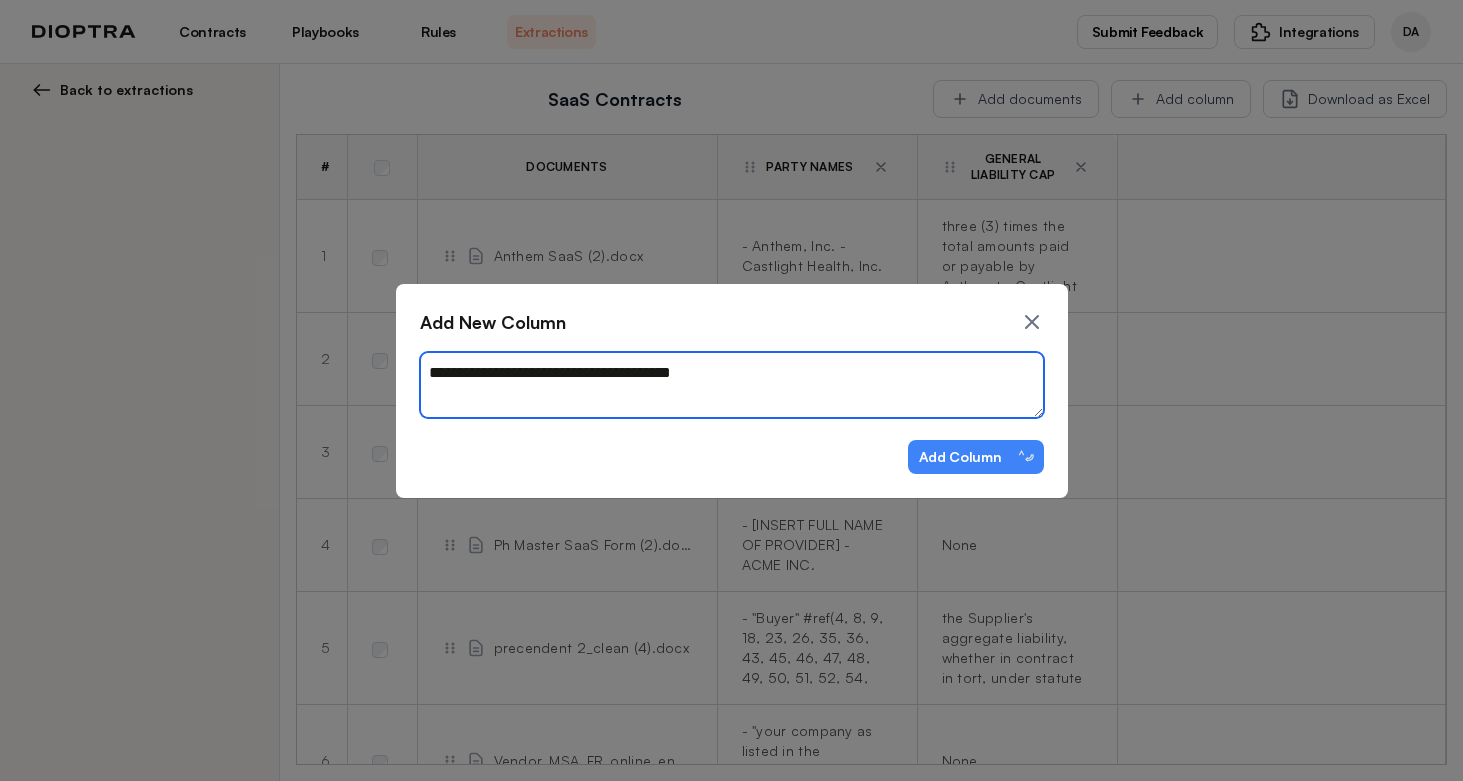 type on "*" 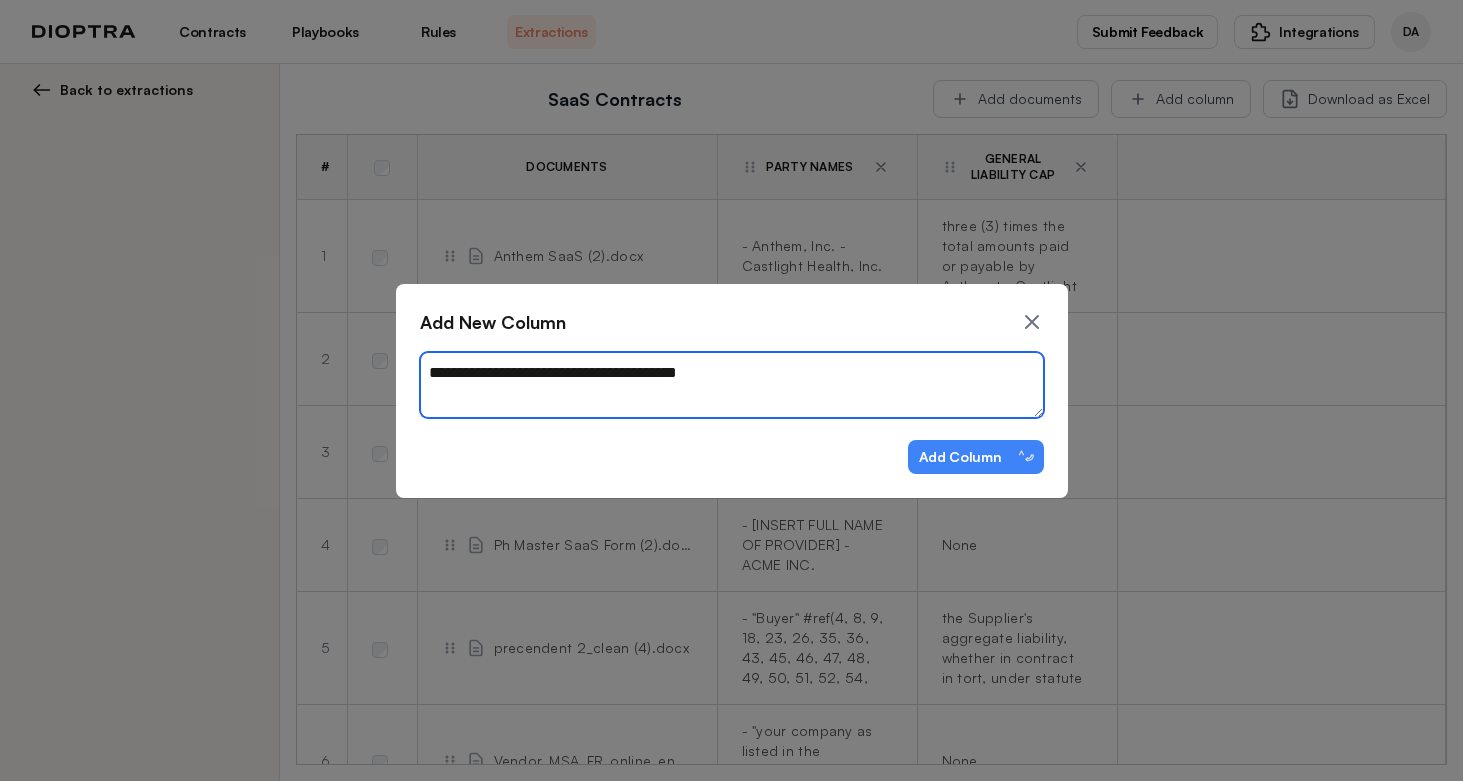 type on "*" 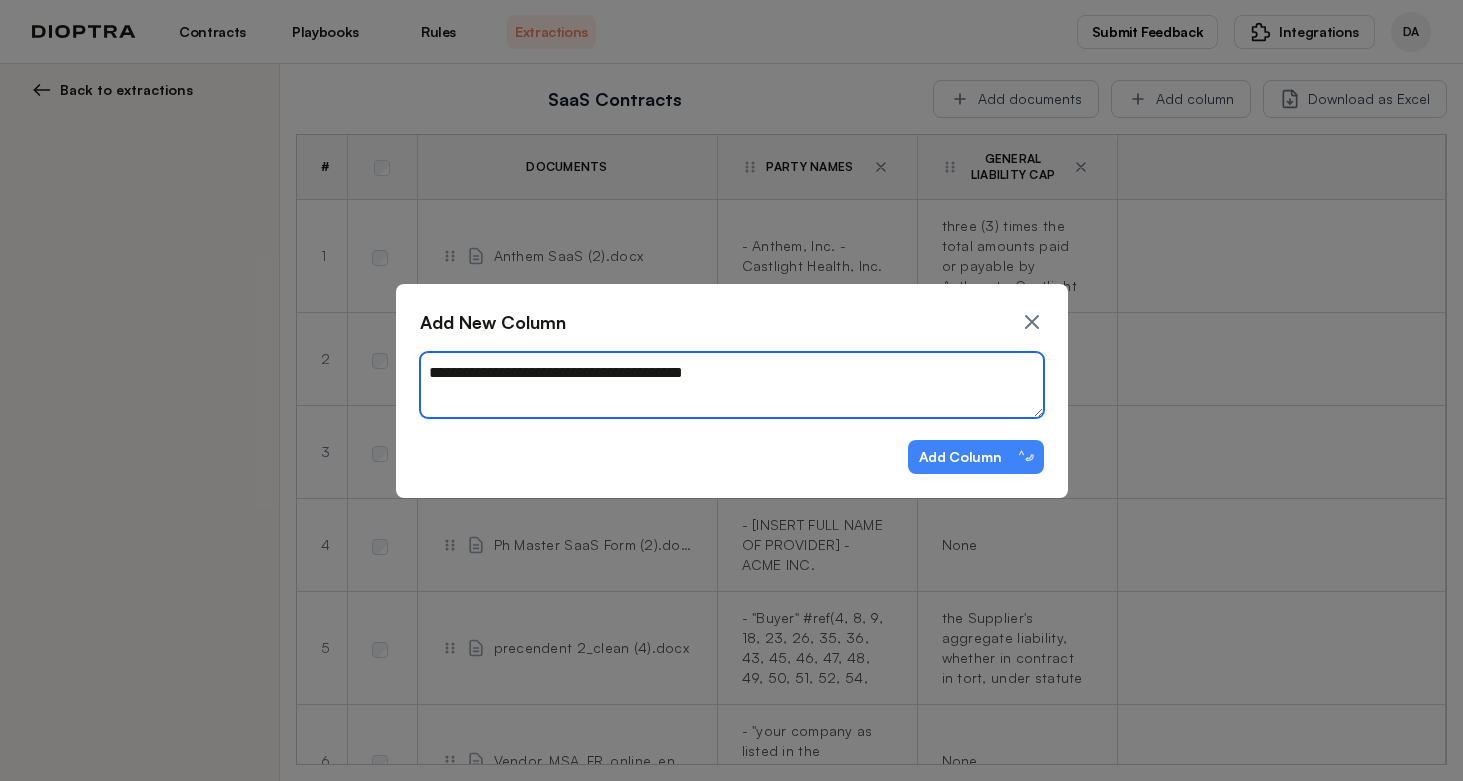 type on "*" 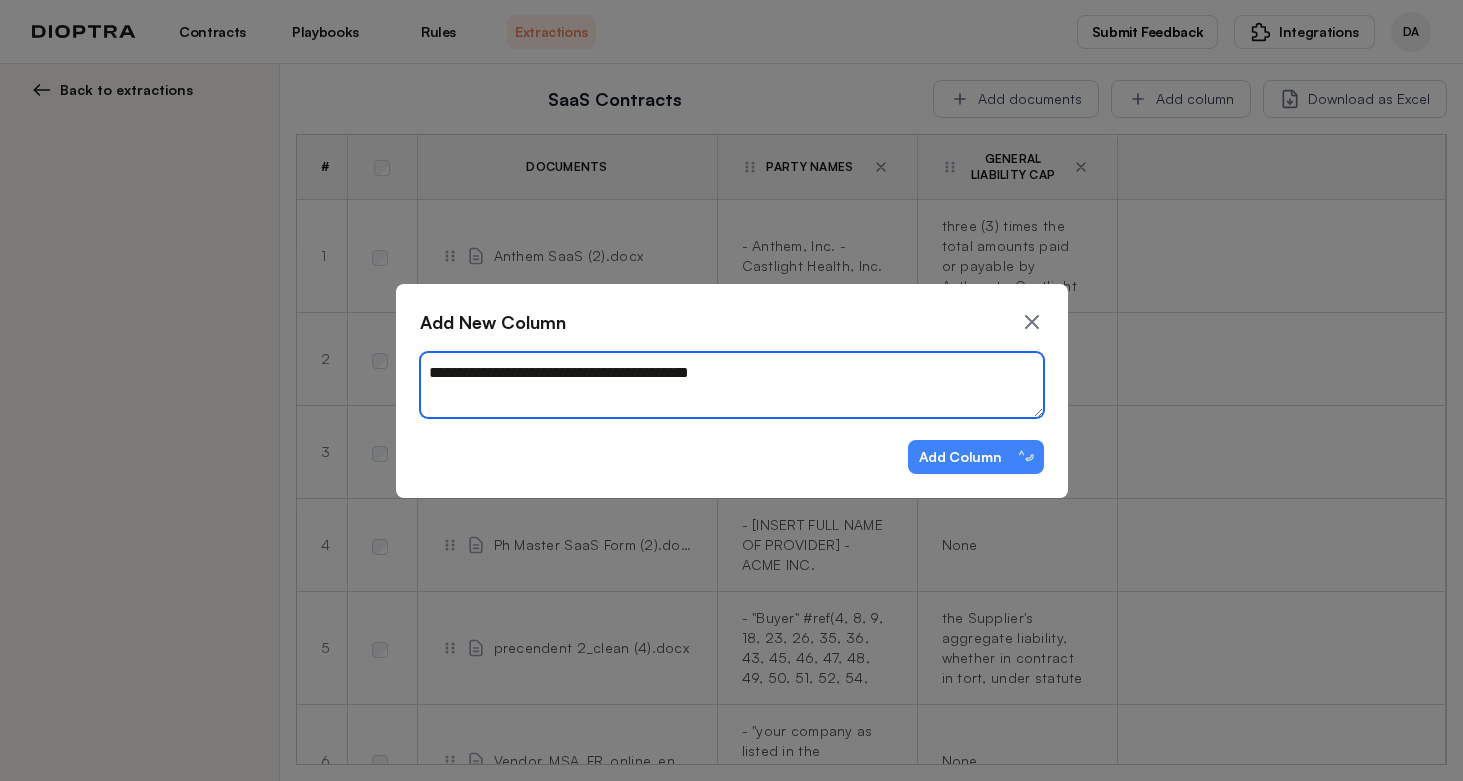 type on "*" 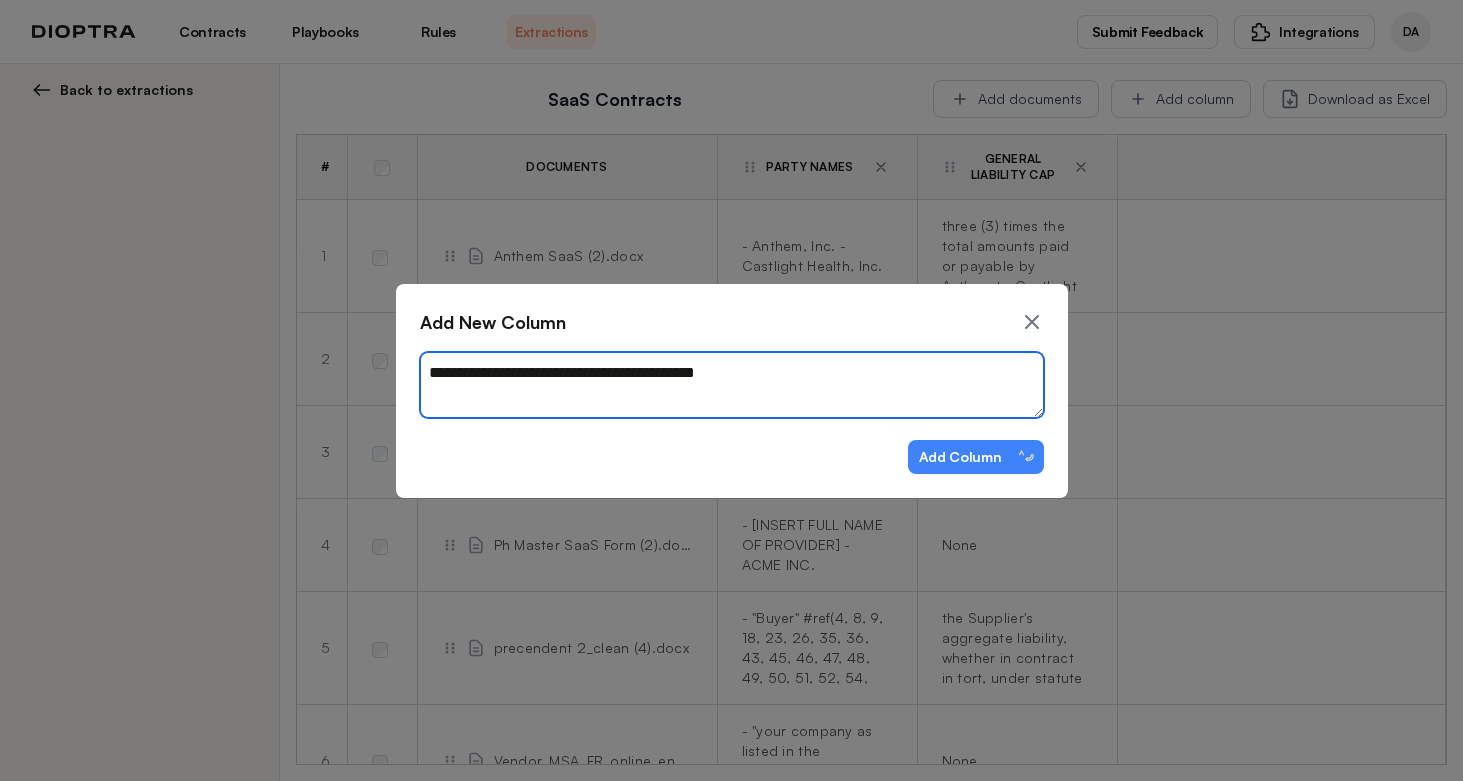 type on "*" 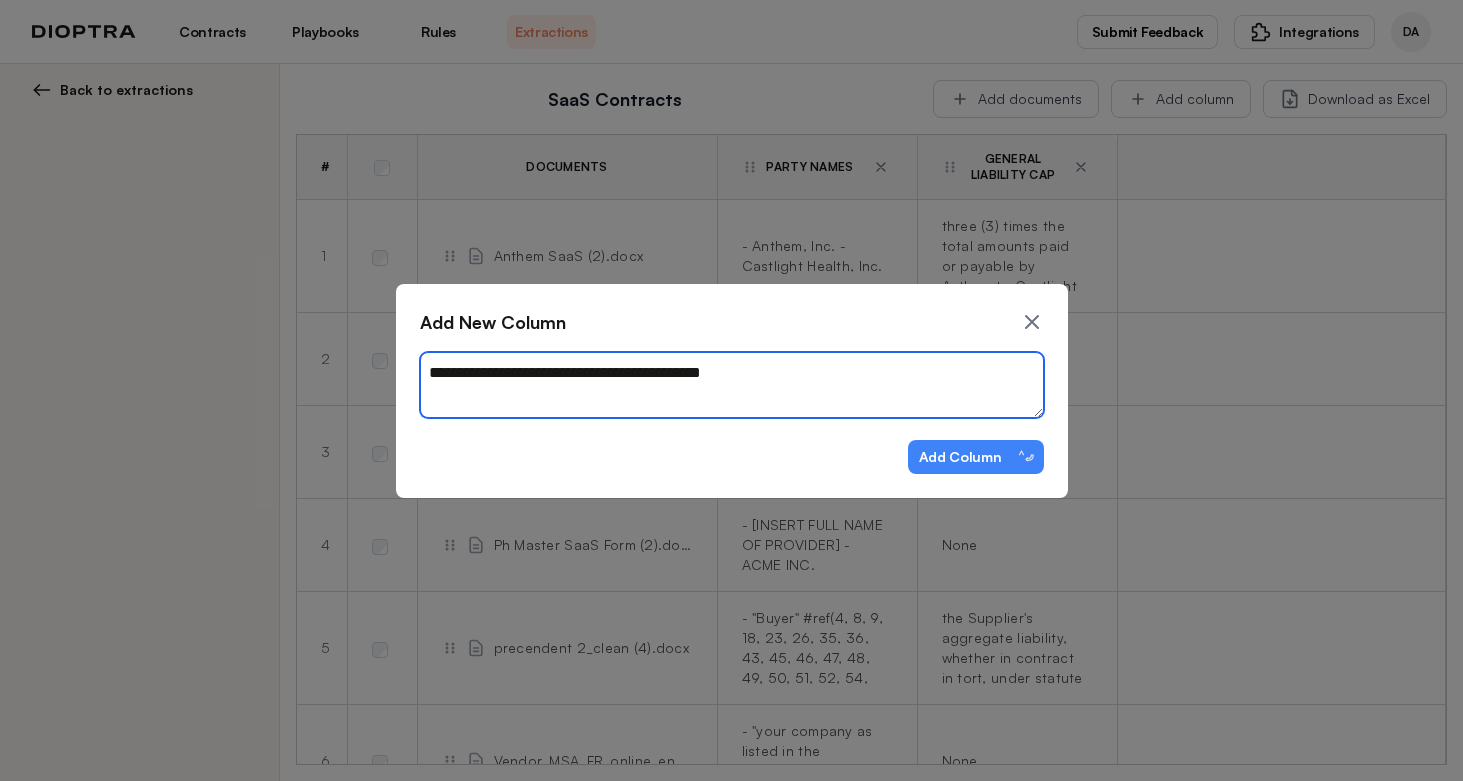 click on "**********" at bounding box center [732, 385] 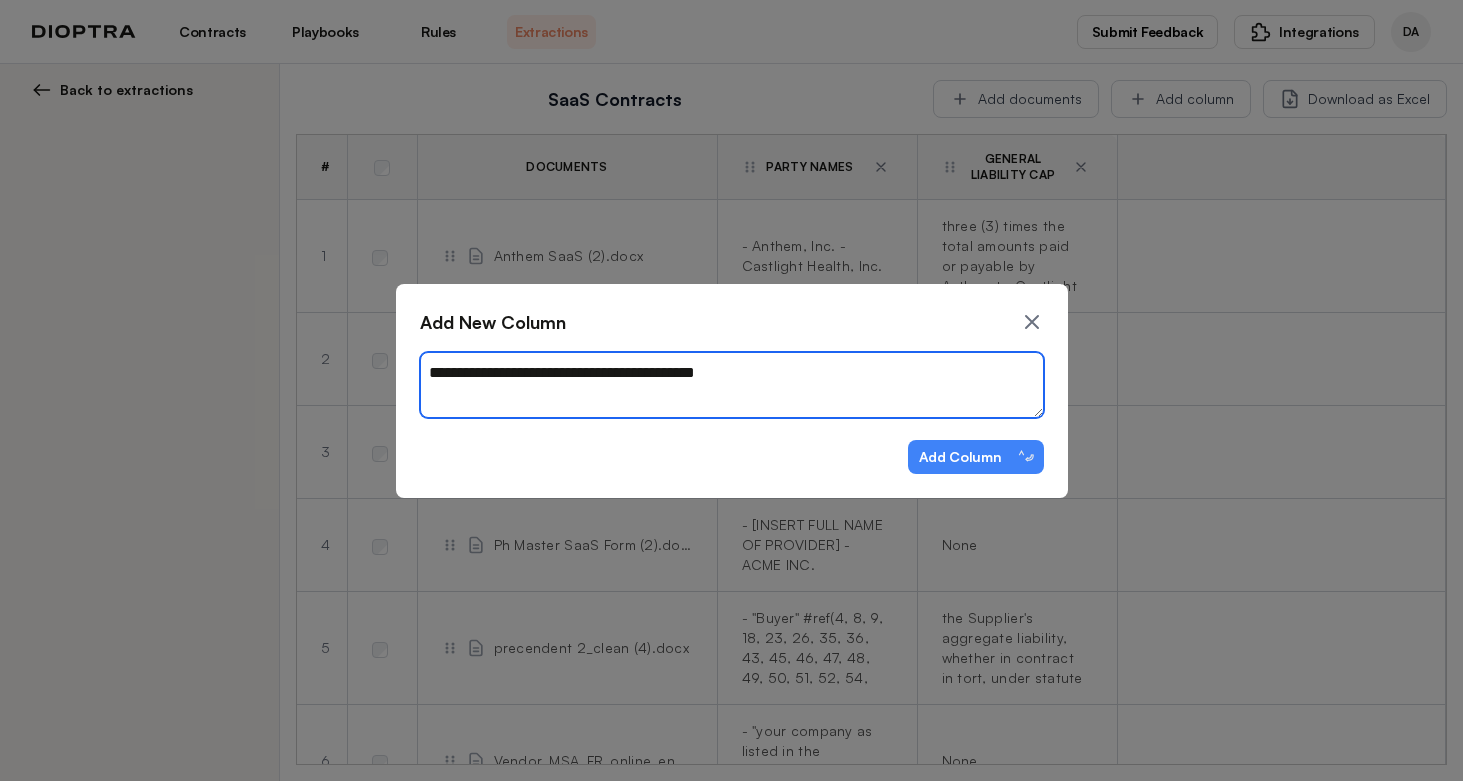 type on "*" 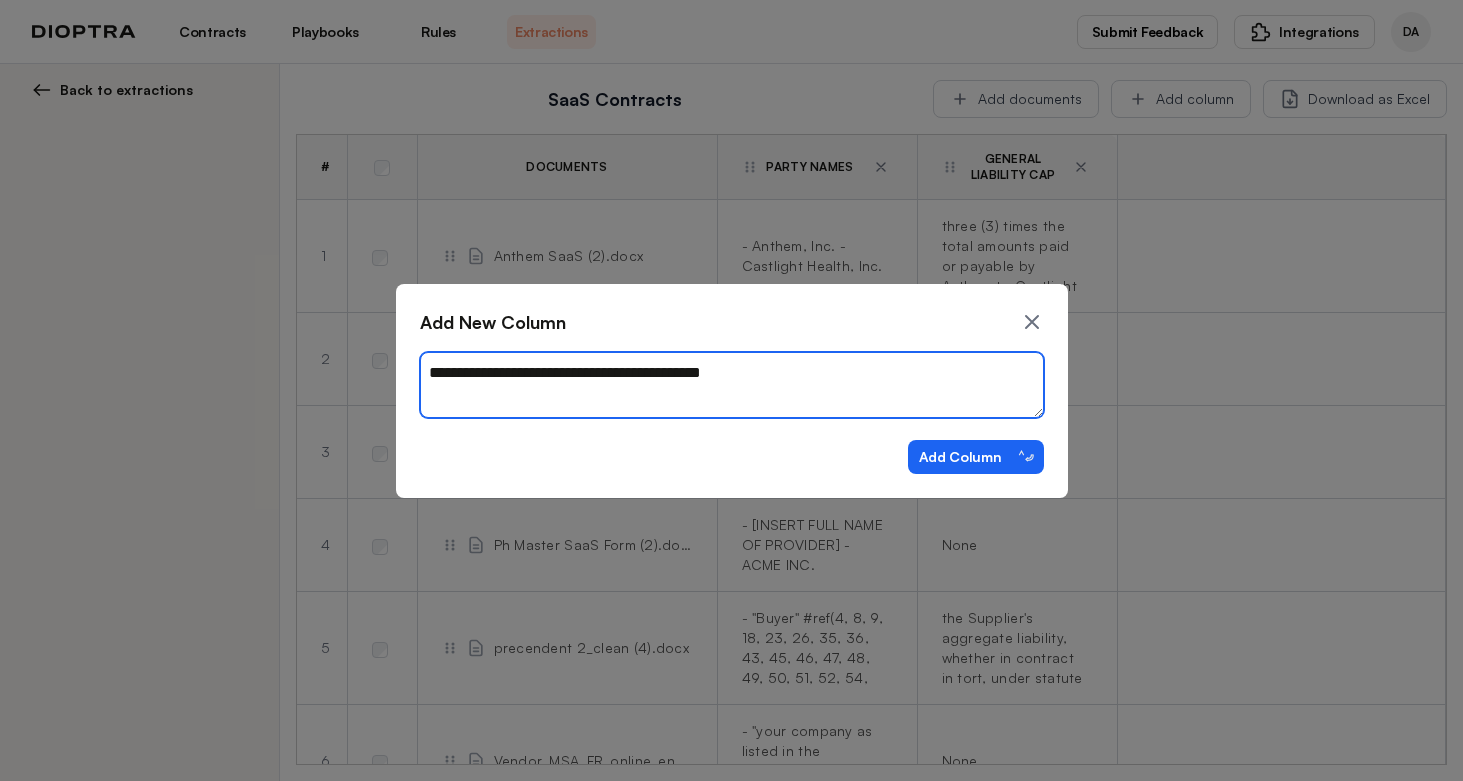 type on "**********" 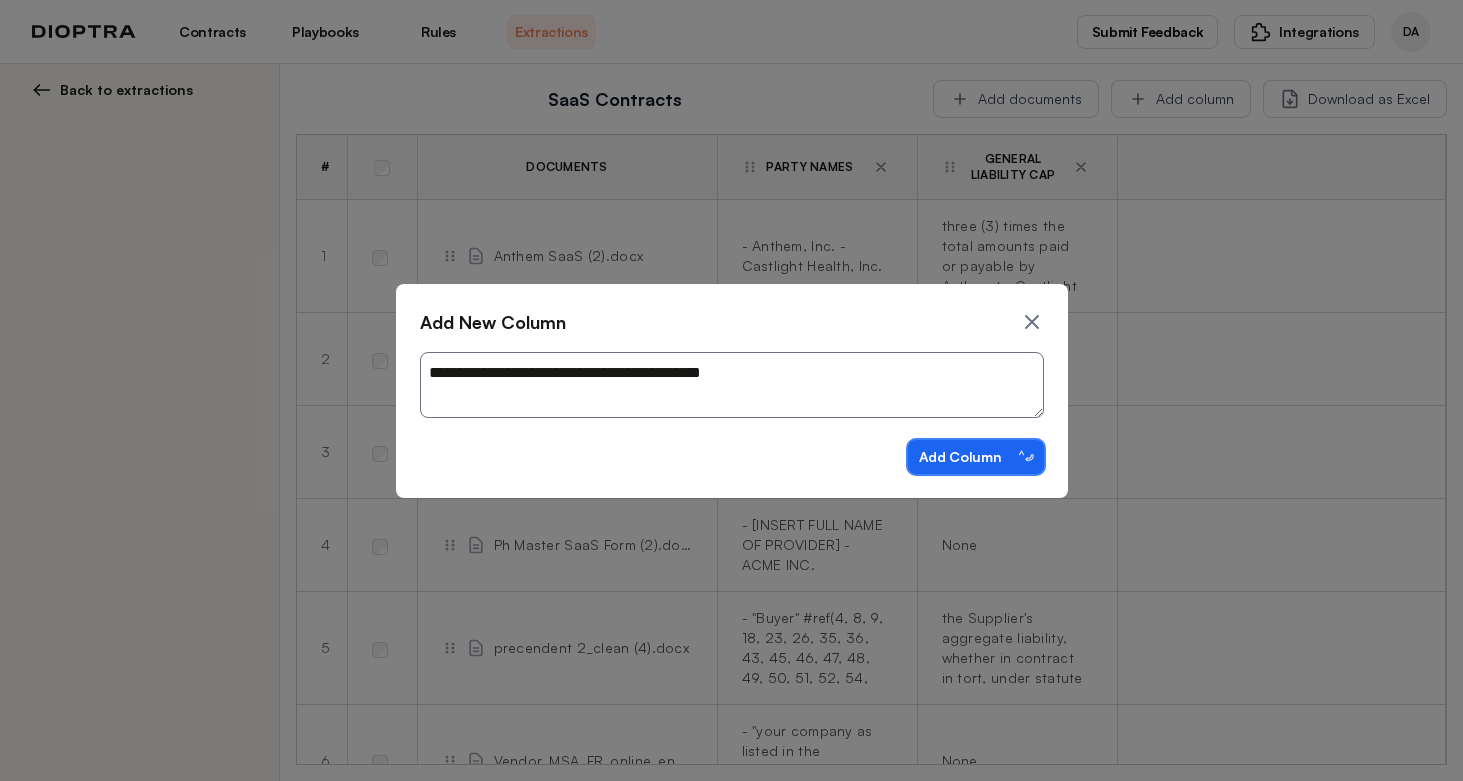 click on "Add Column ⌃⏎" at bounding box center (976, 457) 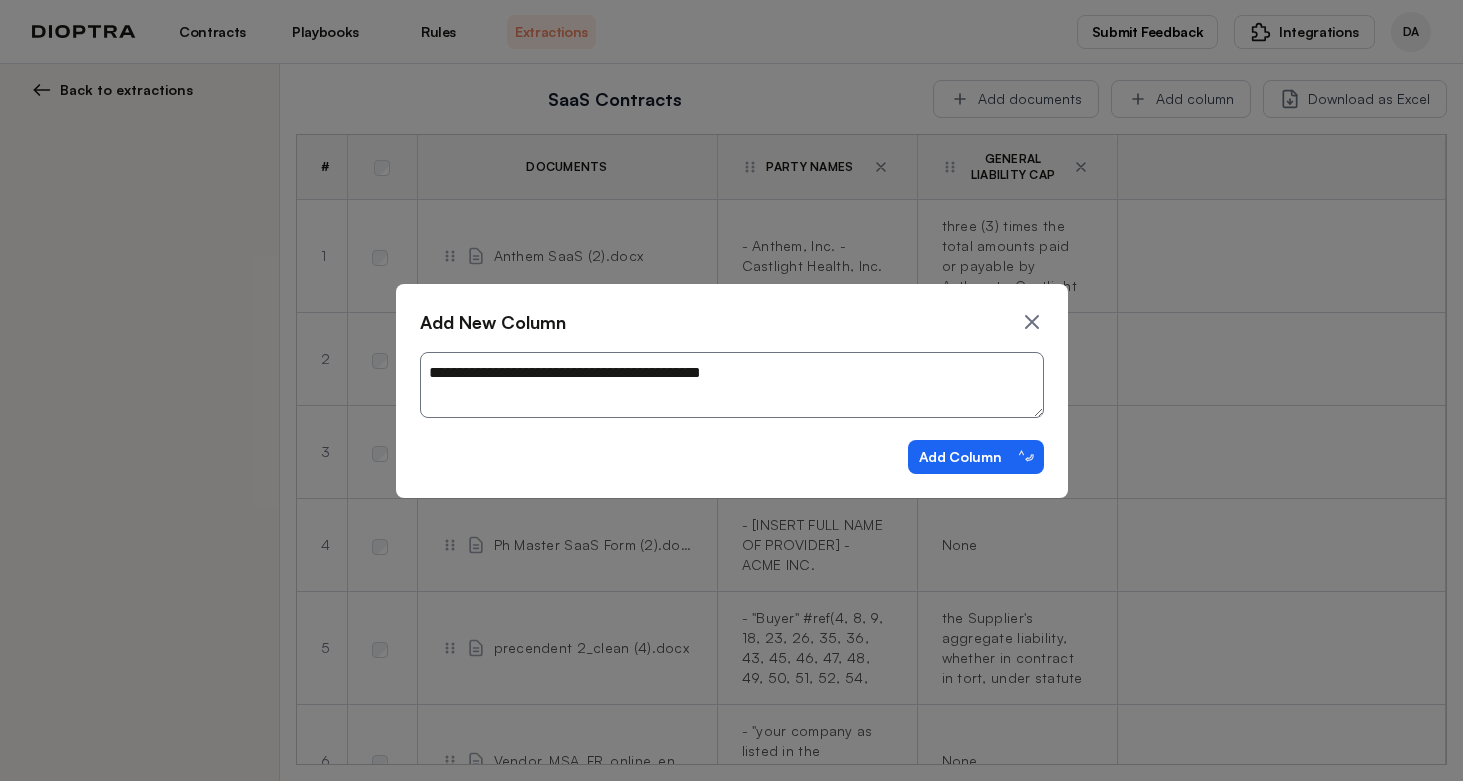 type on "*" 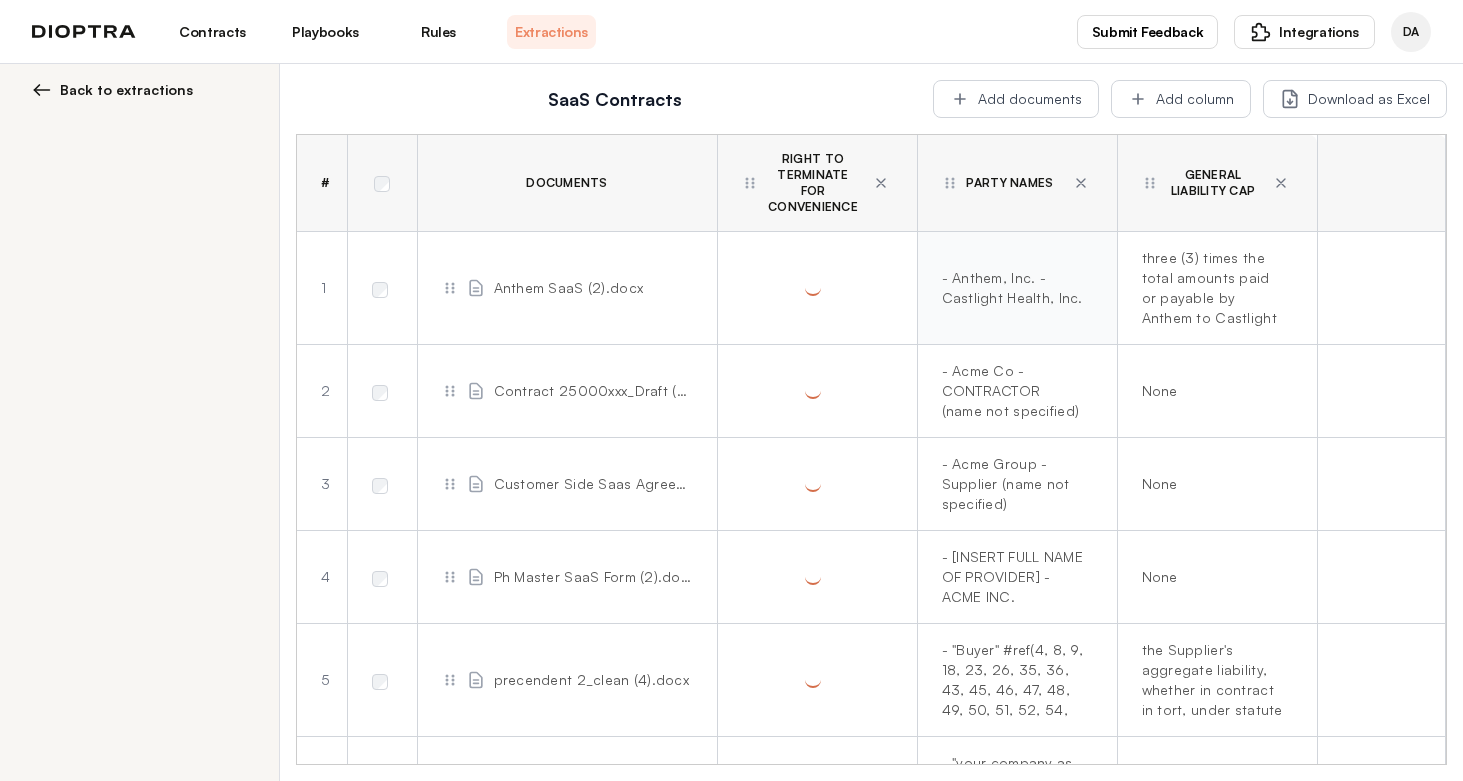 click on "- Anthem, Inc.
- Castlight Health, Inc." at bounding box center [1013, 288] 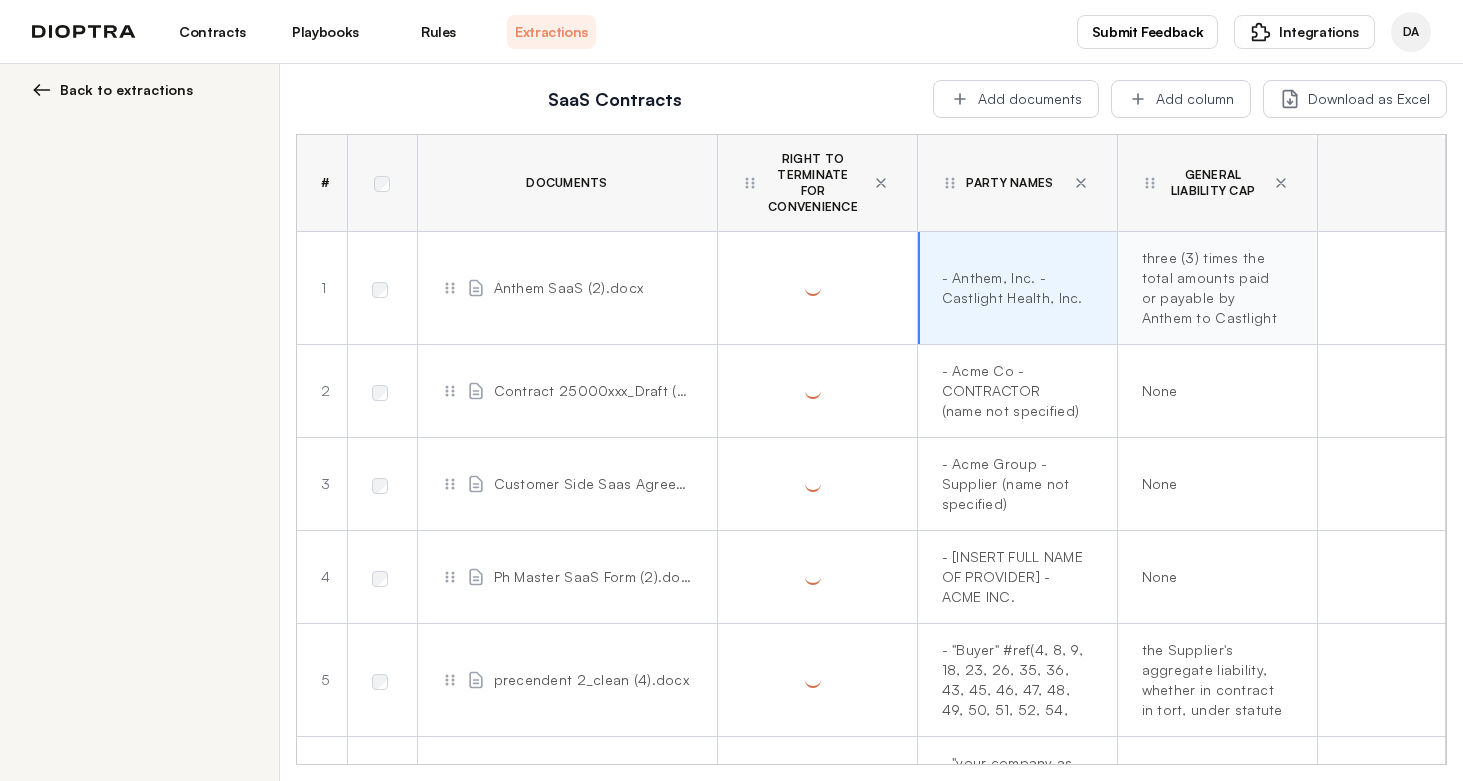 click on "three (3) times the total amounts paid or payable by Anthem to Castlight hereunder" at bounding box center [1213, 288] 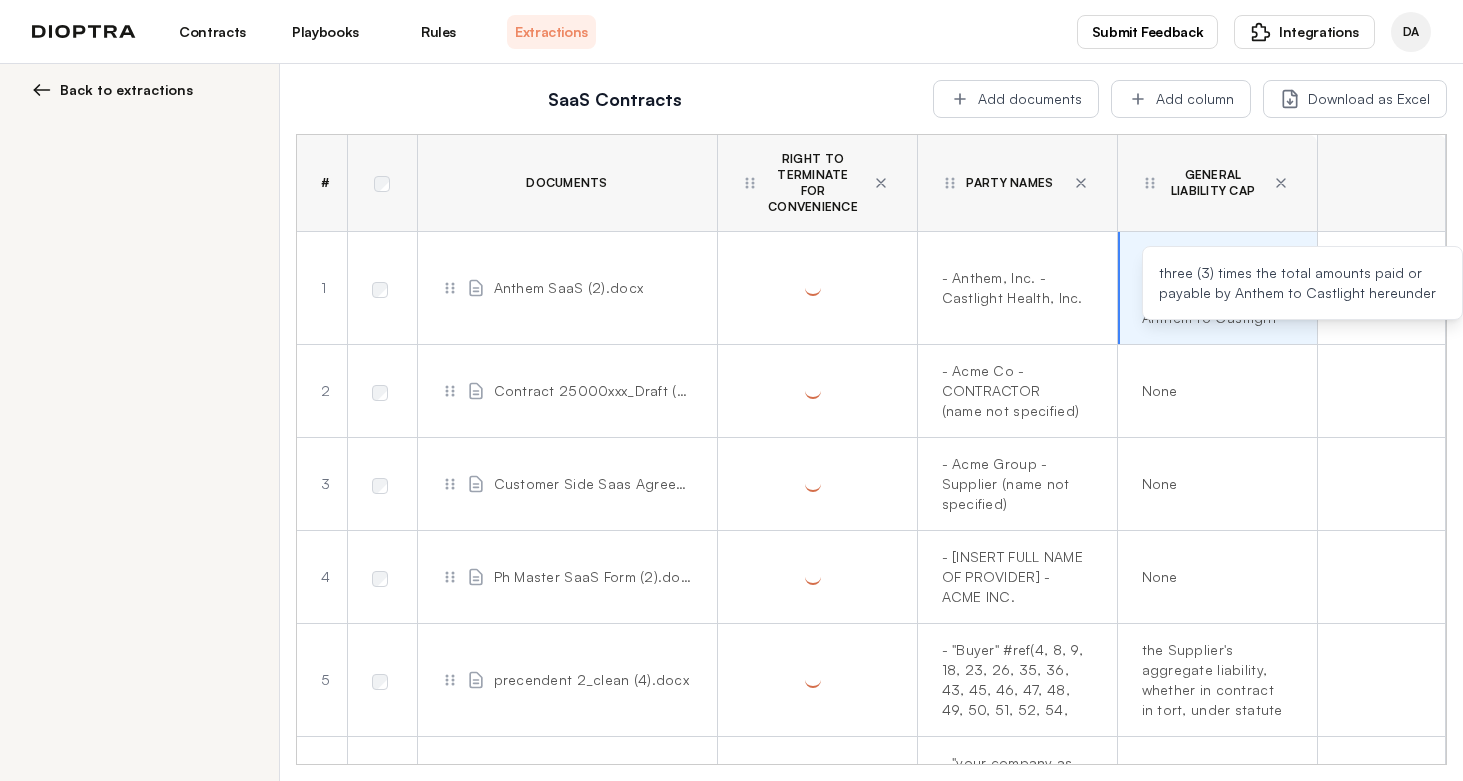 click on "Anthem SaaS (2).docx" at bounding box center [569, 288] 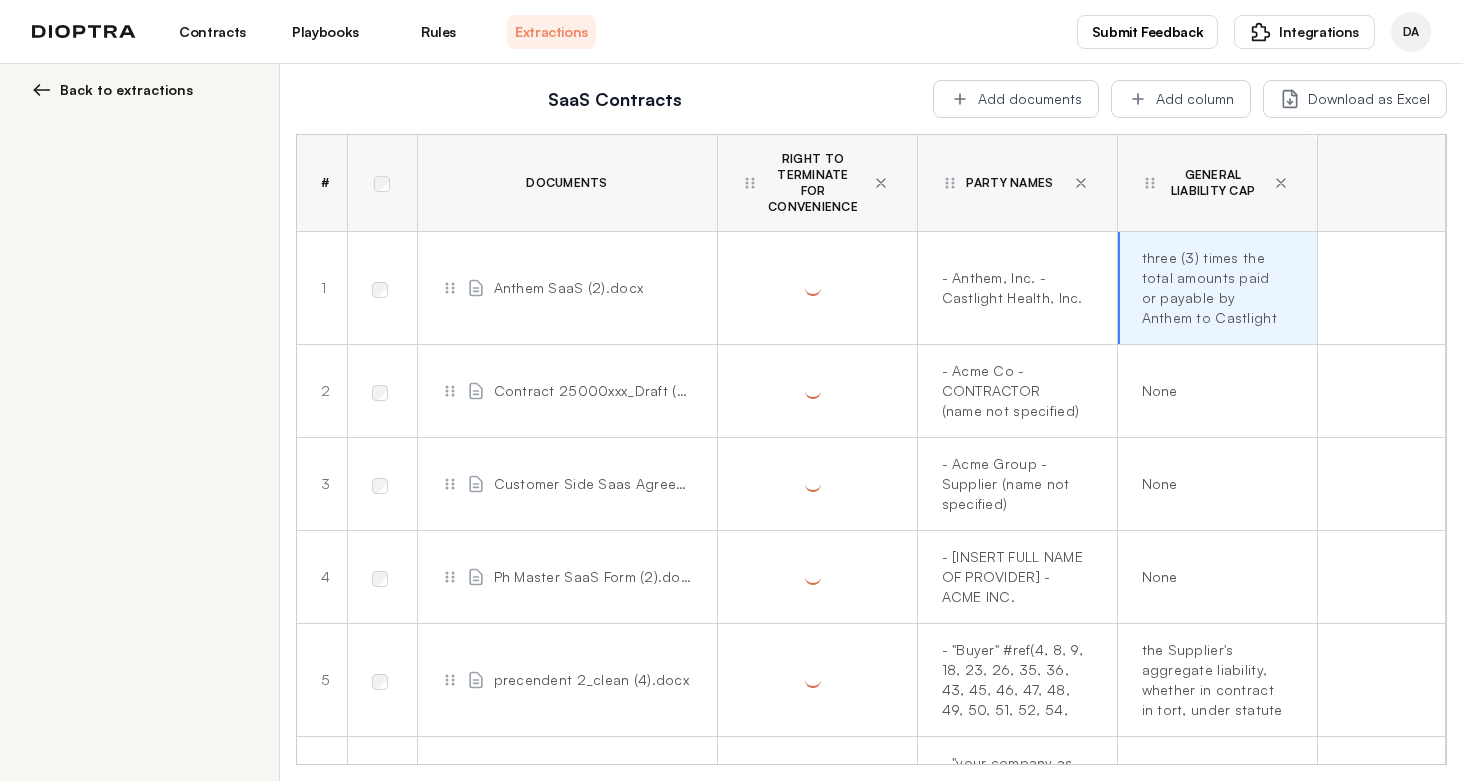 click on "SaaS Contracts" at bounding box center [614, 99] 